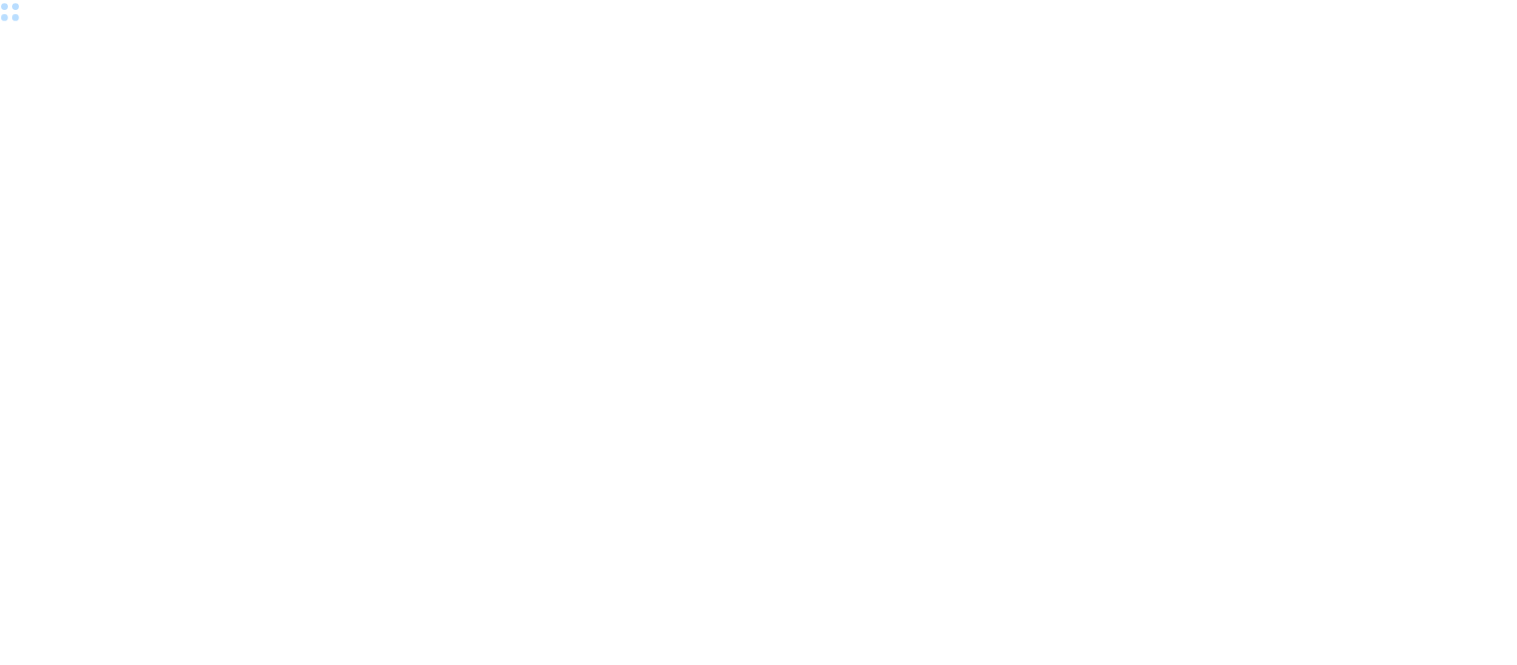 scroll, scrollTop: 0, scrollLeft: 0, axis: both 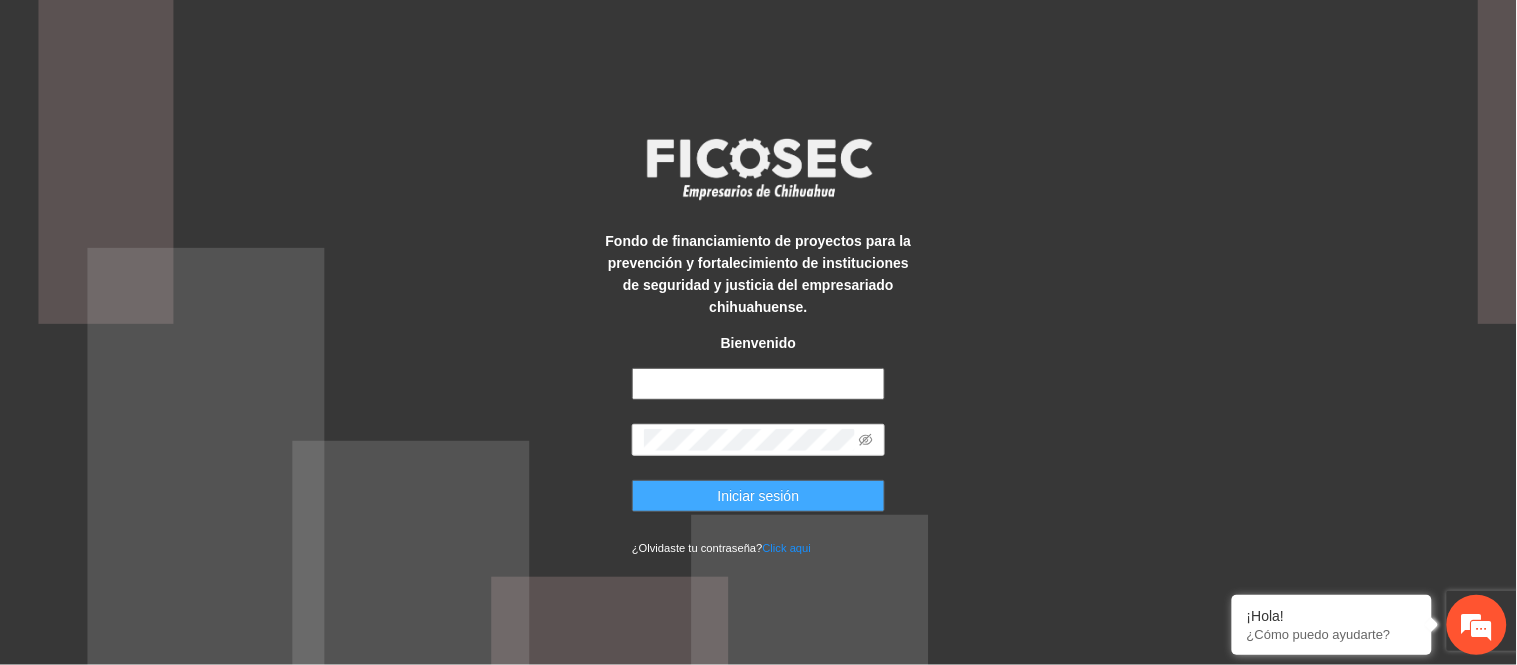 type on "**********" 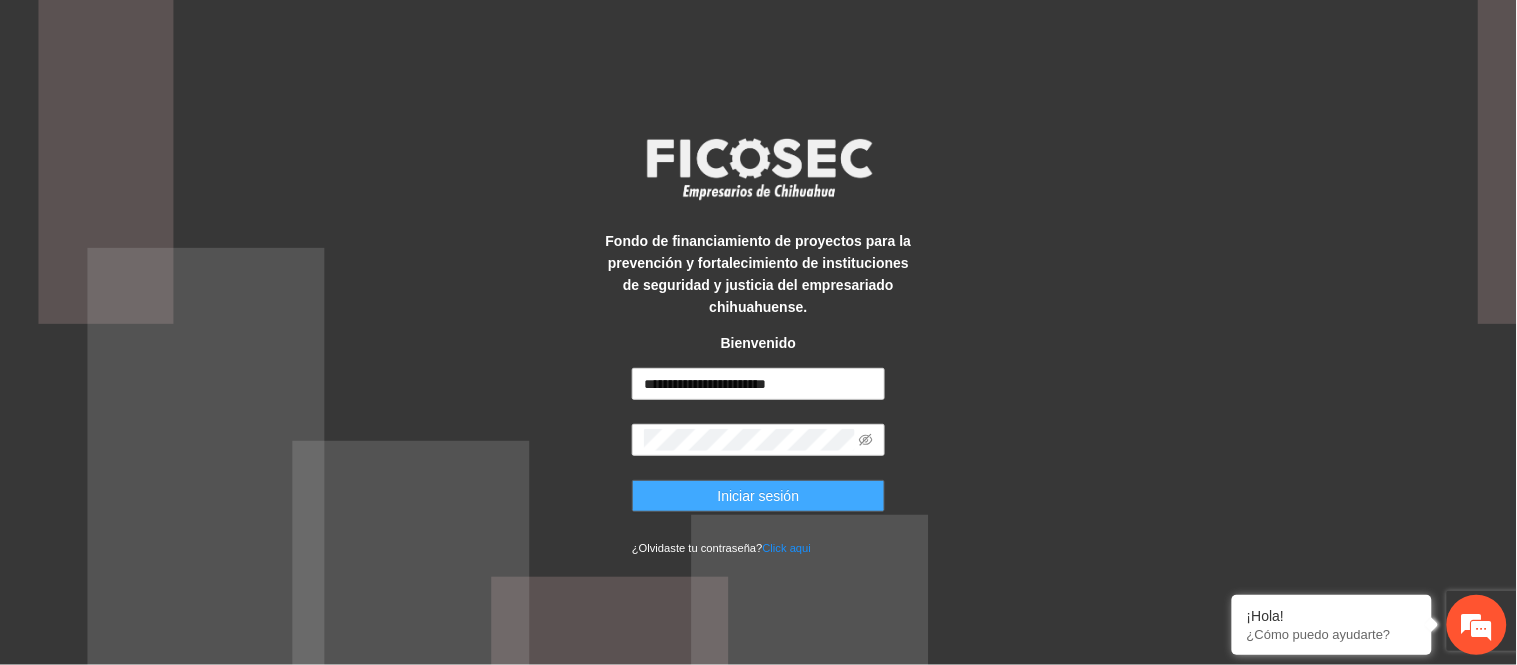 click on "Iniciar sesión" at bounding box center [759, 496] 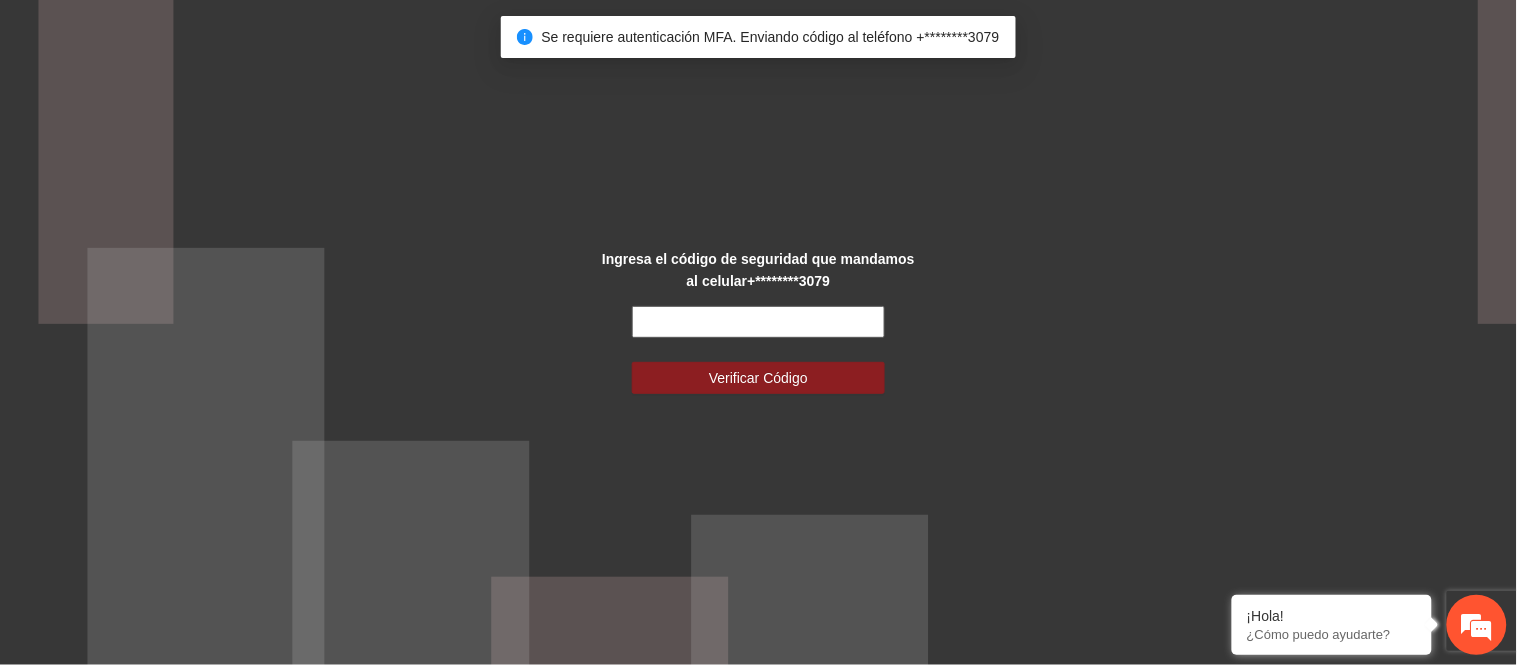click at bounding box center (758, 322) 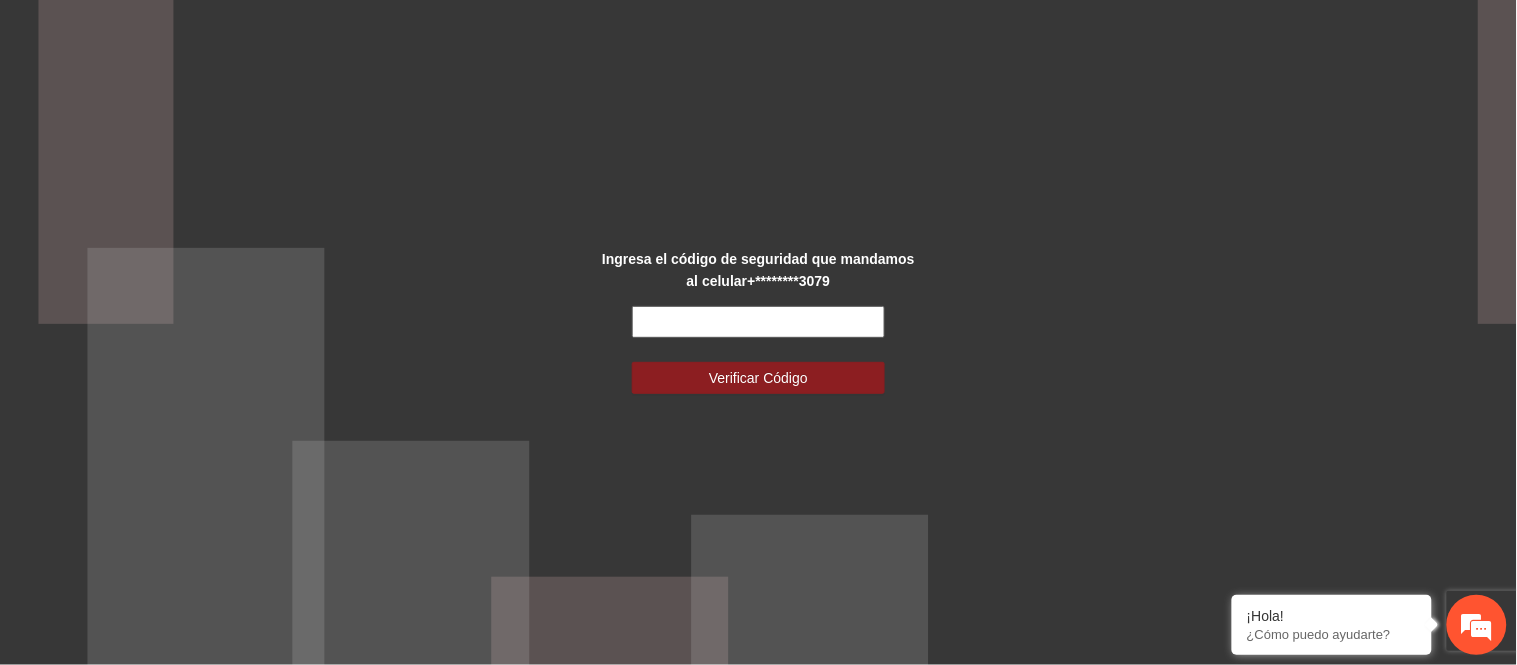 scroll, scrollTop: 0, scrollLeft: 0, axis: both 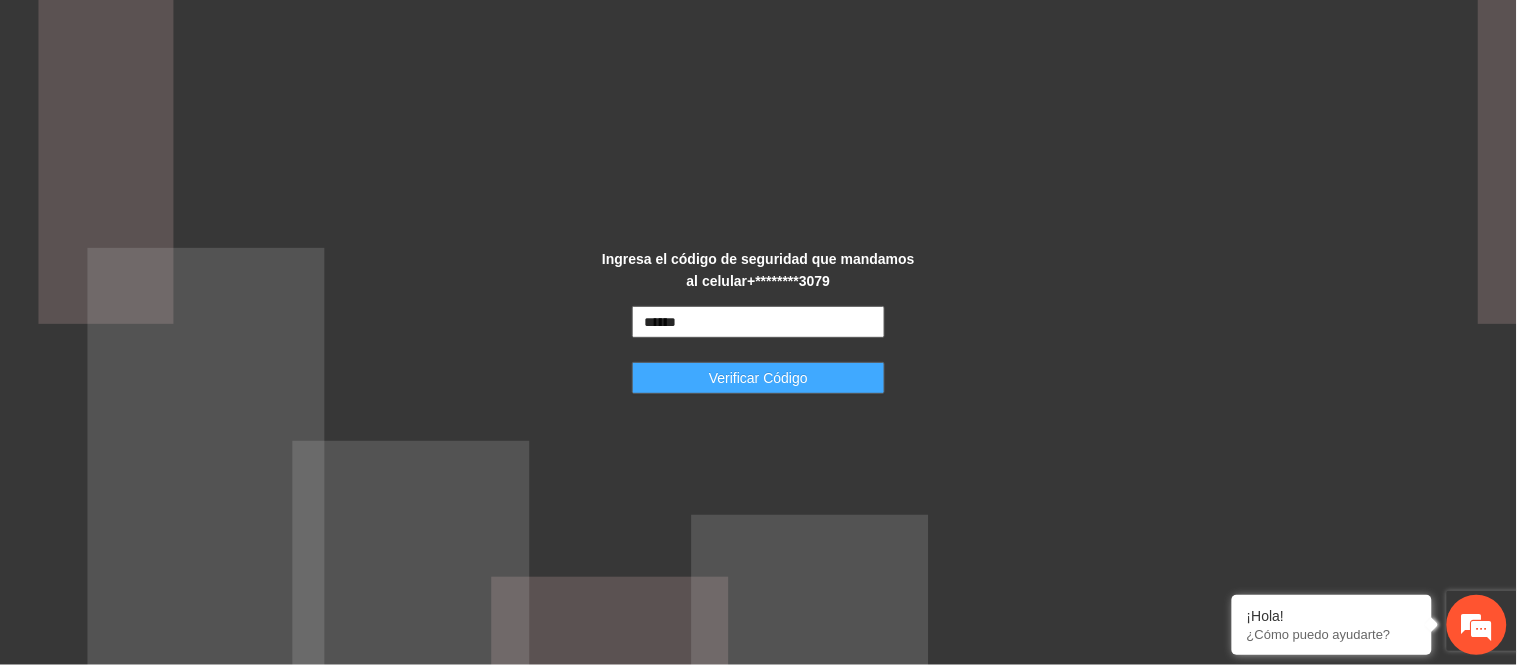 type on "******" 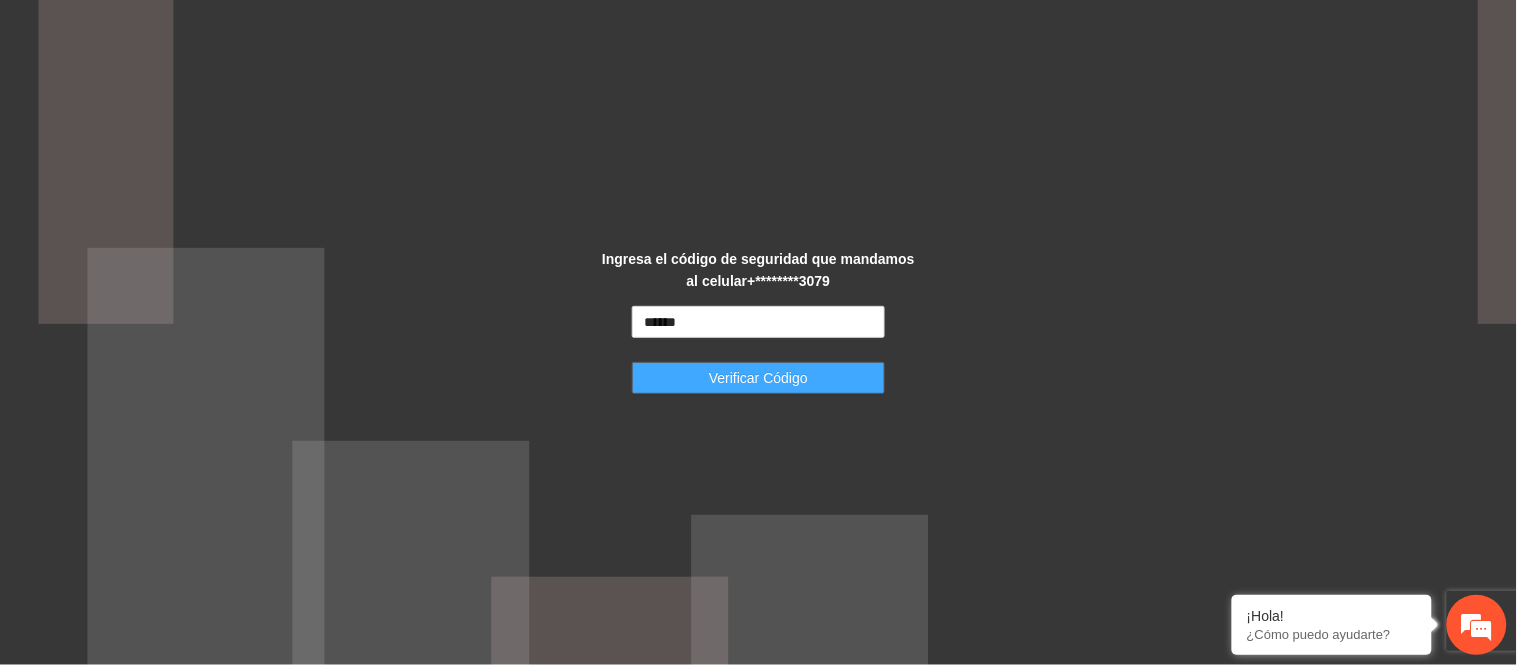 click on "Verificar Código" at bounding box center [758, 378] 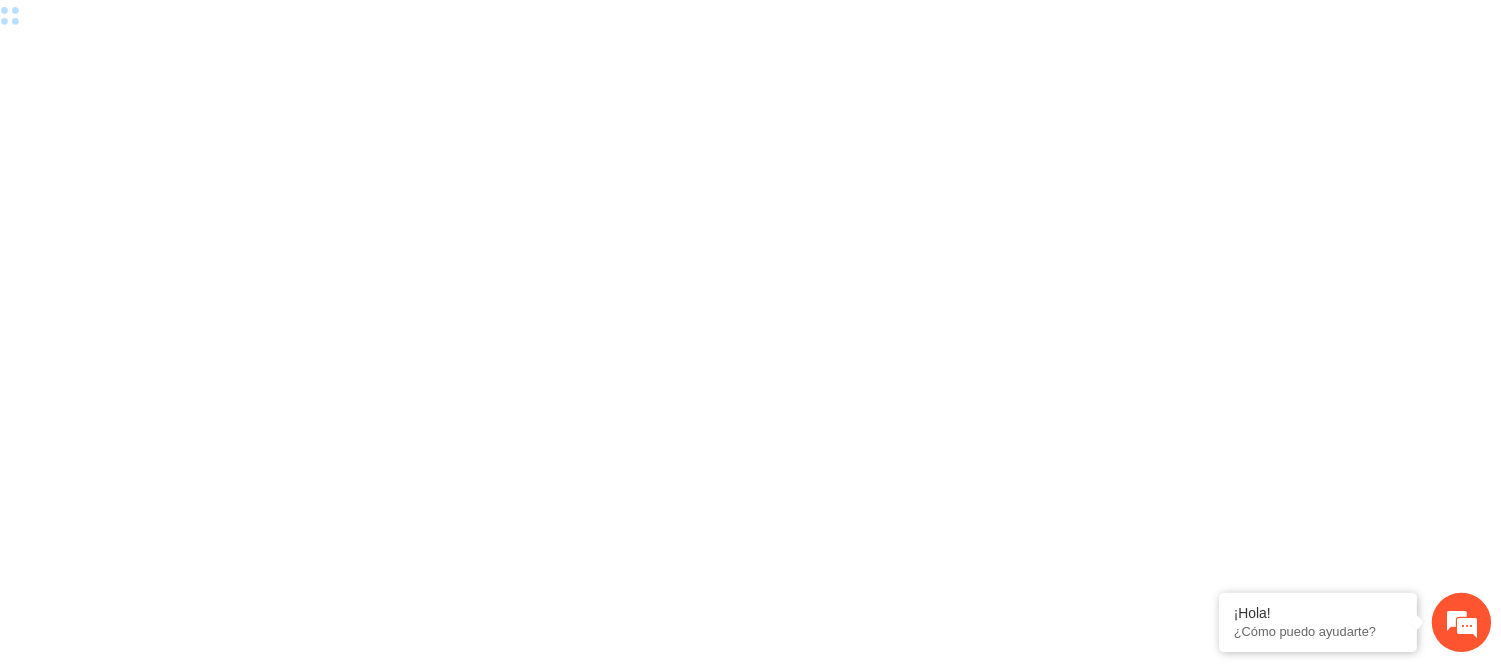scroll, scrollTop: 0, scrollLeft: 0, axis: both 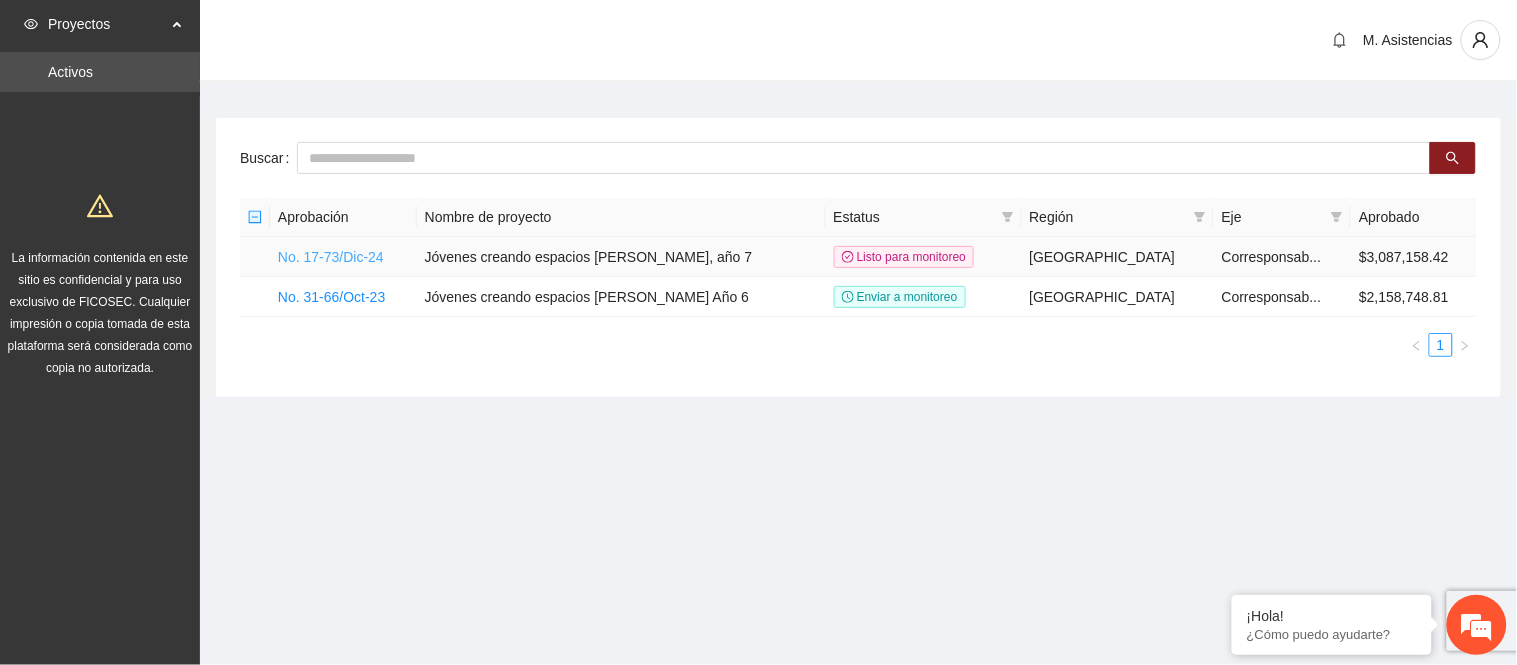 click on "No. 17-73/Dic-24" at bounding box center (331, 257) 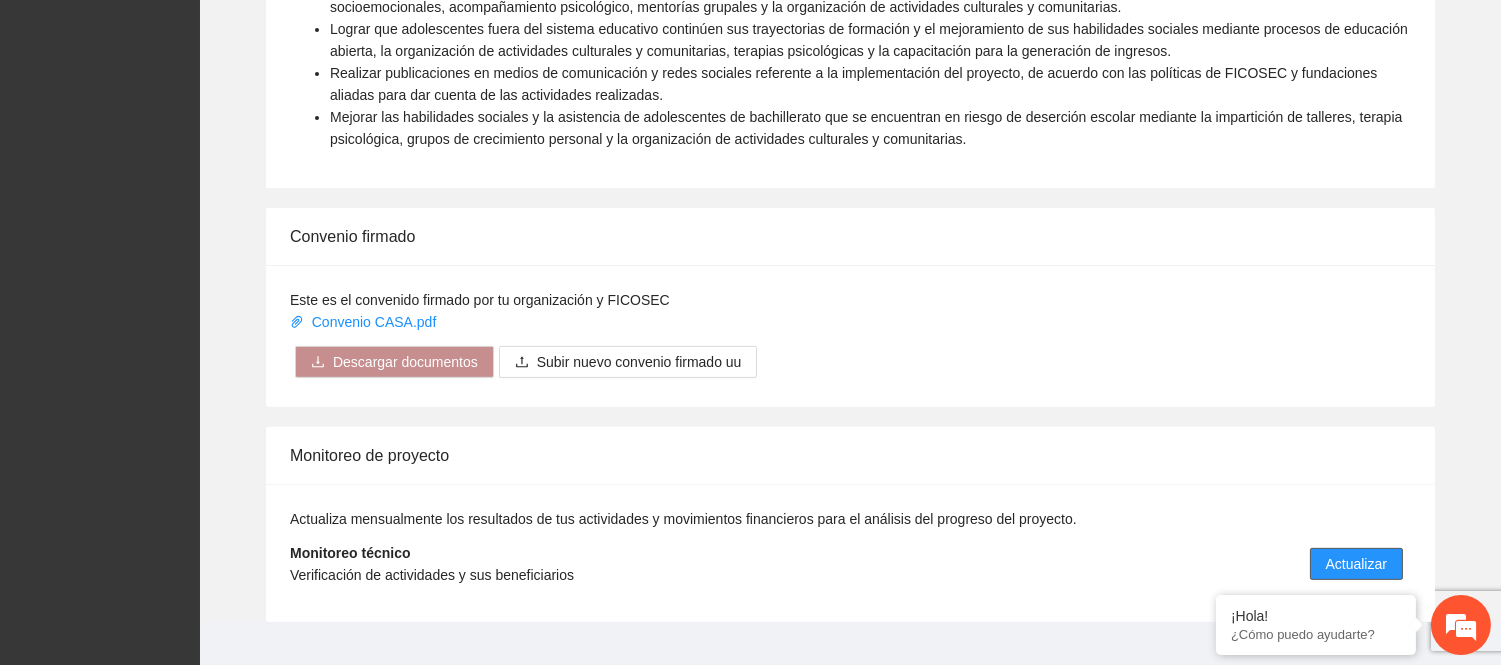 scroll, scrollTop: 1394, scrollLeft: 0, axis: vertical 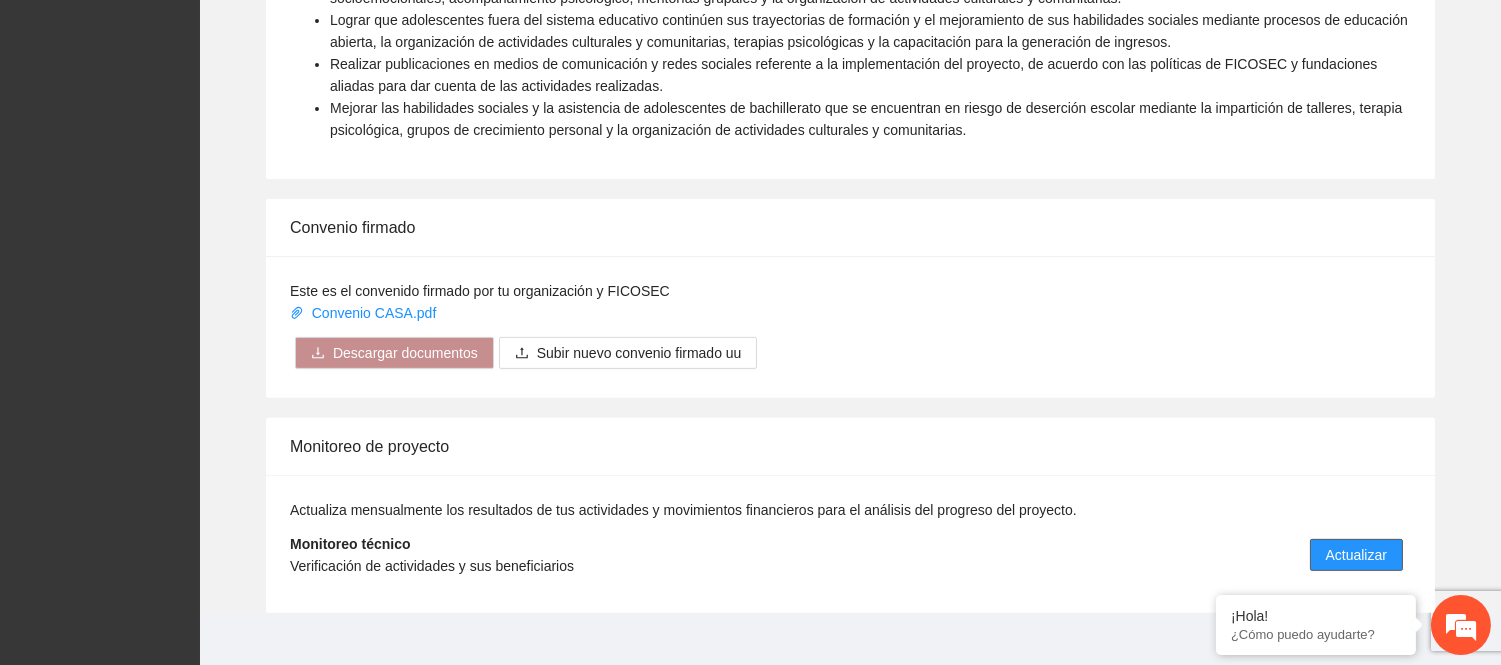 click on "Actualizar" at bounding box center [1356, 555] 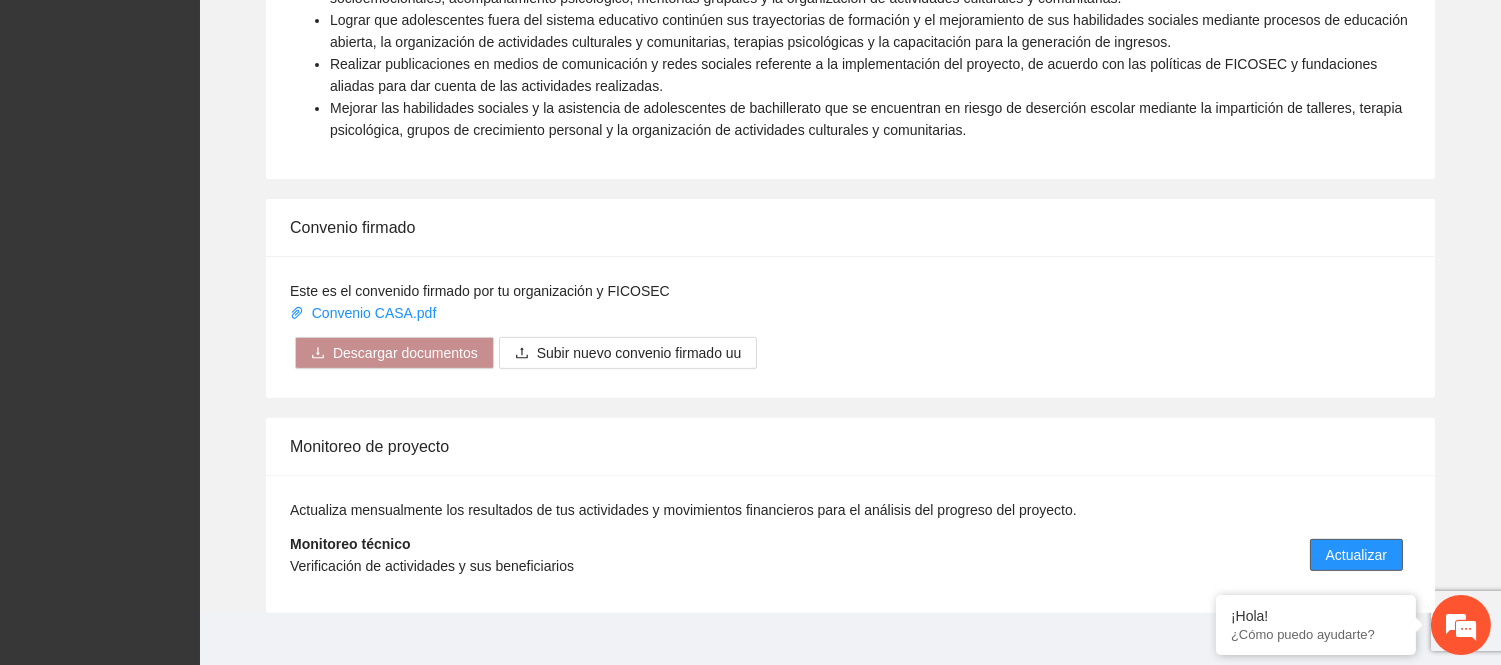 scroll, scrollTop: 0, scrollLeft: 0, axis: both 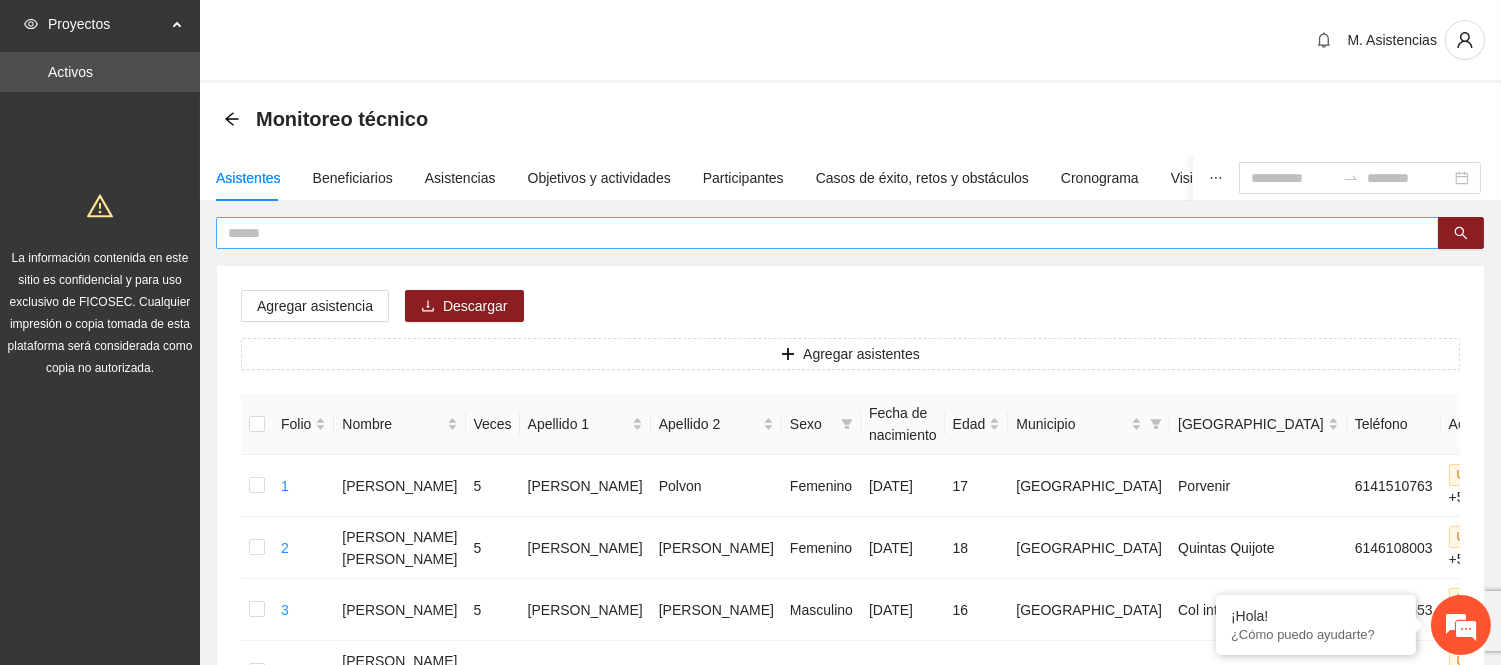 click at bounding box center [819, 233] 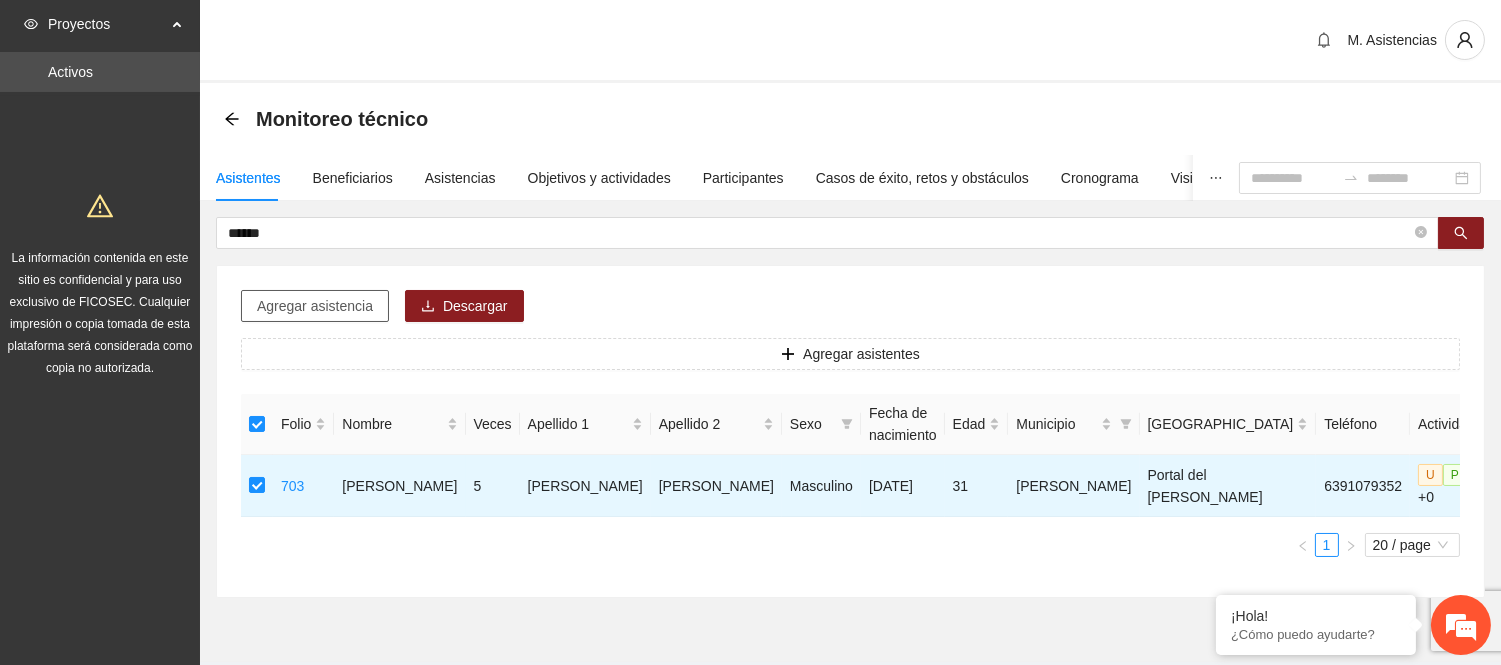 click on "Agregar asistencia" at bounding box center (315, 306) 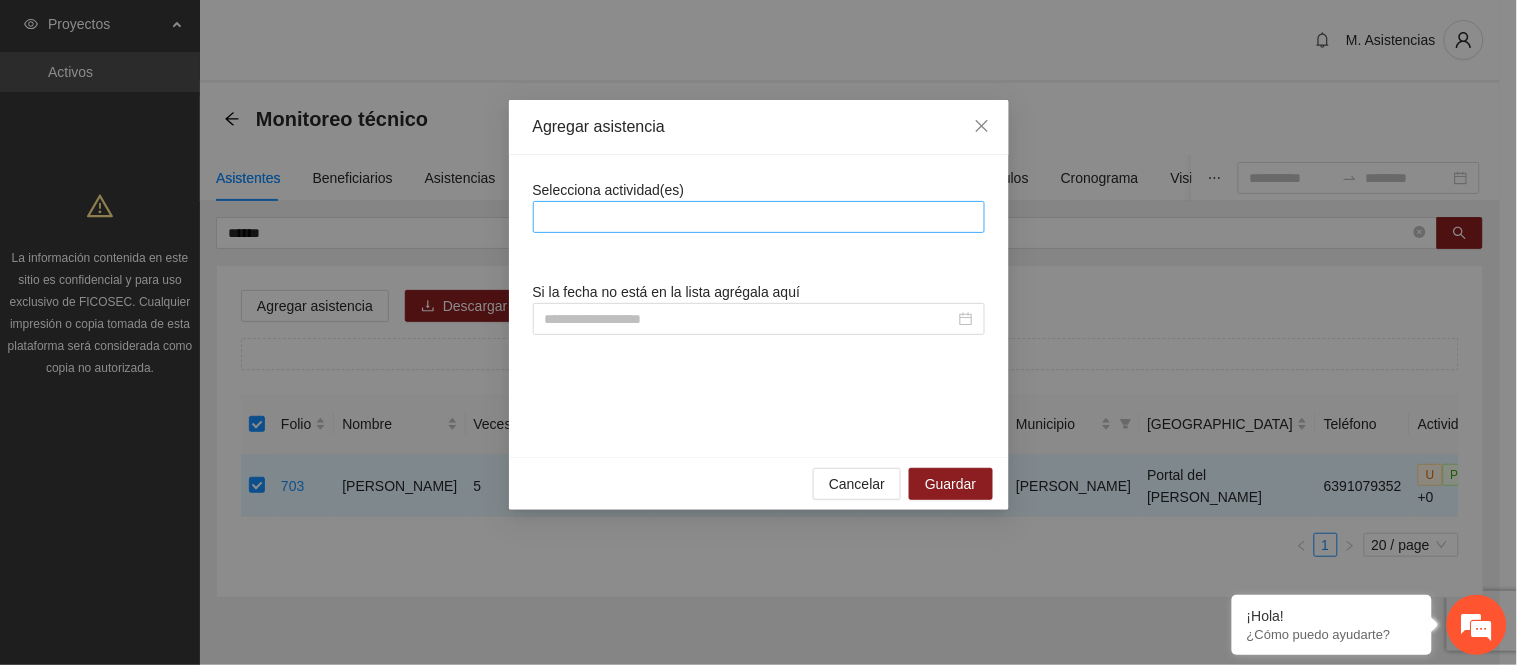 click at bounding box center [759, 217] 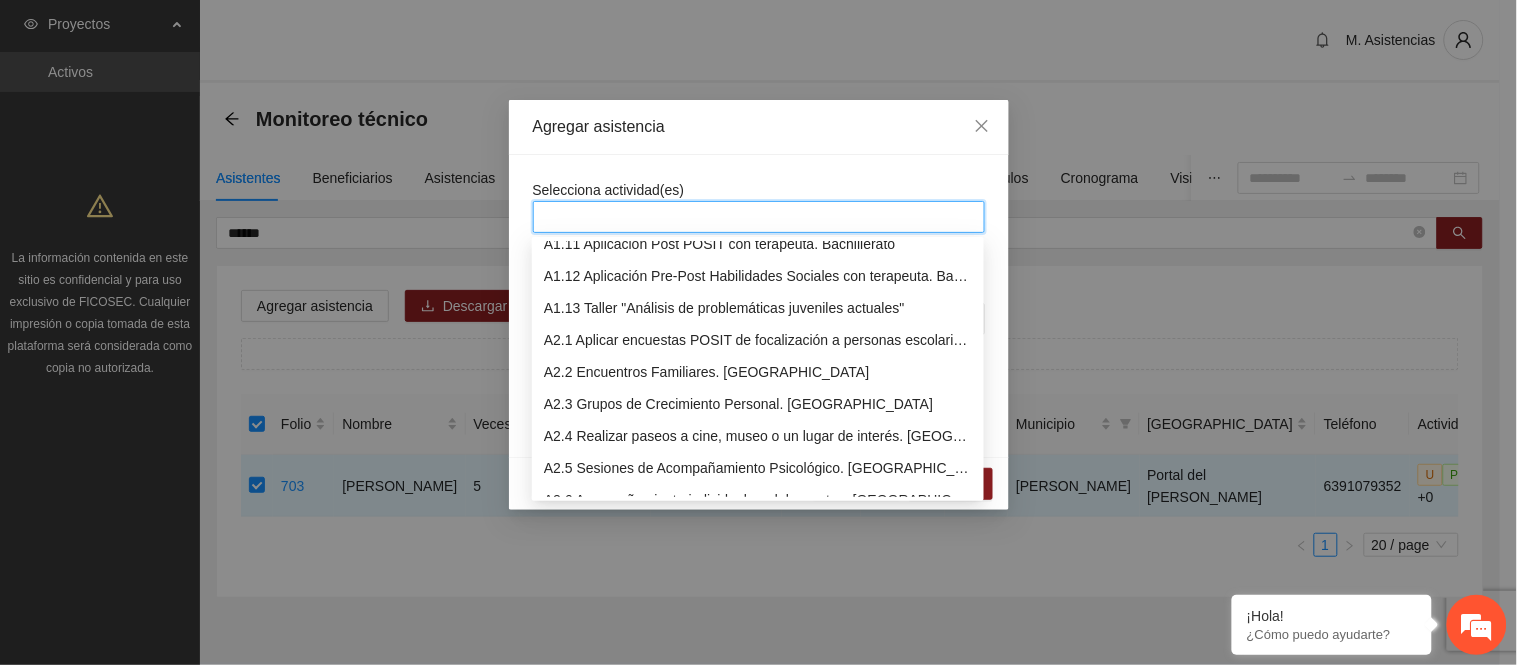 scroll, scrollTop: 444, scrollLeft: 0, axis: vertical 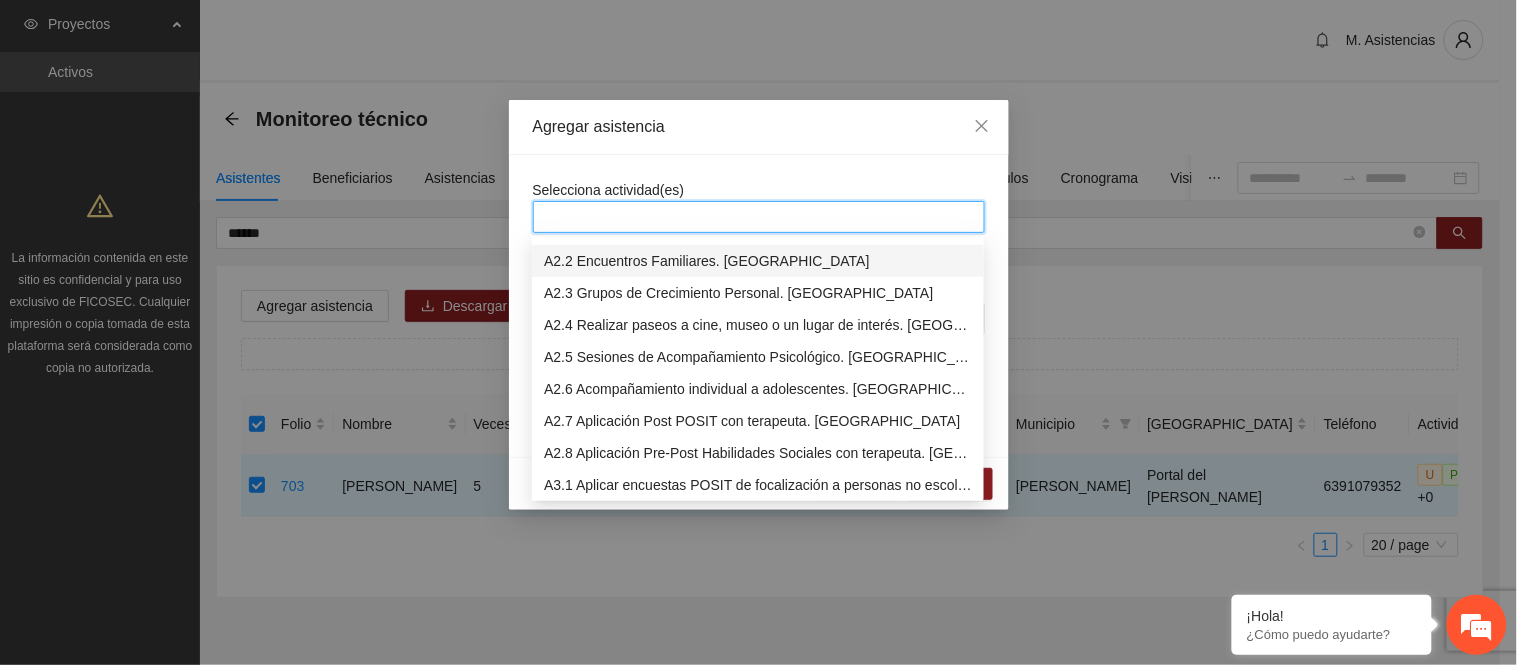 click on "A2.2 Encuentros Familiares. [GEOGRAPHIC_DATA]" at bounding box center (758, 261) 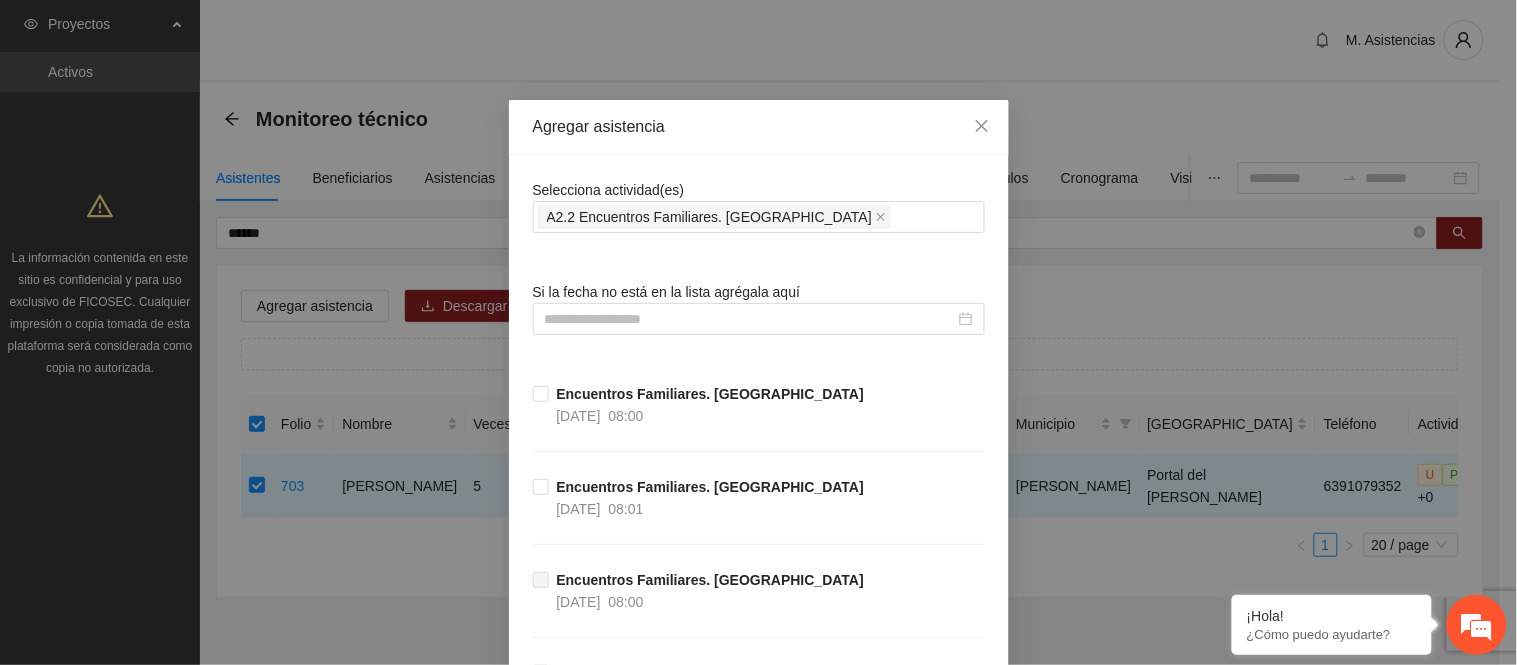 click on "Selecciona actividad(es) A2.2 Encuentros Familiares. Secundaria   Si la fecha no está en la lista agrégala aquí Encuentros Familiares. Secundaria [DATE] 08:00 Encuentros Familiares. Secundaria [DATE] 08:01 Encuentros Familiares. Secundaria [DATE] 08:00 Encuentros Familiares. Secundaria [DATE] 08:00 Encuentros Familiares. Secundaria [DATE] 08:00 Encuentros Familiares. Secundaria [DATE] 08:01 Encuentros Familiares. Secundaria [DATE] 08:00 Encuentros Familiares. Secundaria [DATE] 08:00 Encuentros Familiares. Secundaria [DATE] 07:30" at bounding box center [759, 724] 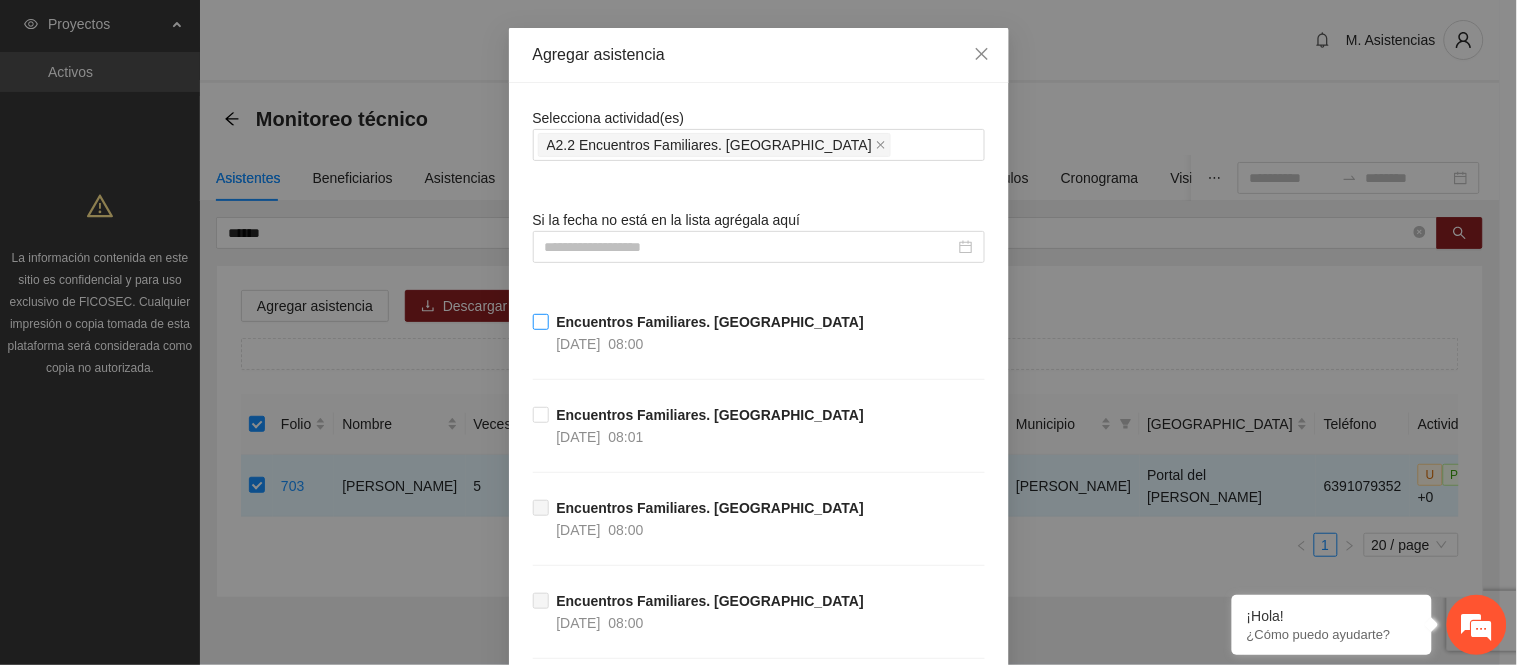 scroll, scrollTop: 111, scrollLeft: 0, axis: vertical 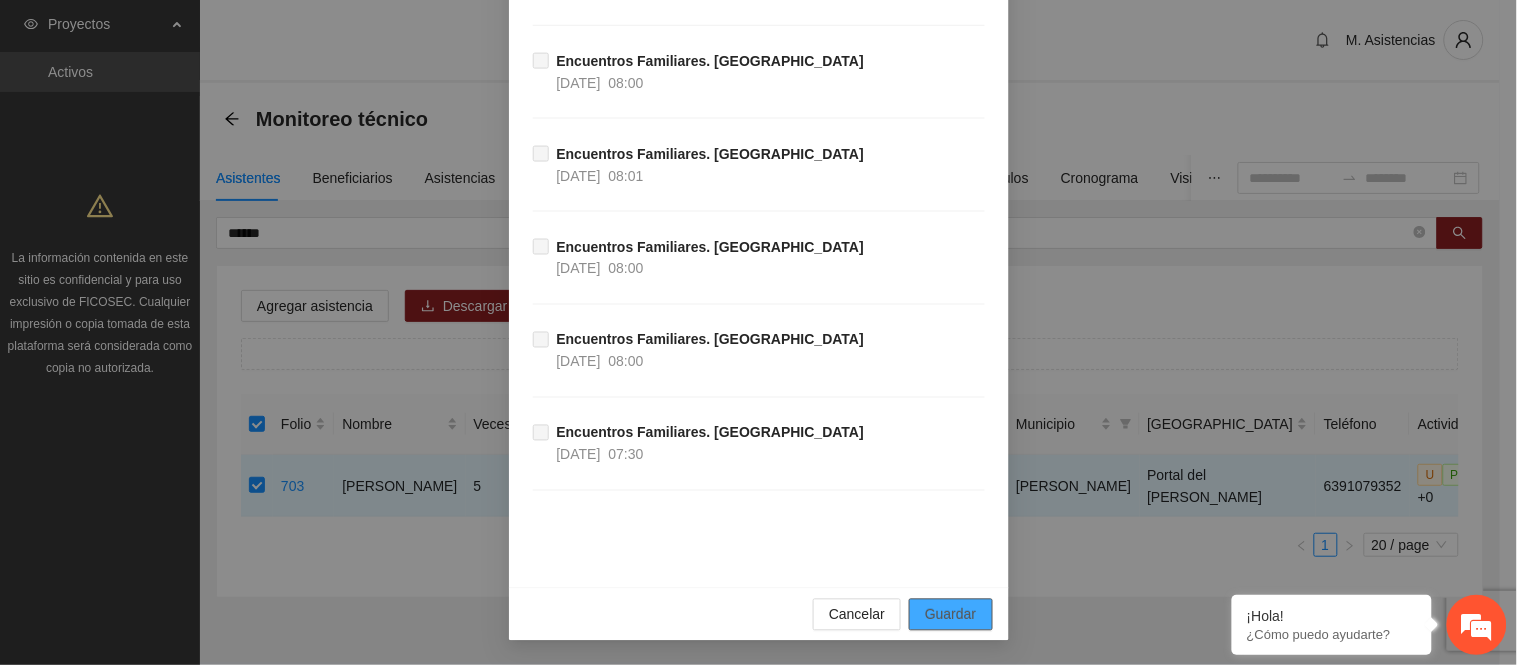 click on "Guardar" at bounding box center [950, 615] 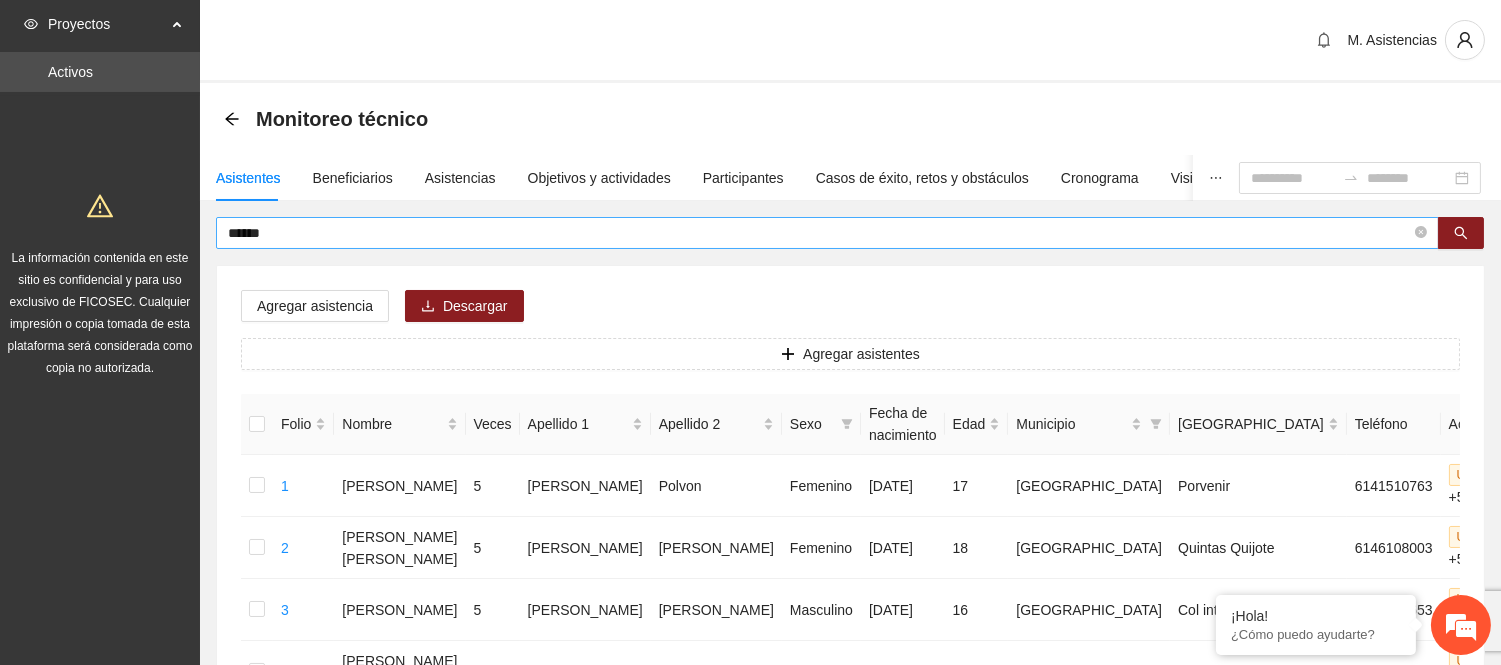 click on "******" at bounding box center [819, 233] 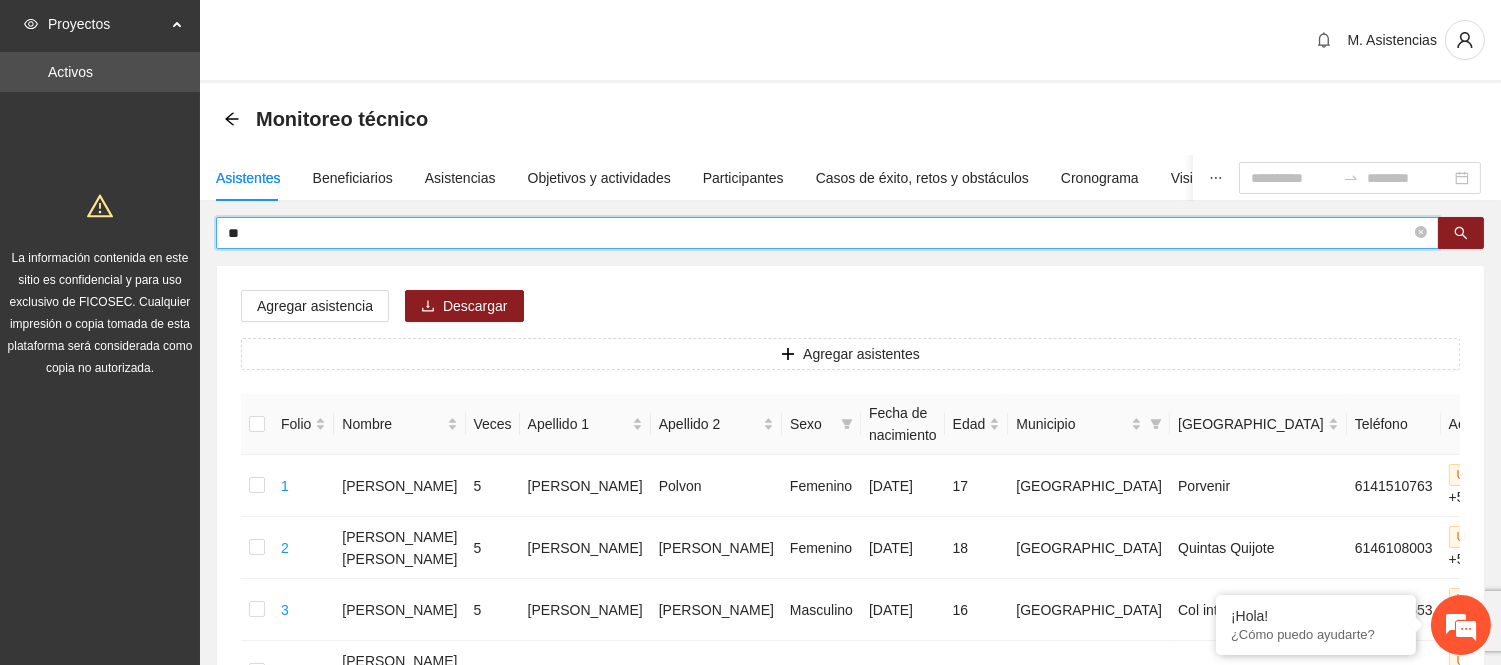 type on "*" 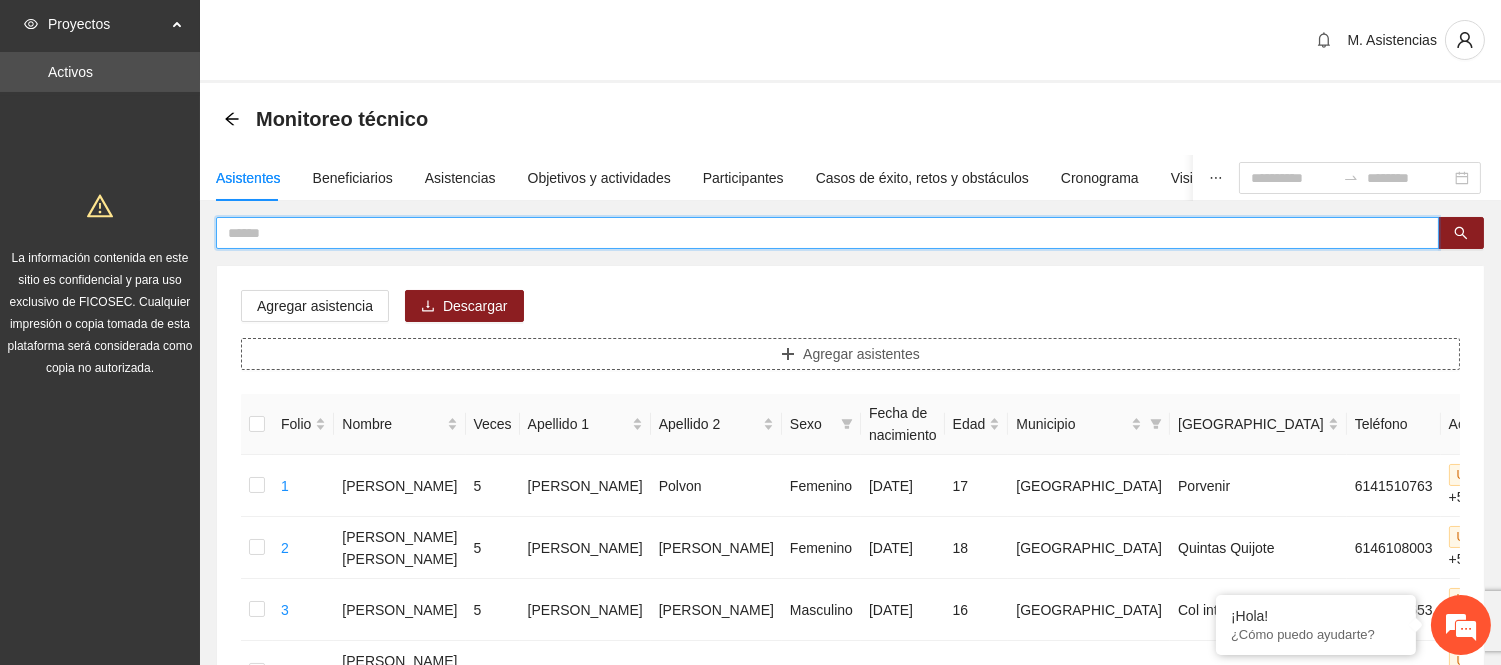 type 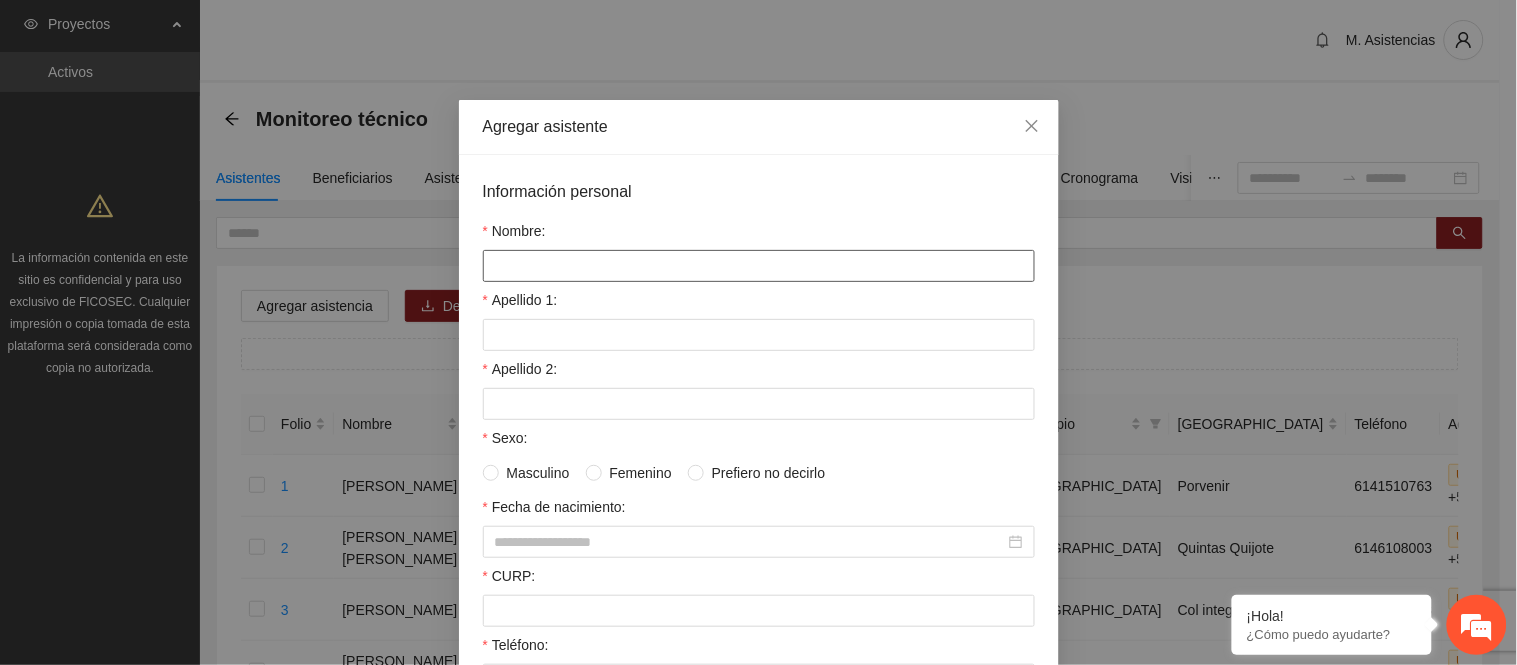 click on "Nombre:" at bounding box center (759, 266) 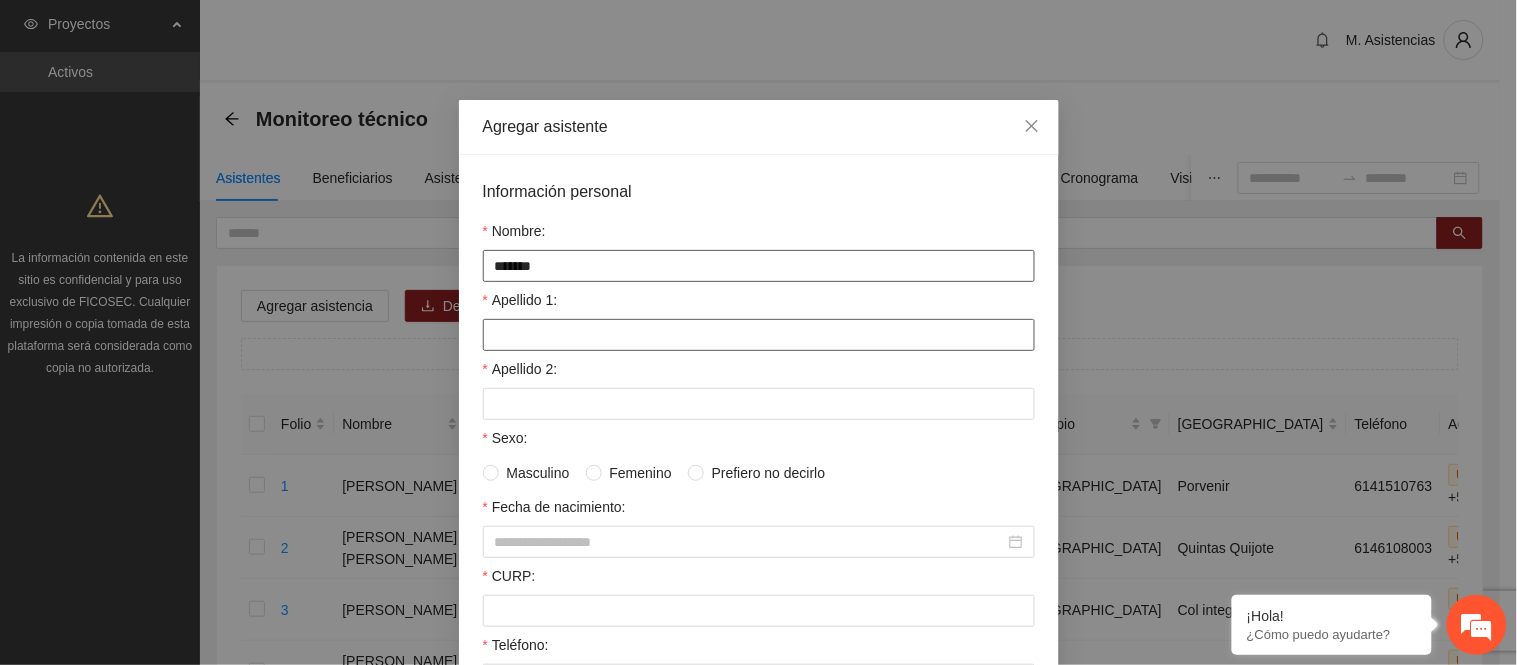 type on "******" 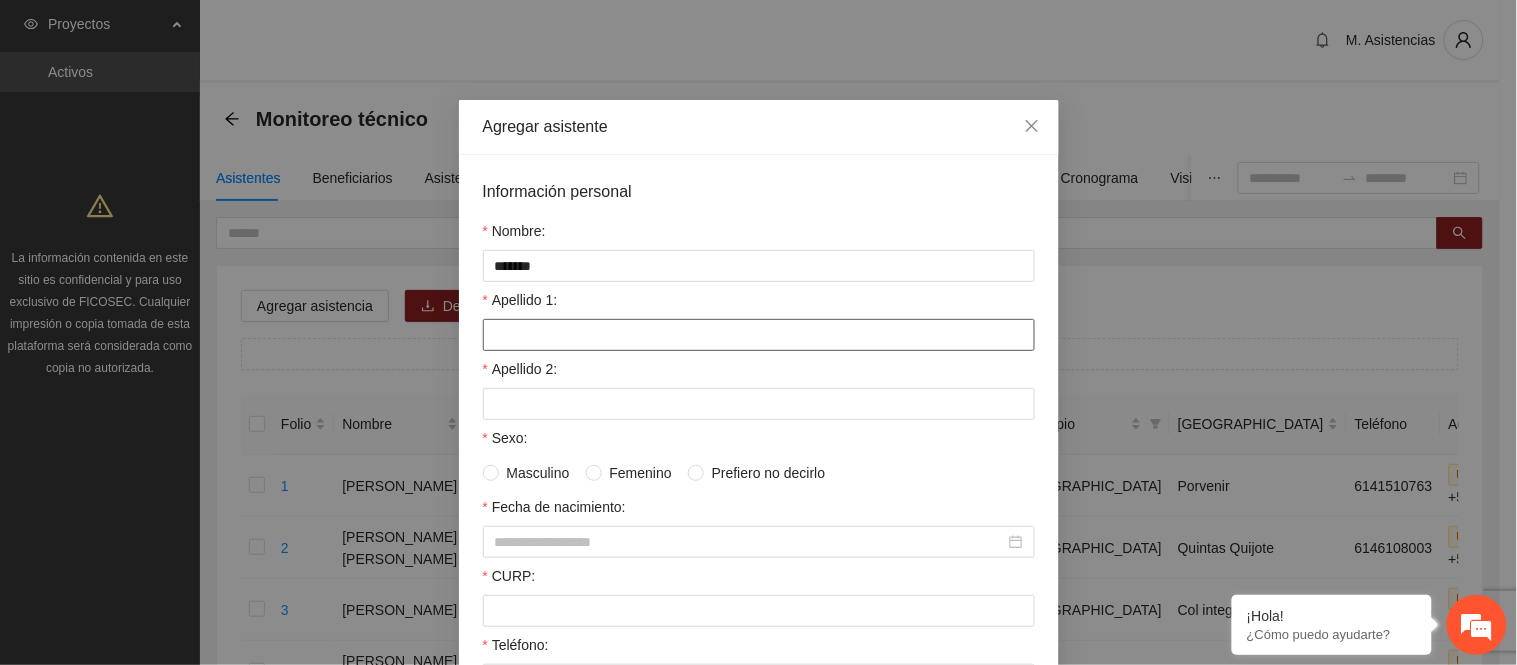 click on "Apellido 1:" at bounding box center [759, 335] 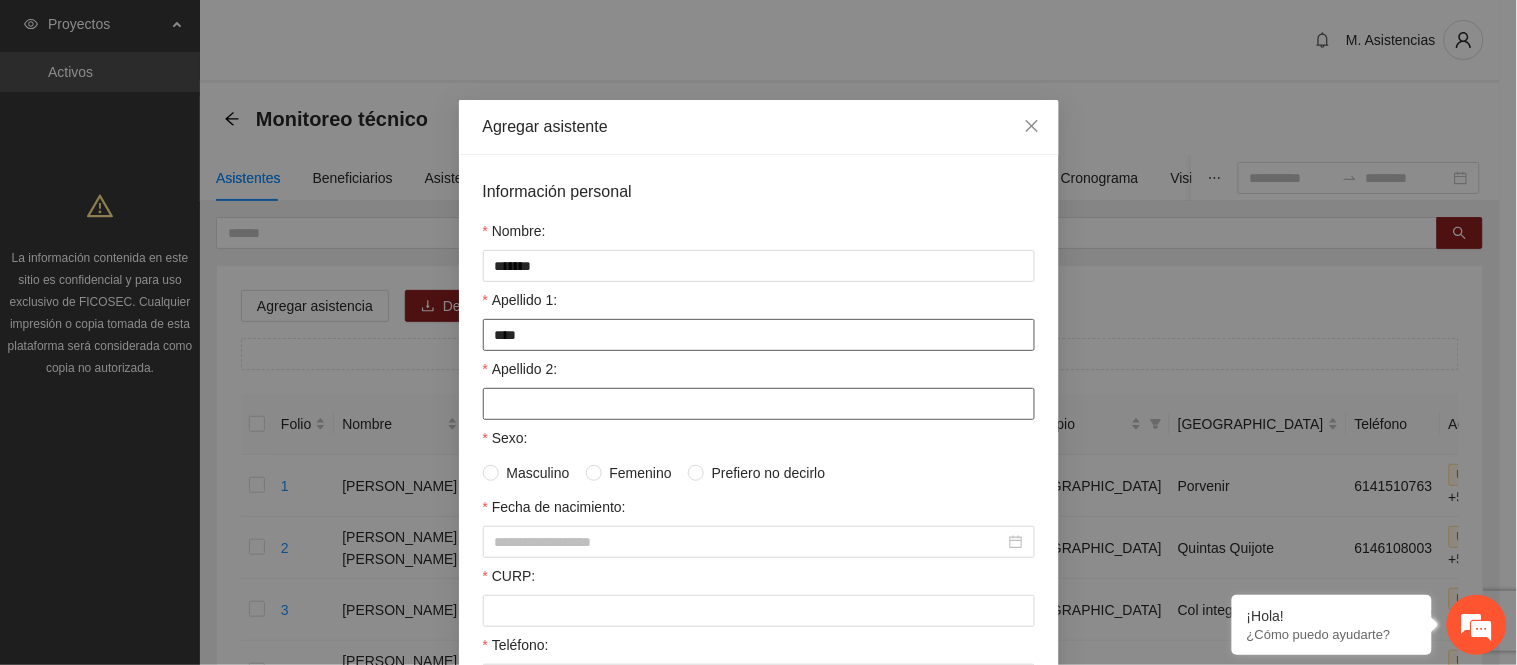 type on "****" 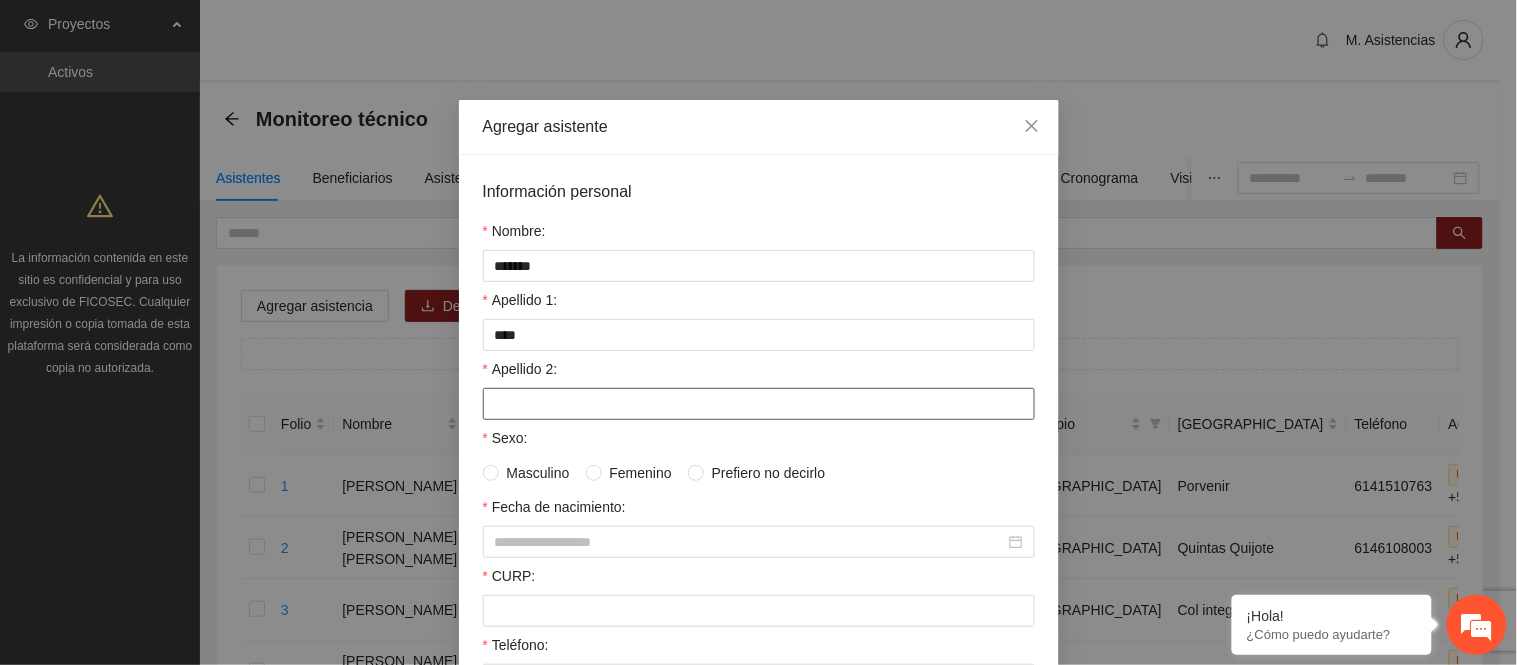 click on "Apellido 2:" at bounding box center [759, 404] 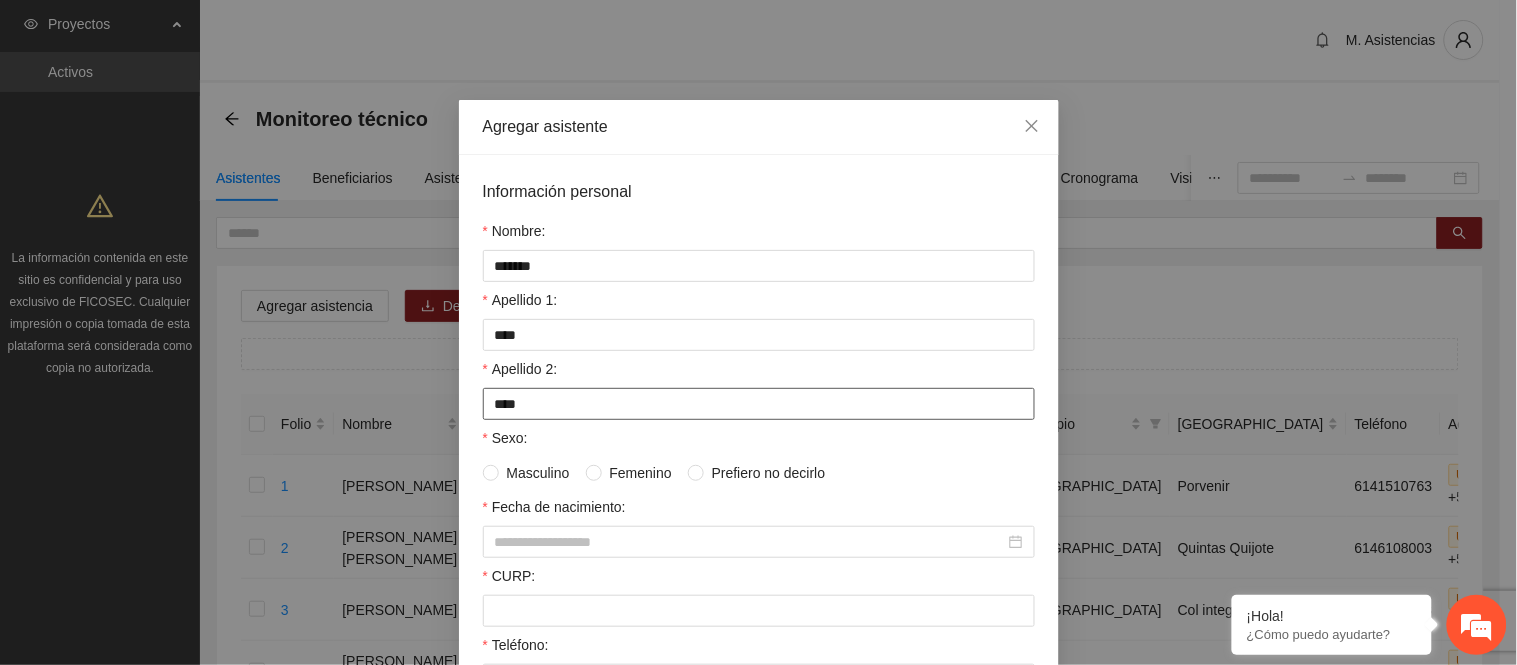 type on "****" 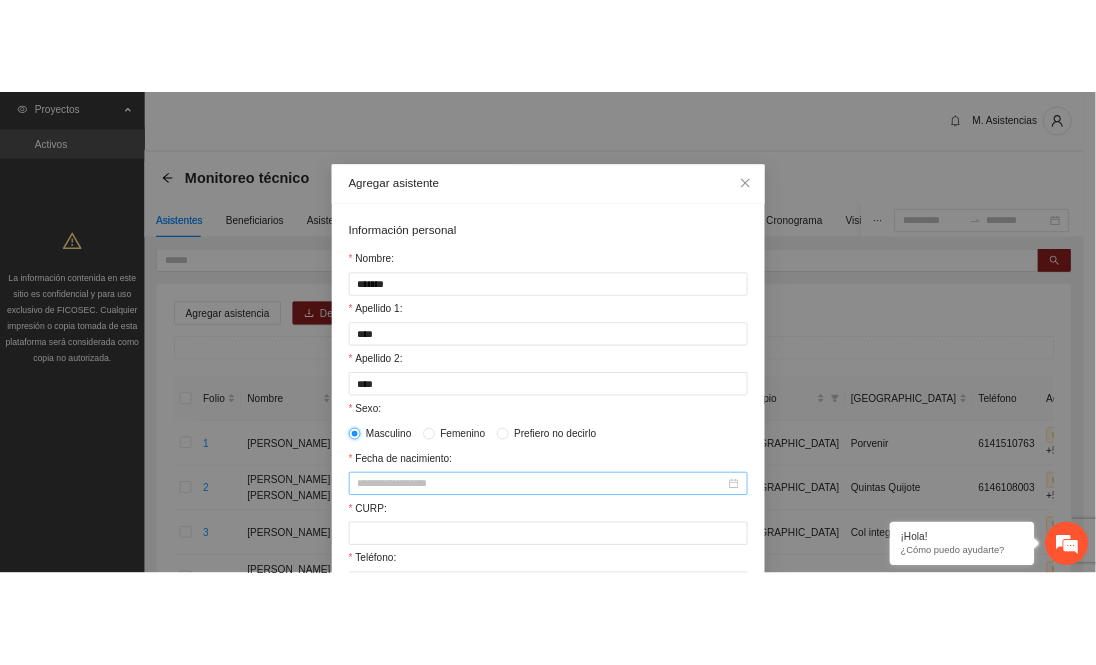 scroll, scrollTop: 222, scrollLeft: 0, axis: vertical 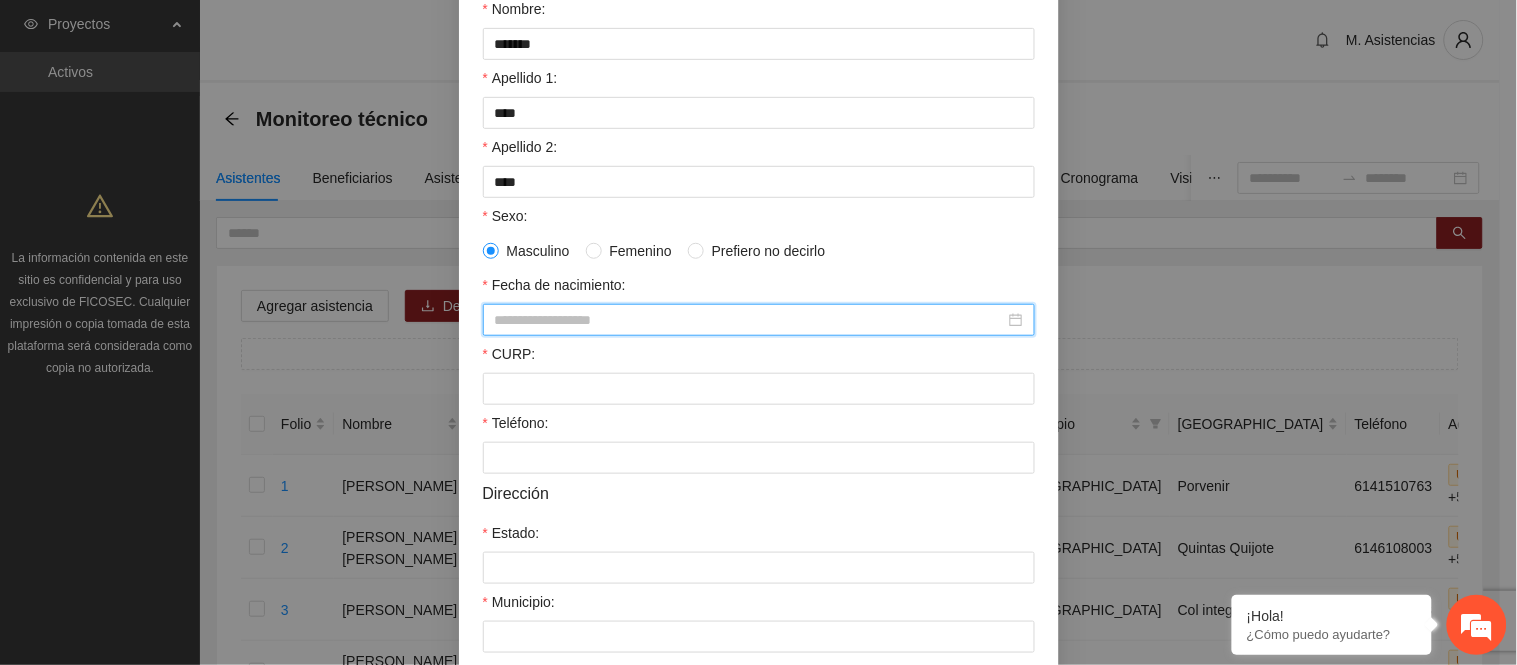 click on "Fecha de nacimiento:" at bounding box center [750, 320] 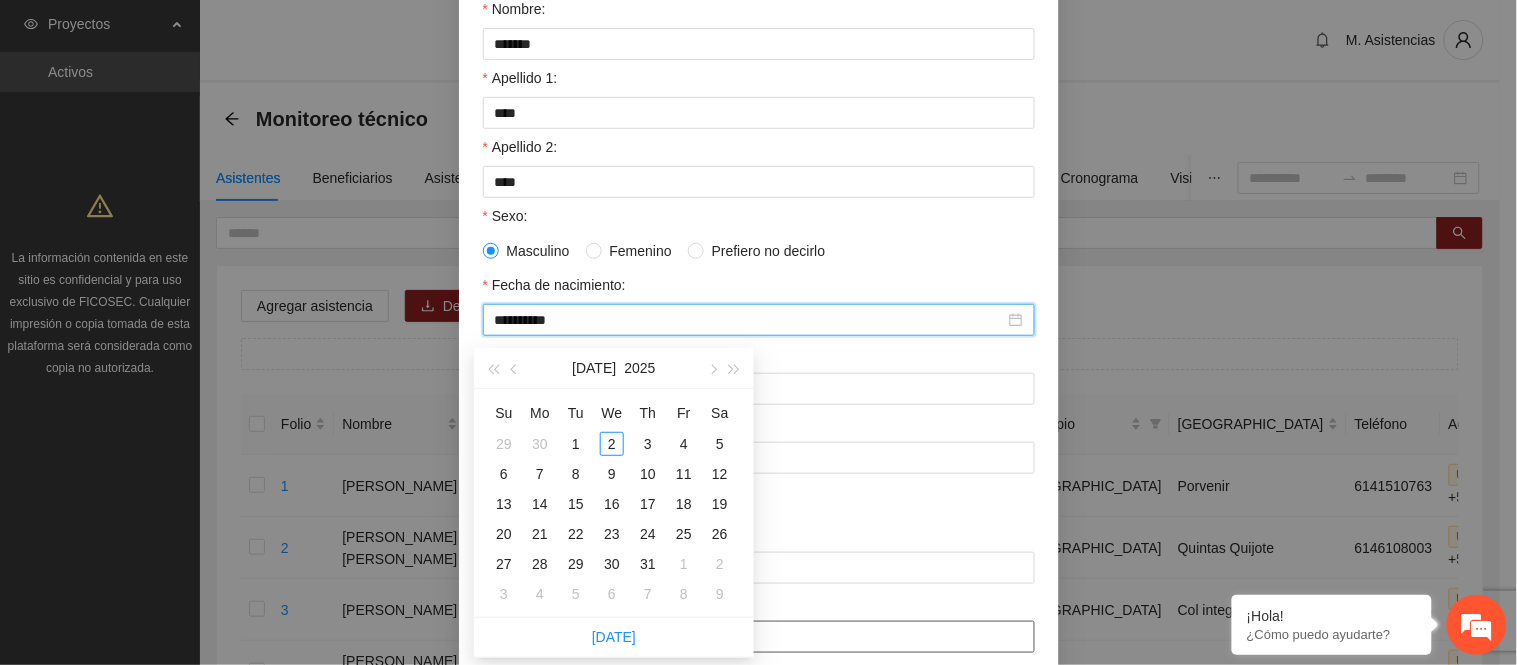 type on "**********" 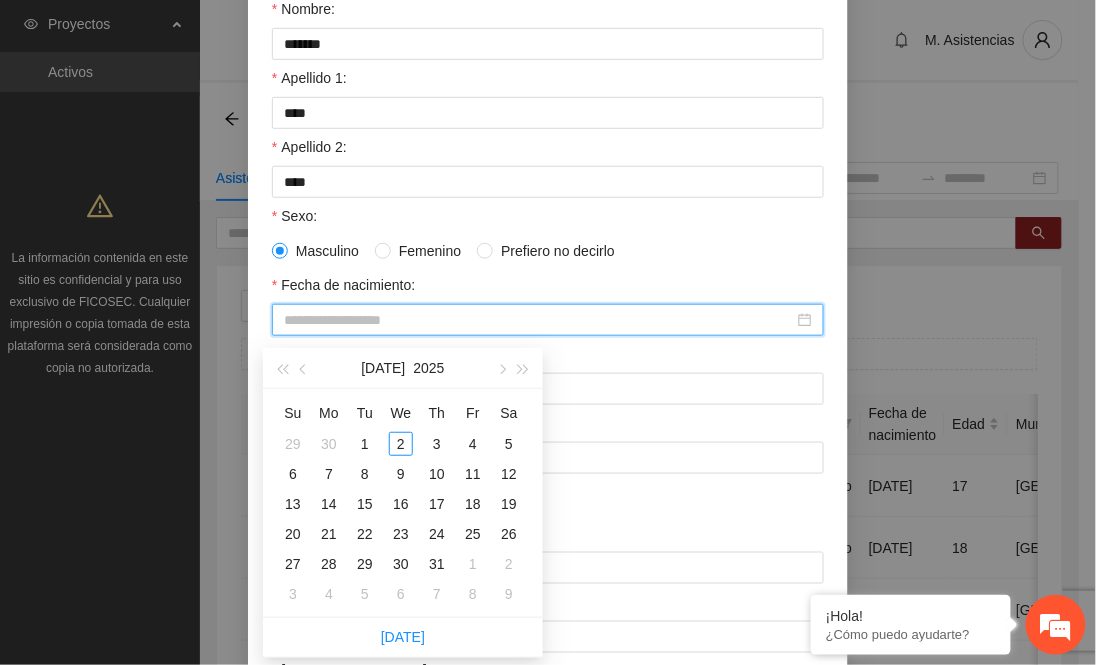 click on "Fecha de nacimiento:" at bounding box center (539, 320) 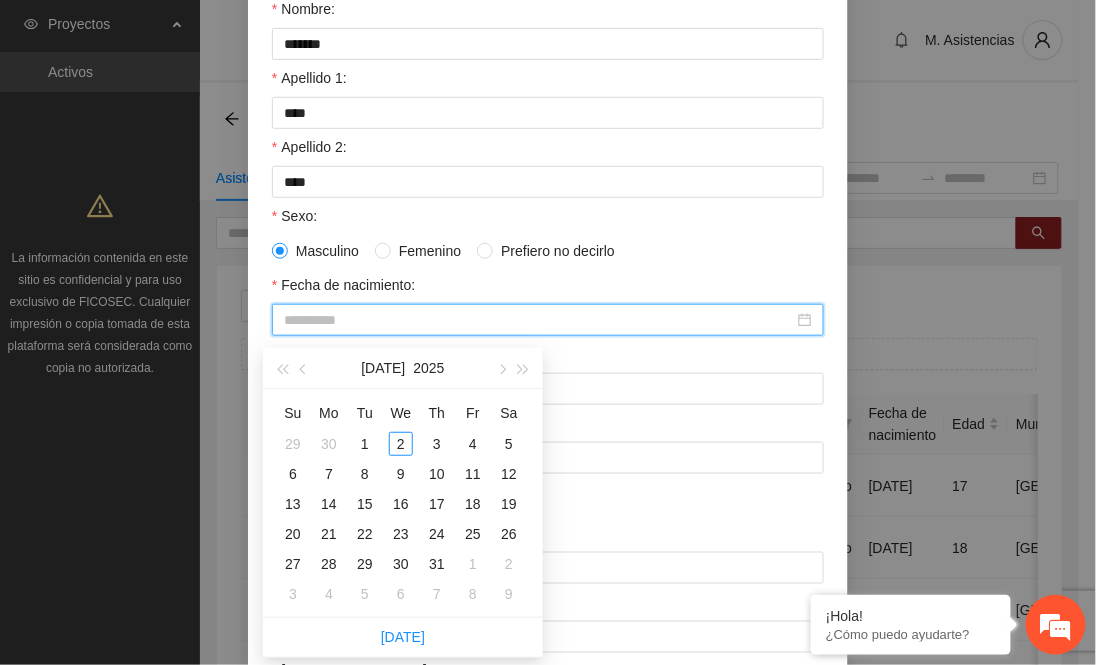 type on "**********" 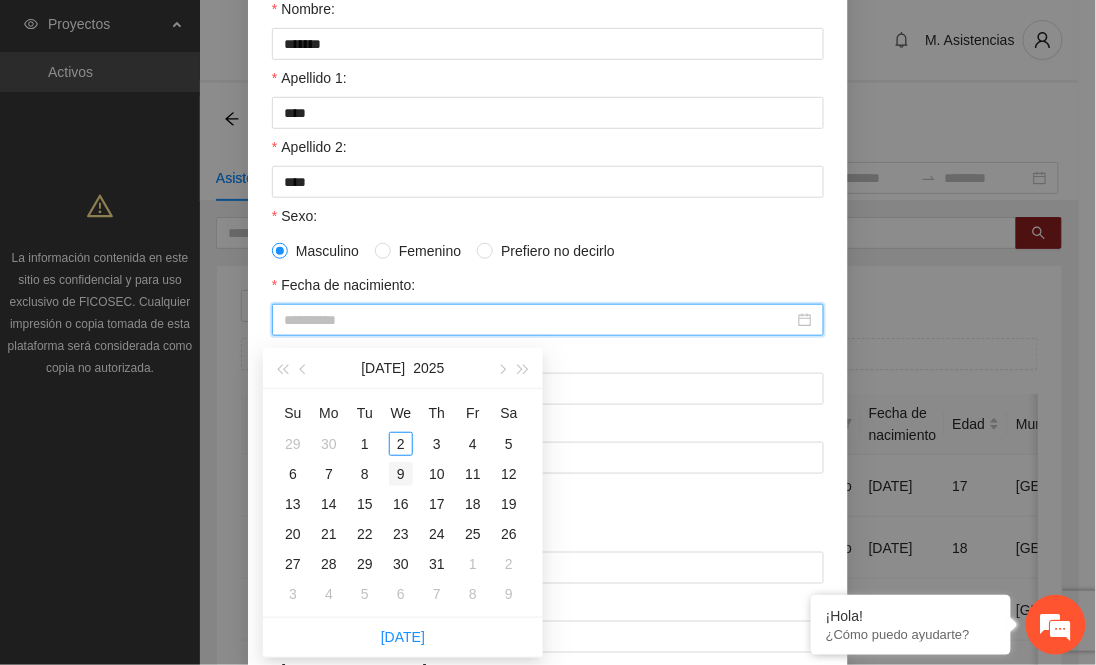 click on "9" at bounding box center (401, 474) 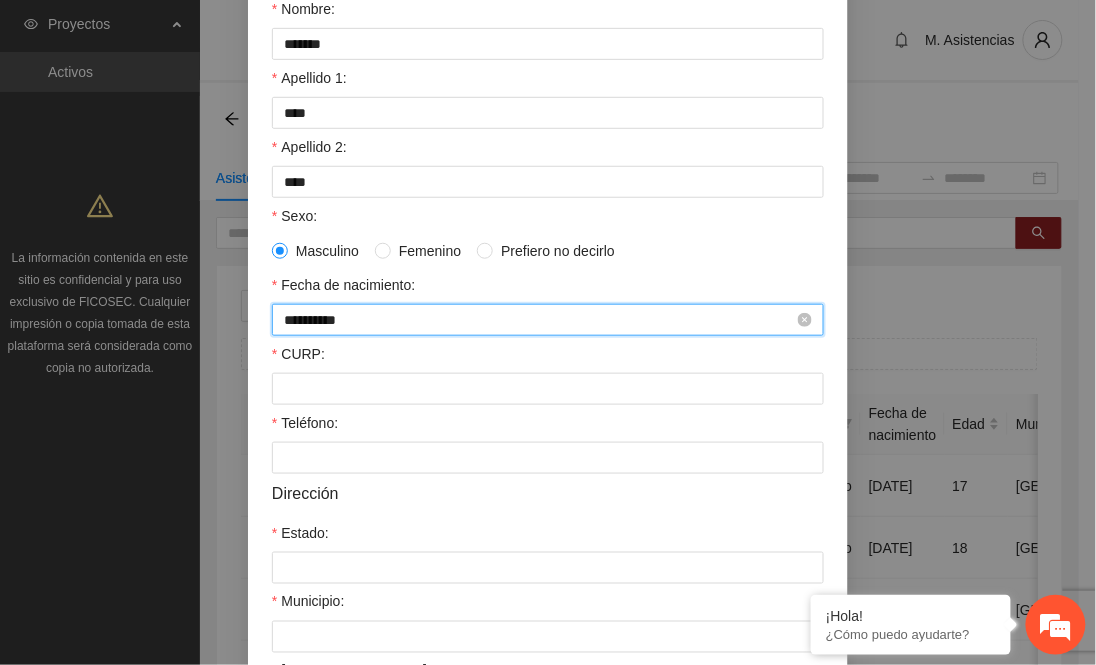 click on "**********" at bounding box center (539, 320) 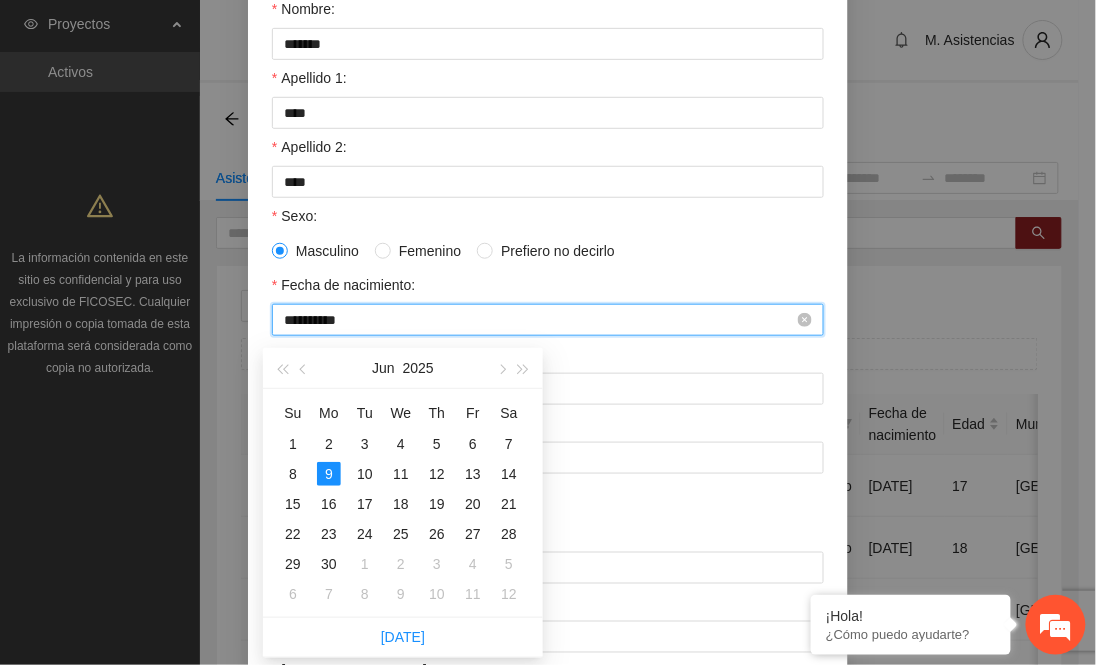 click on "**********" at bounding box center (539, 320) 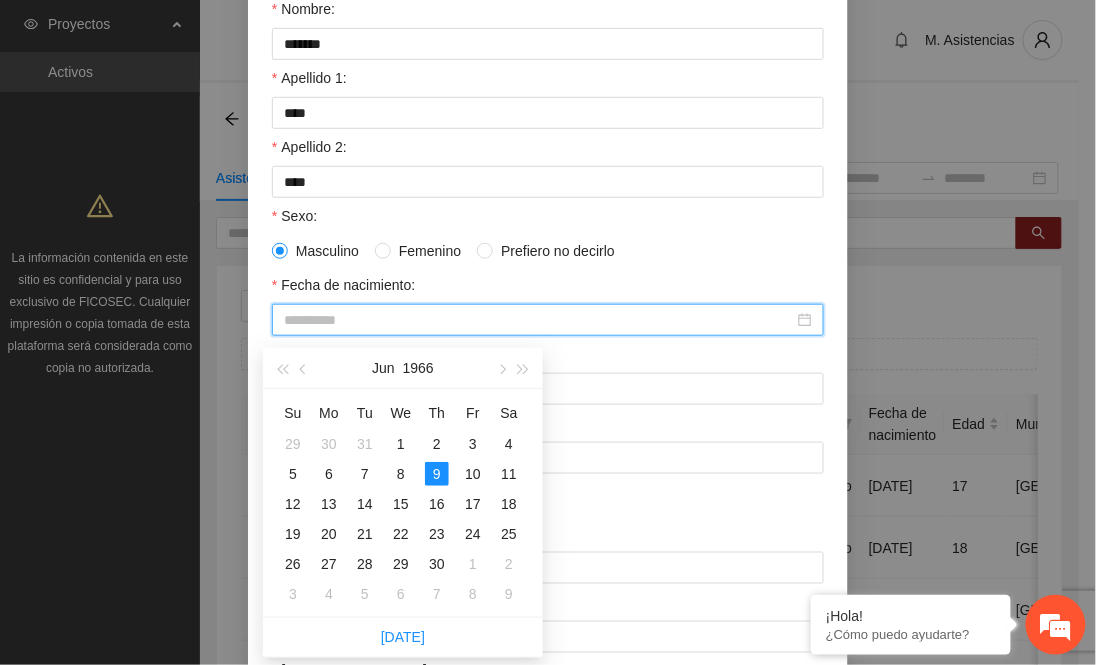 click on "9" at bounding box center (437, 474) 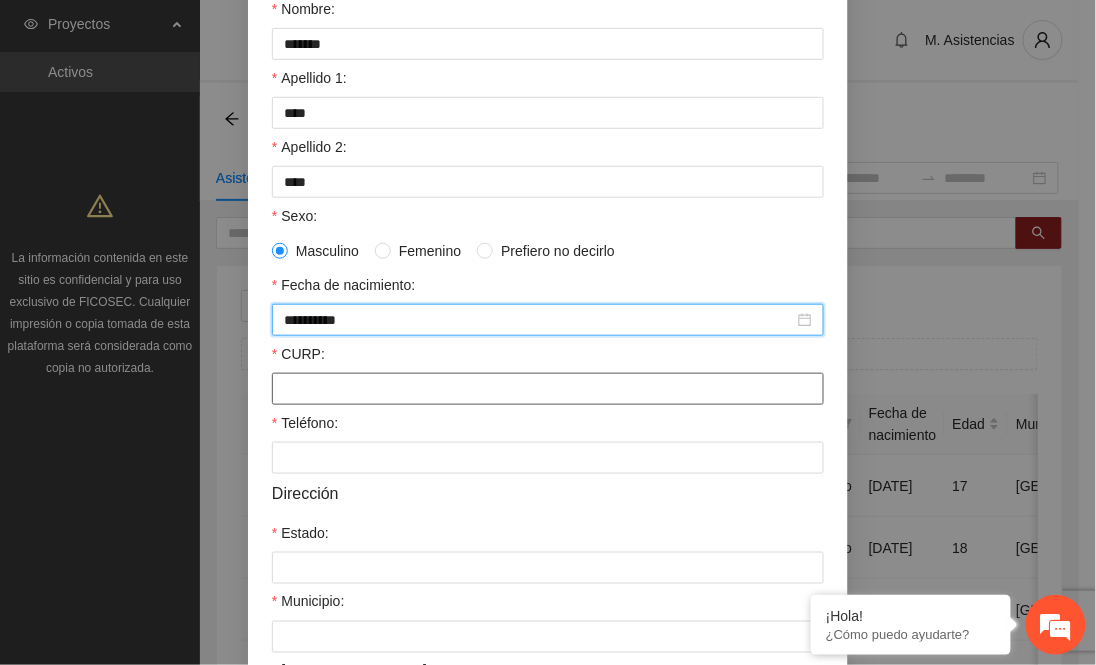 type on "**********" 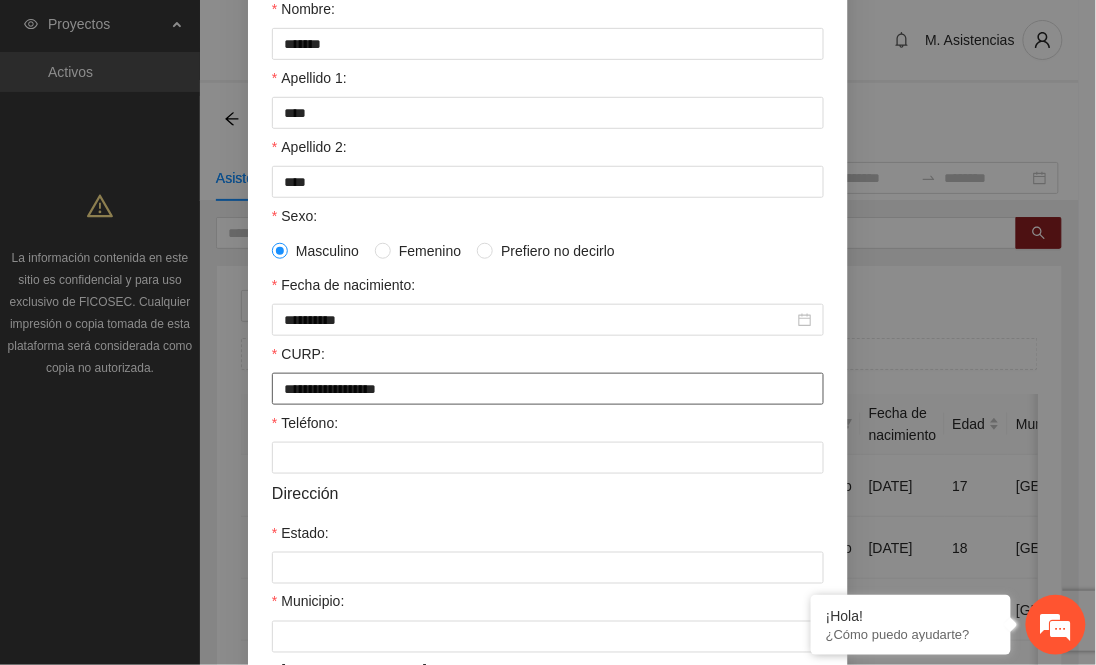 click on "**********" at bounding box center [548, 389] 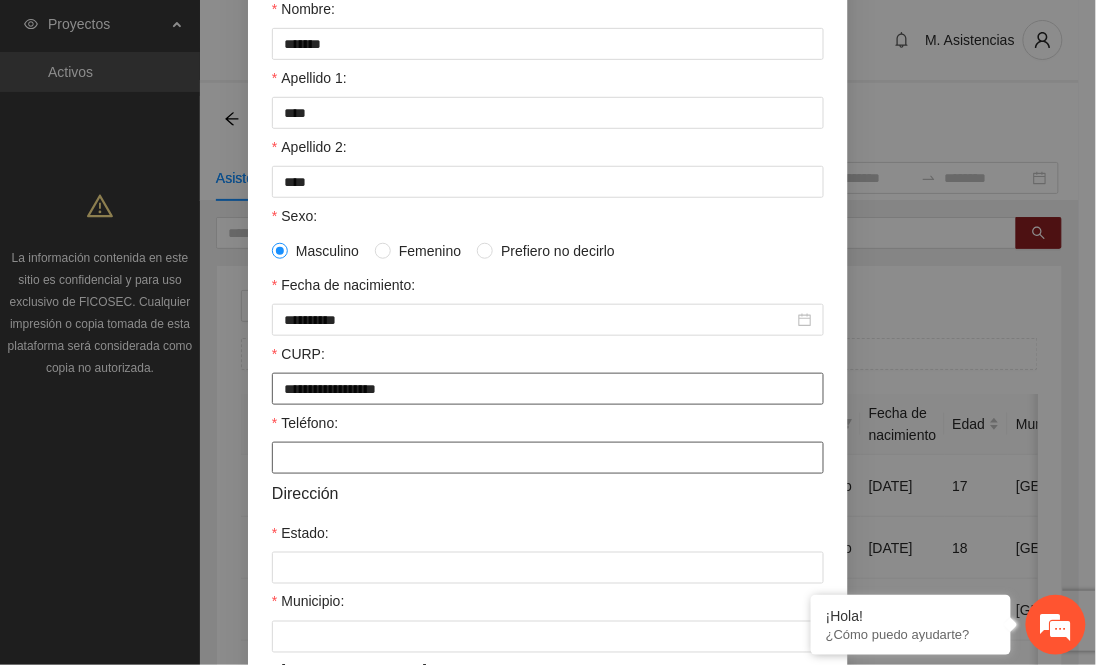 type on "**********" 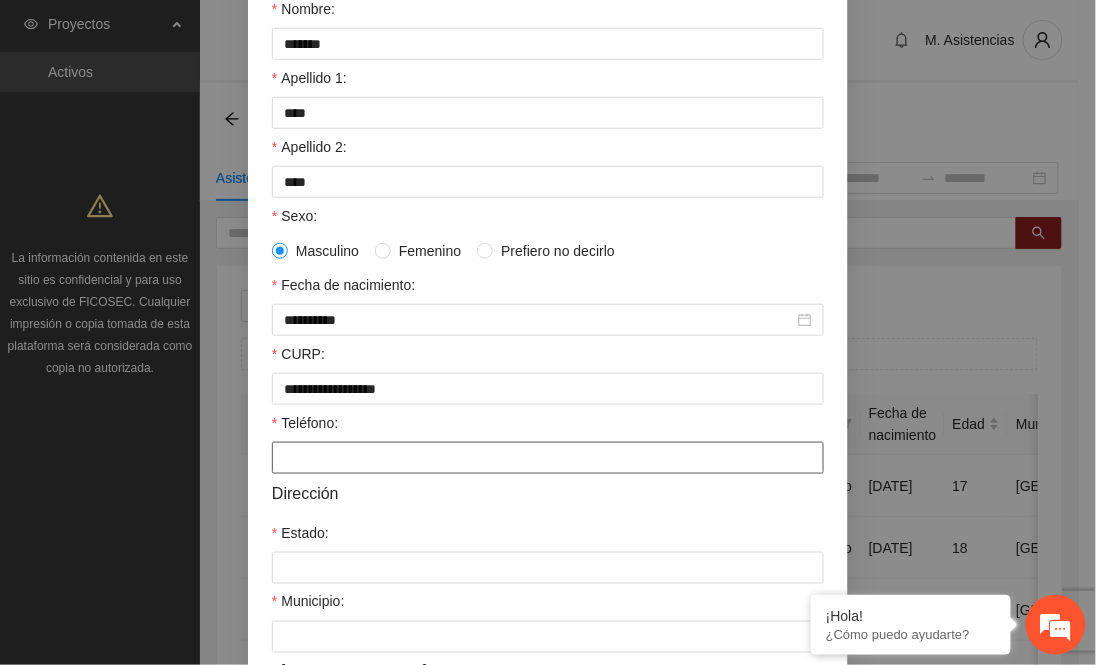 click on "Teléfono:" at bounding box center [548, 458] 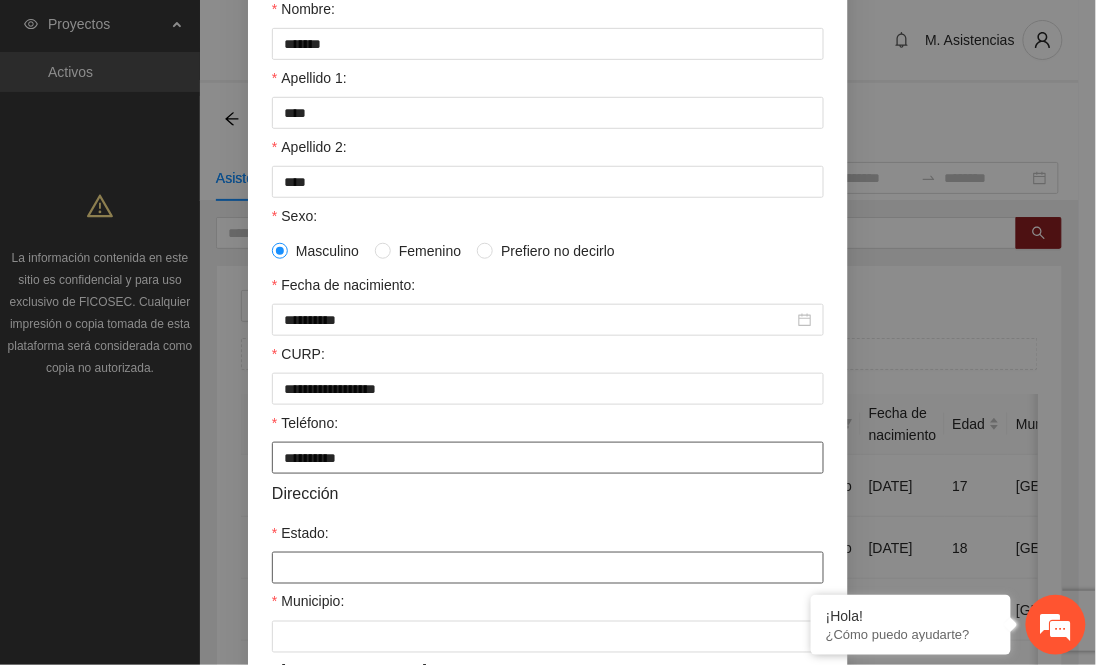 type on "**********" 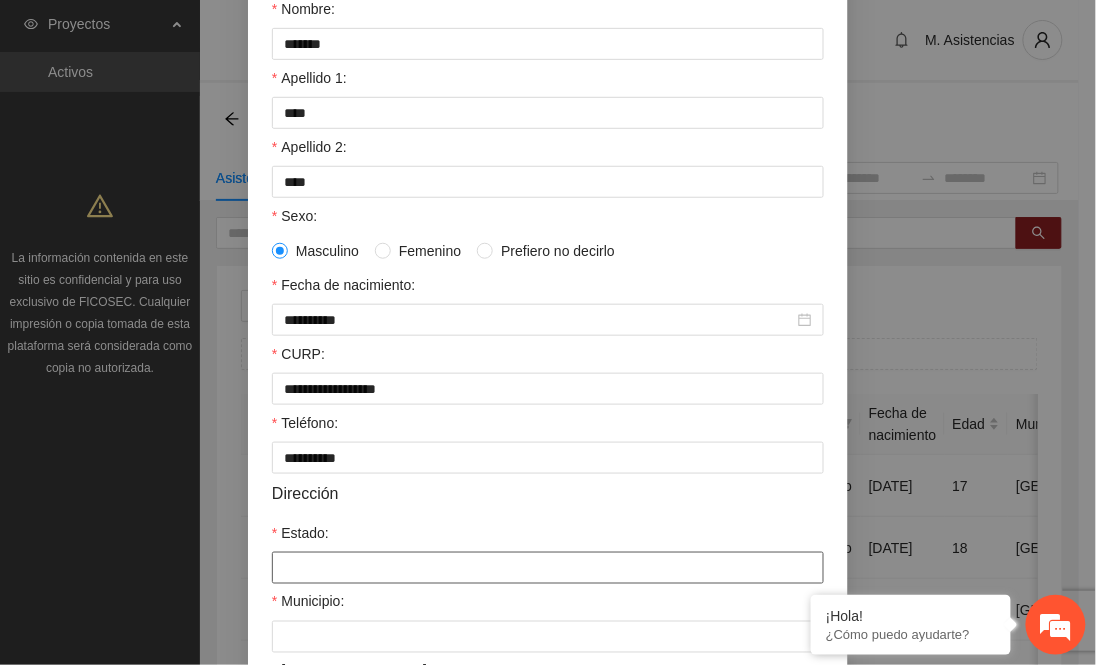 click on "Estado:" at bounding box center (548, 568) 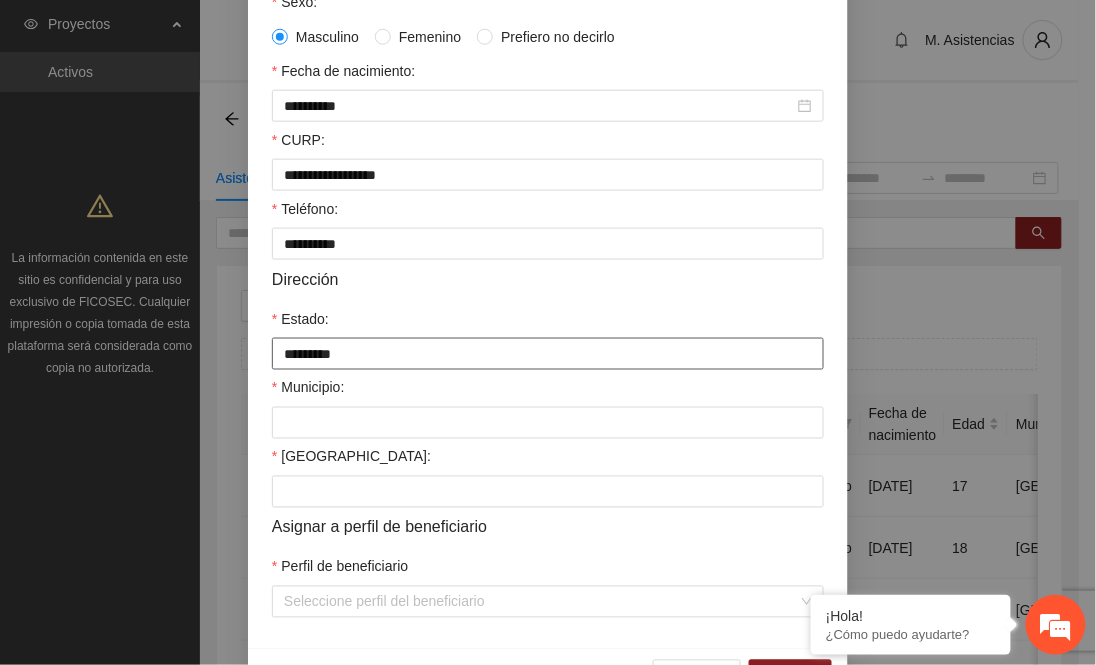 scroll, scrollTop: 444, scrollLeft: 0, axis: vertical 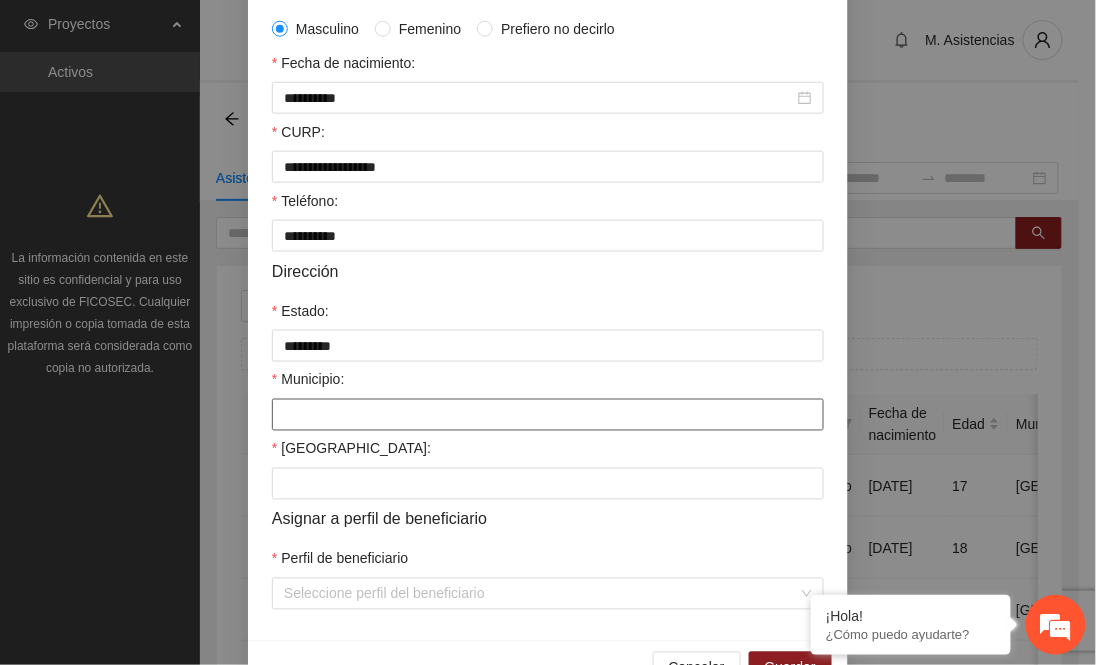 click on "Municipio:" at bounding box center (548, 415) 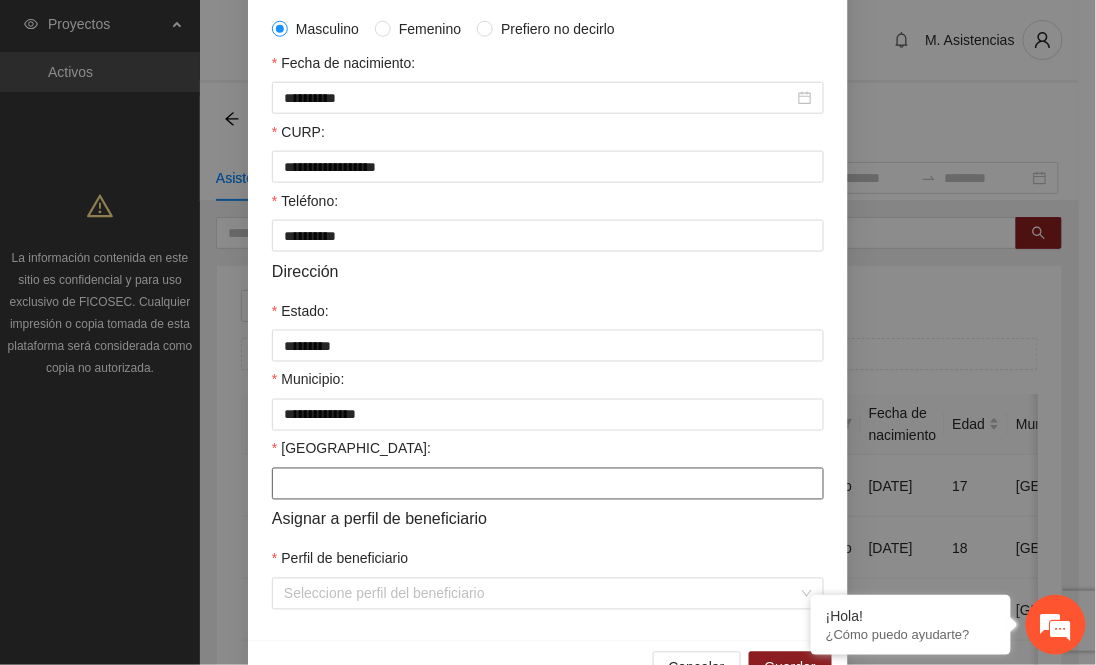 click on "[GEOGRAPHIC_DATA]:" at bounding box center [548, 484] 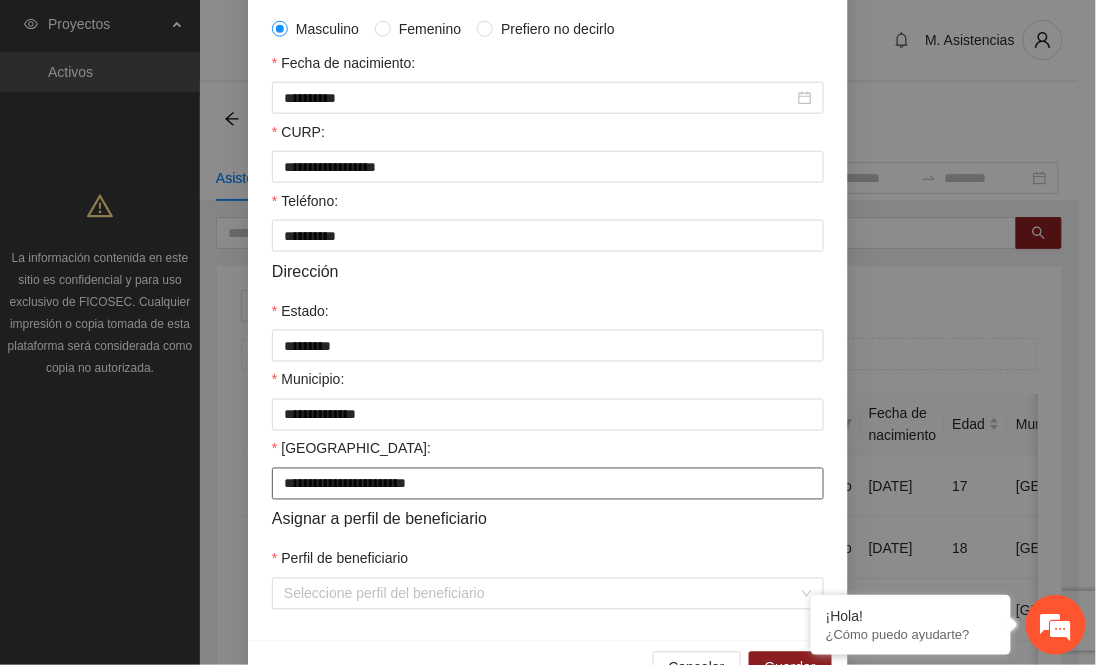 scroll, scrollTop: 515, scrollLeft: 0, axis: vertical 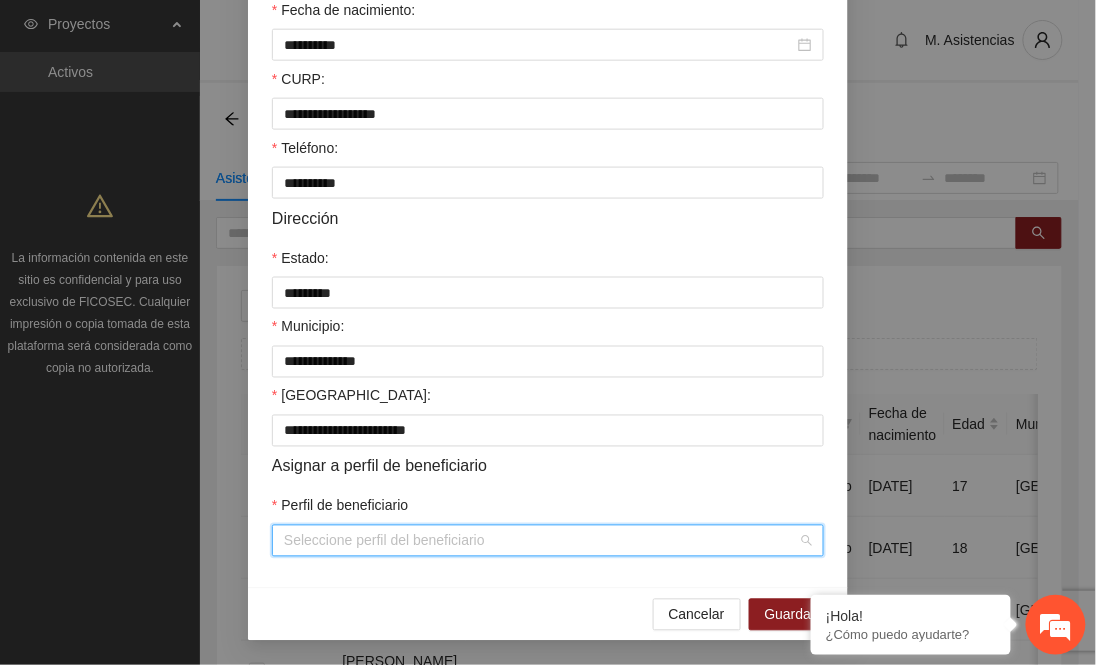 click on "Perfil de beneficiario" at bounding box center [541, 541] 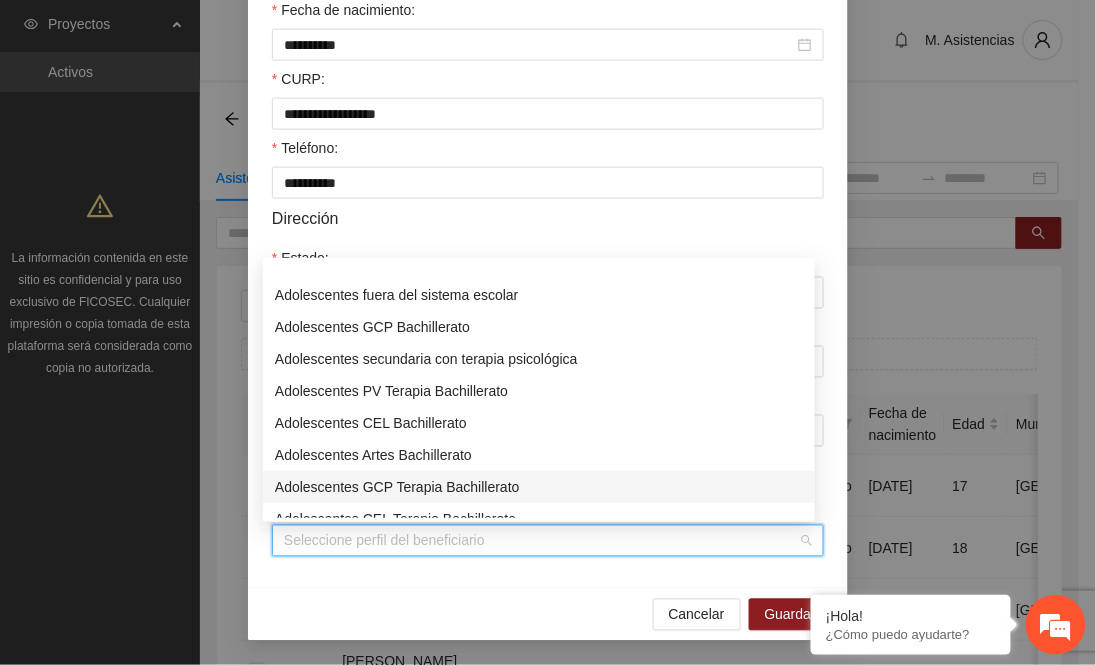 scroll, scrollTop: 160, scrollLeft: 0, axis: vertical 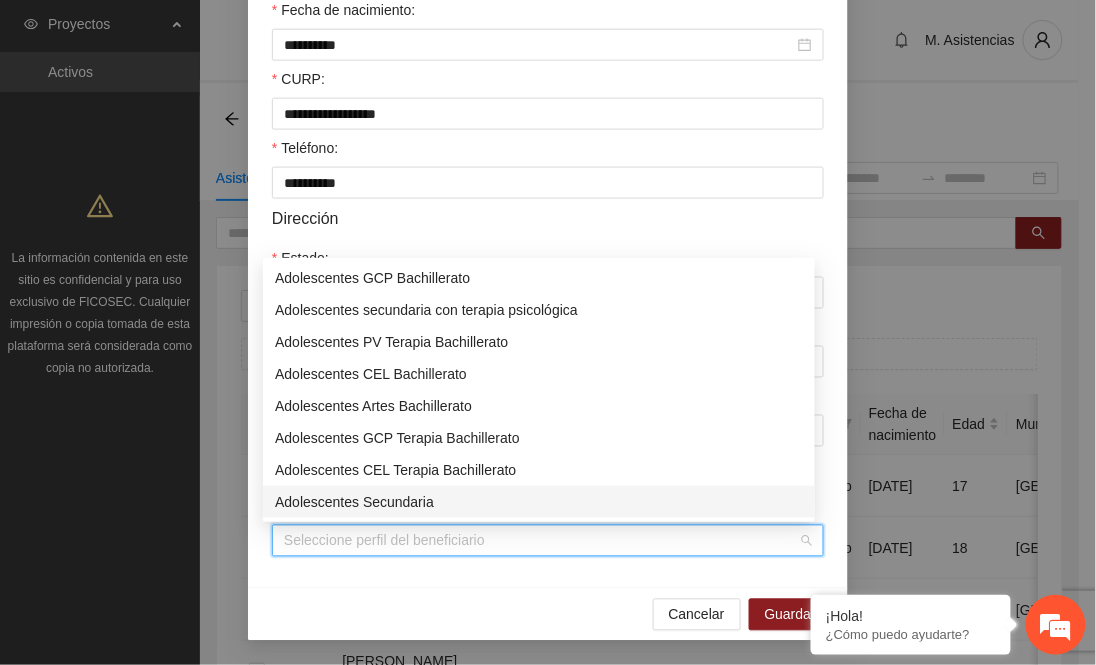 click on "Adolescentes Secundaria" at bounding box center (539, 502) 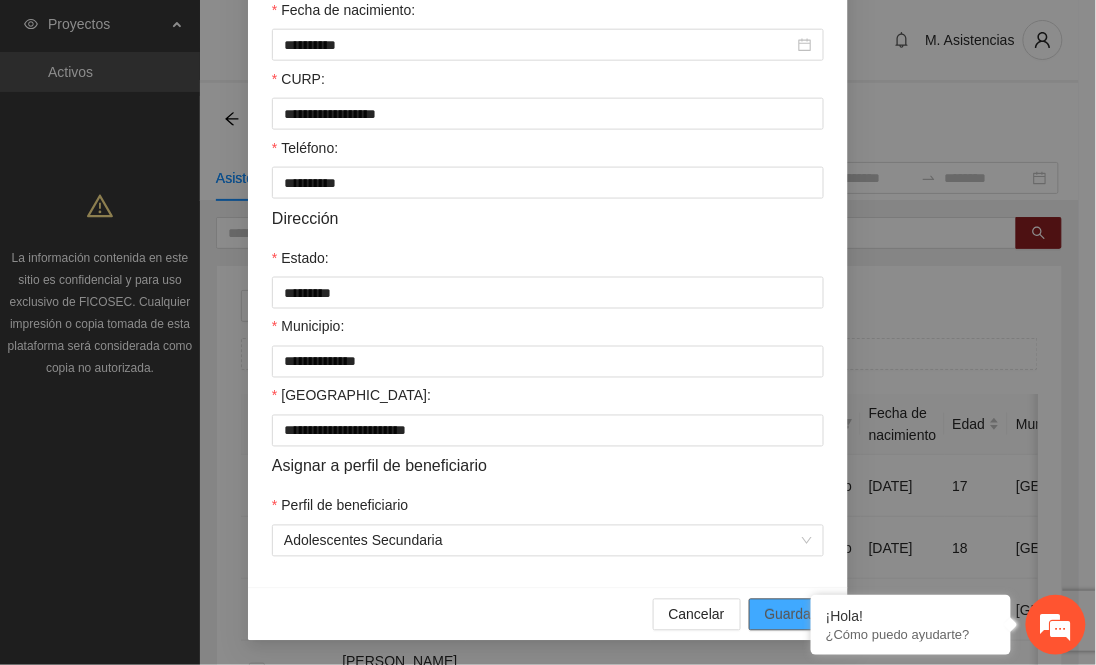 click on "Guardar" at bounding box center (790, 615) 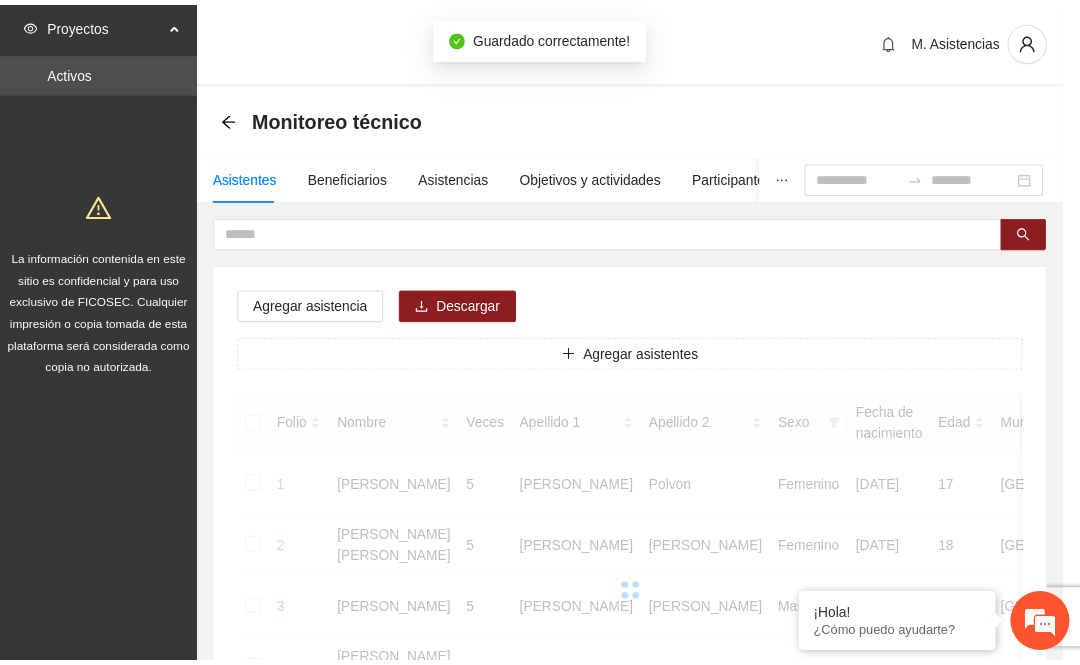 scroll, scrollTop: 415, scrollLeft: 0, axis: vertical 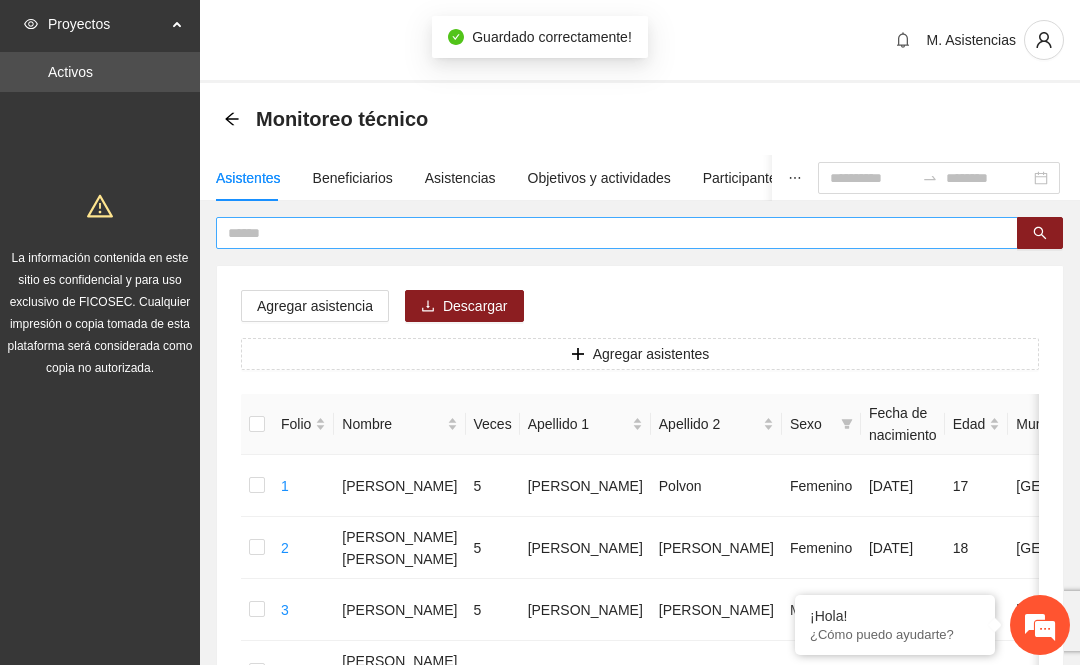 click at bounding box center (609, 233) 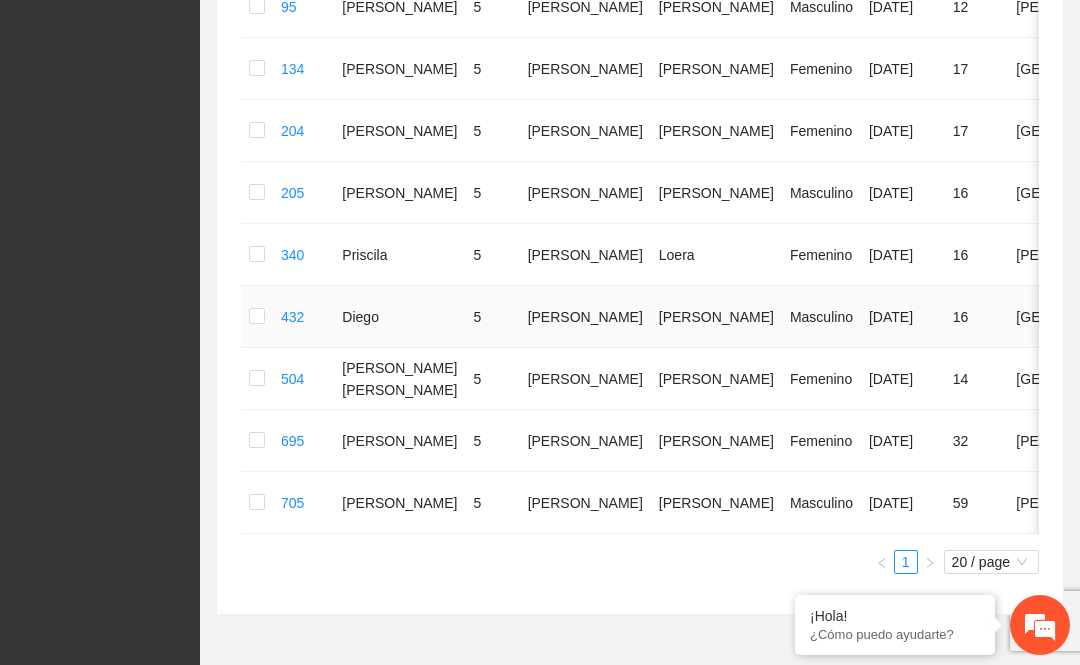 scroll, scrollTop: 666, scrollLeft: 0, axis: vertical 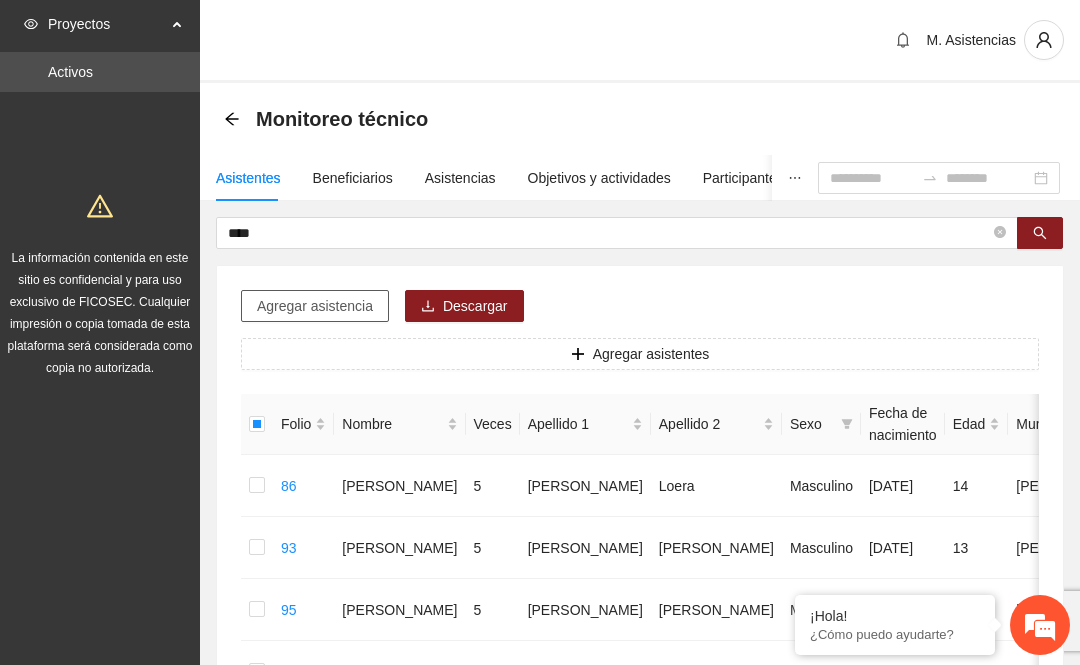 click on "Agregar asistencia" at bounding box center [315, 306] 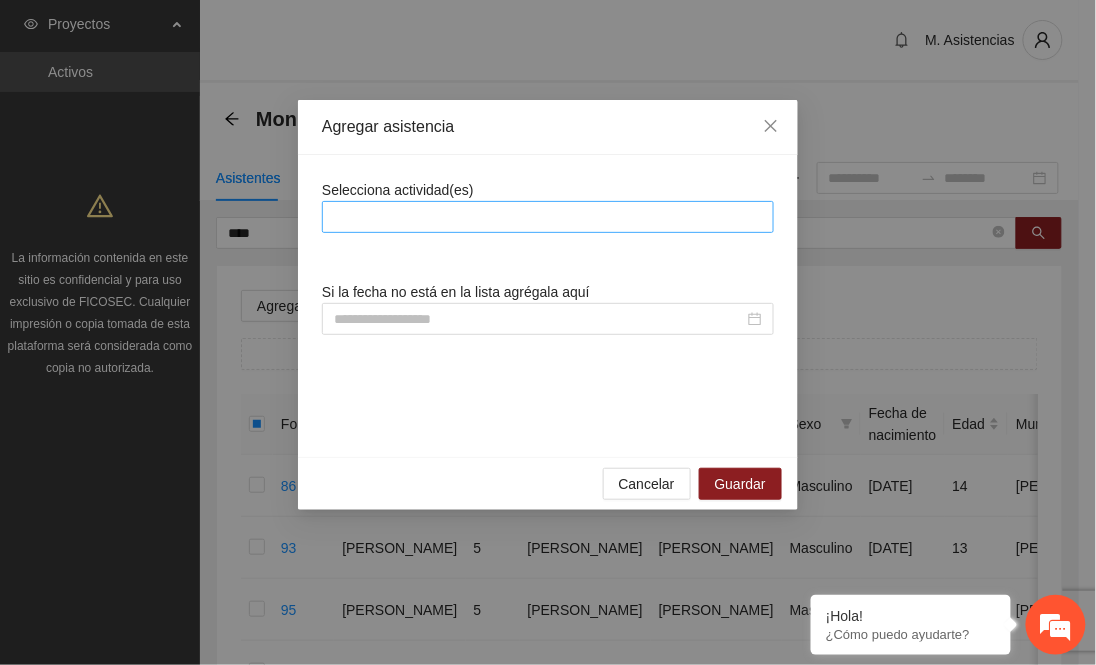 click at bounding box center [548, 217] 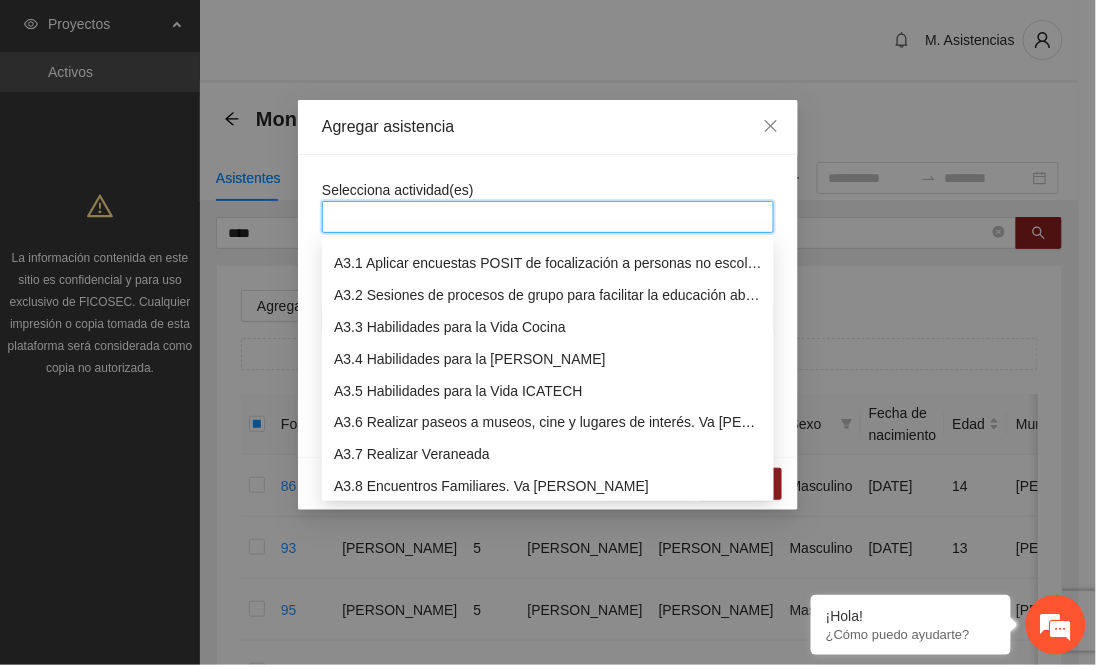 scroll, scrollTop: 444, scrollLeft: 0, axis: vertical 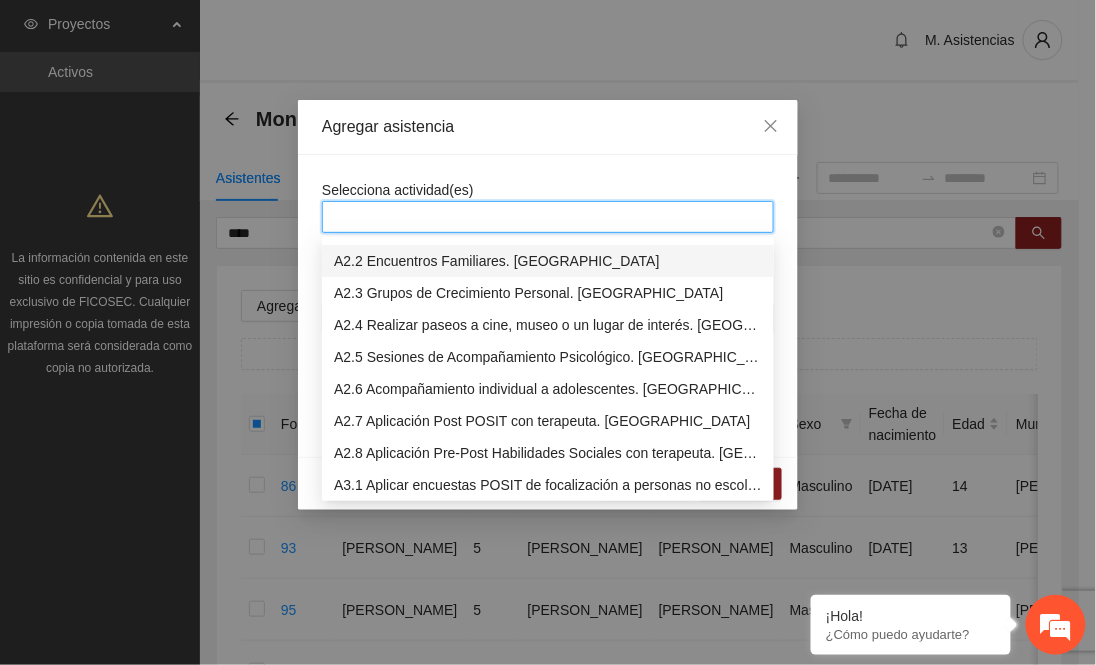 click on "A2.2 Encuentros Familiares. [GEOGRAPHIC_DATA]" at bounding box center (548, 261) 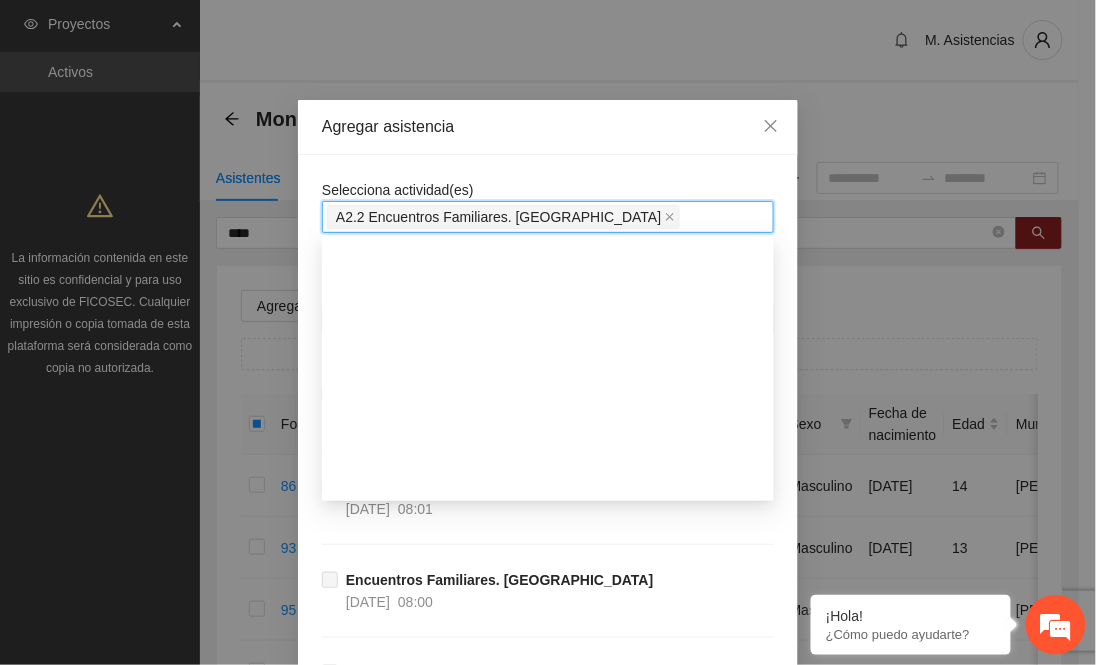 scroll, scrollTop: 1000, scrollLeft: 0, axis: vertical 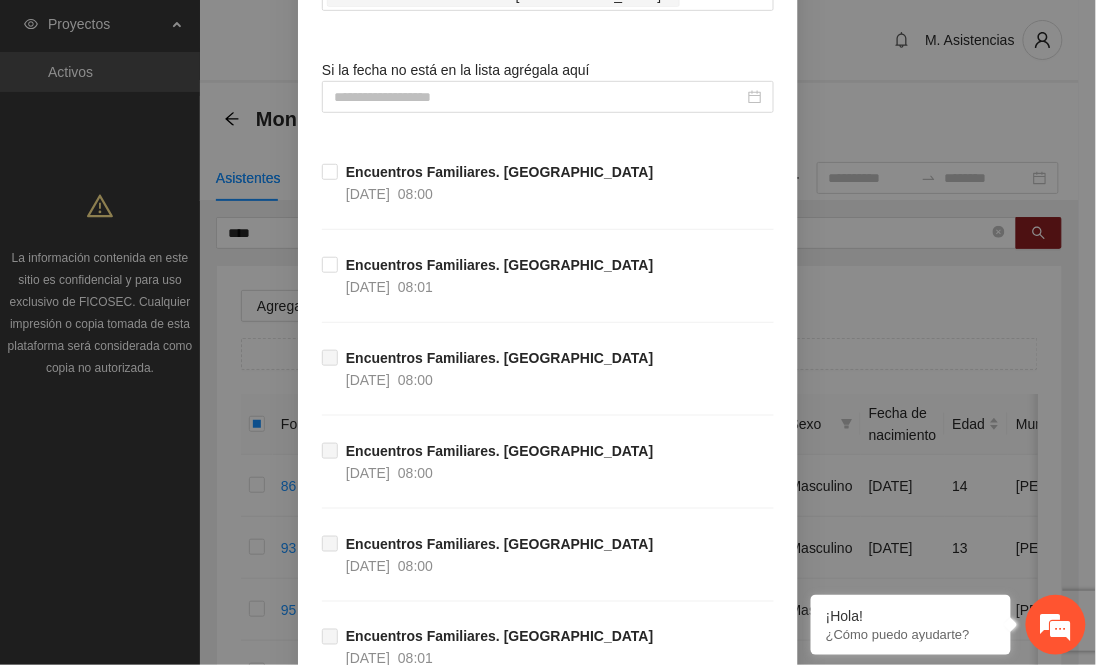 click on "Selecciona actividad(es) A2.2 Encuentros Familiares. Secundaria   Si la fecha no está en la lista agrégala aquí Encuentros Familiares. Secundaria [DATE] 08:00 Encuentros Familiares. Secundaria [DATE] 08:01 Encuentros Familiares. Secundaria [DATE] 08:00 Encuentros Familiares. Secundaria [DATE] 08:00 Encuentros Familiares. Secundaria [DATE] 08:00 Encuentros Familiares. Secundaria [DATE] 08:01 Encuentros Familiares. Secundaria [DATE] 08:00 Encuentros Familiares. Secundaria [DATE] 08:00 Encuentros Familiares. Secundaria [DATE] 07:30" at bounding box center [548, 502] 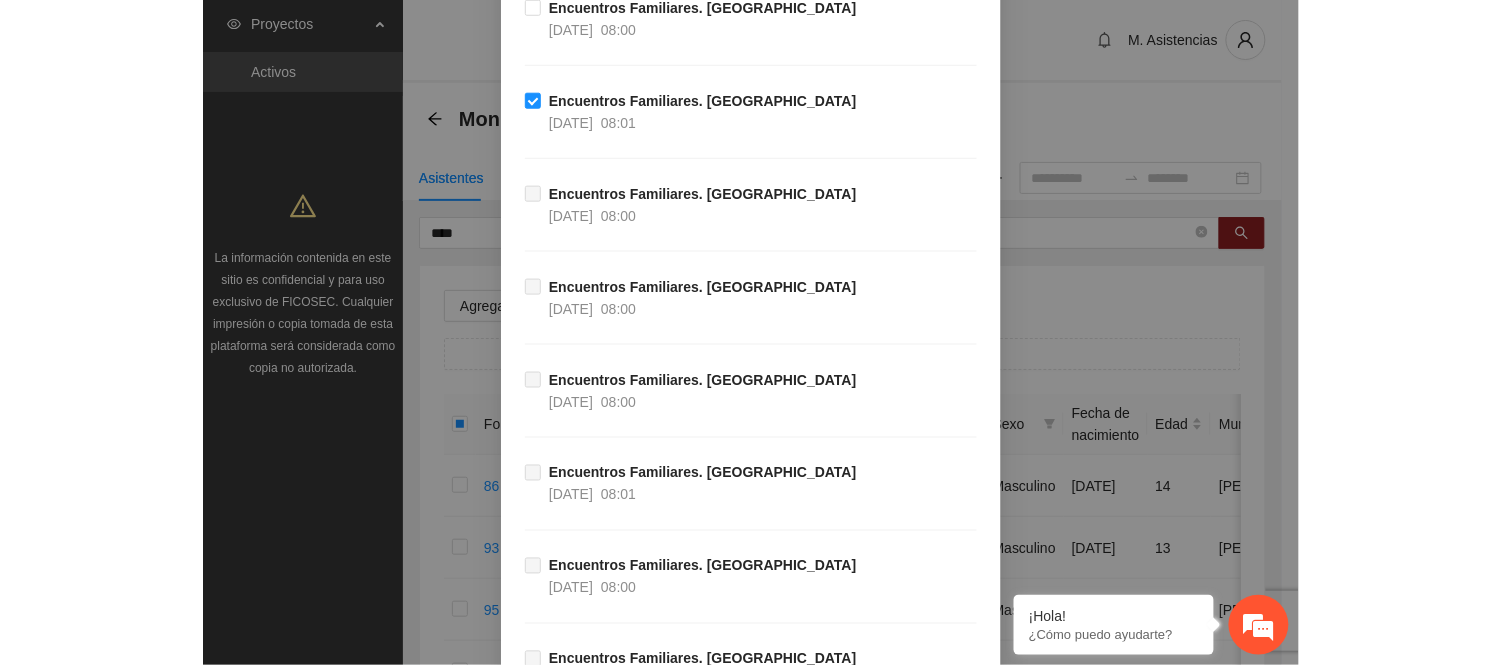 scroll, scrollTop: 705, scrollLeft: 0, axis: vertical 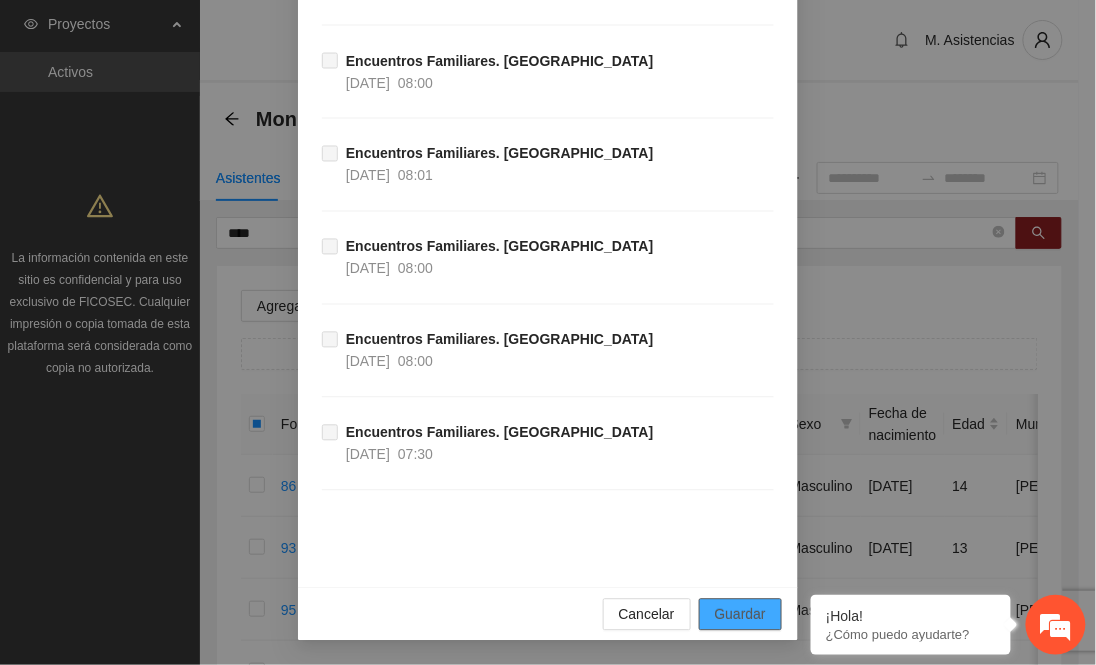 click on "Guardar" at bounding box center [740, 615] 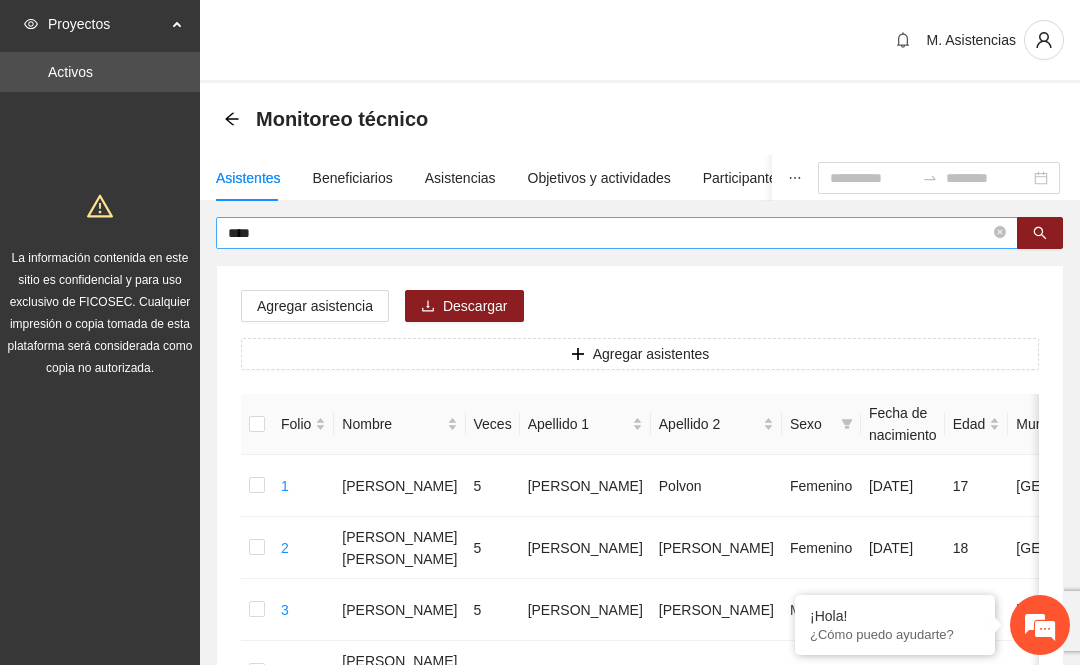 click on "****" at bounding box center (609, 233) 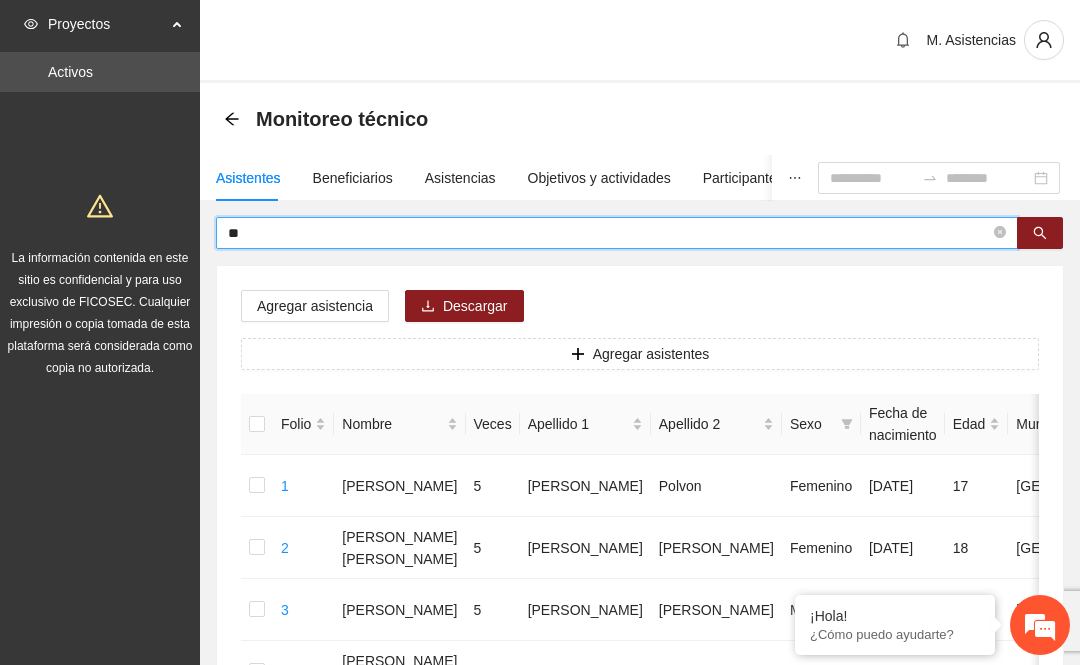type on "*" 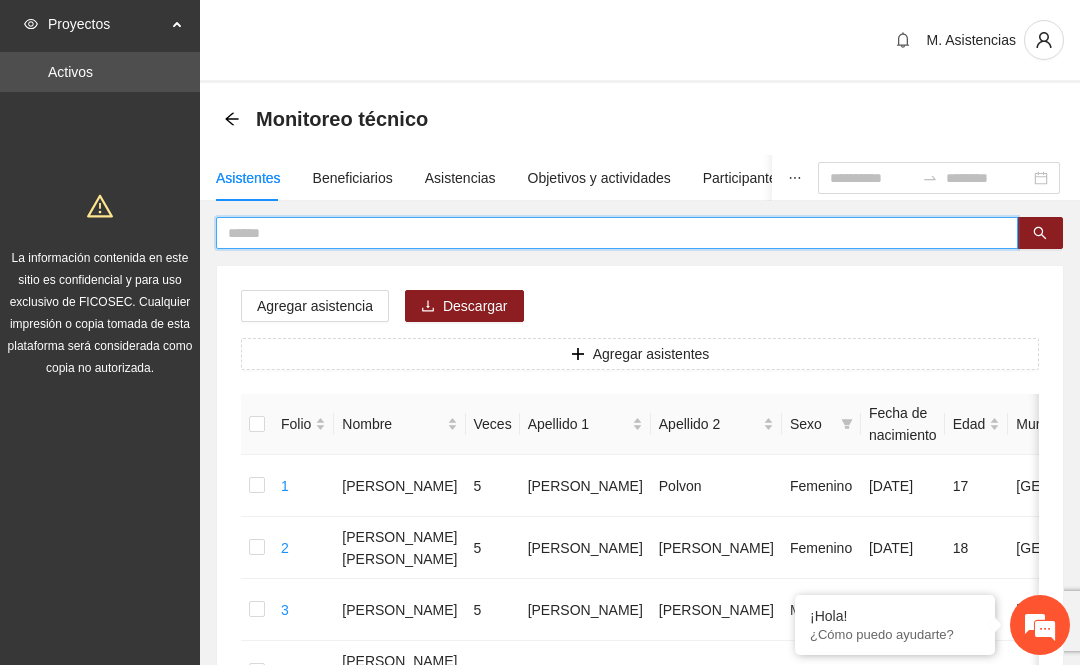 type 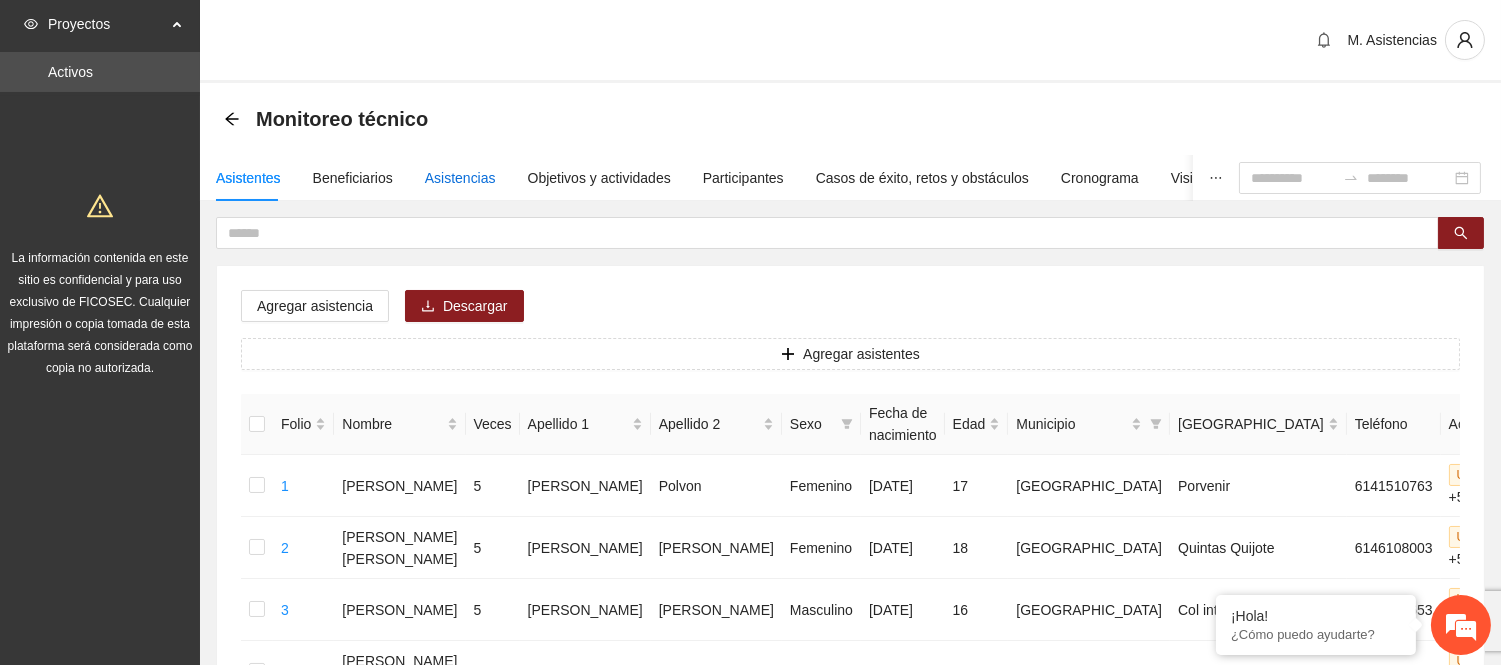 click on "Asistencias" at bounding box center [460, 178] 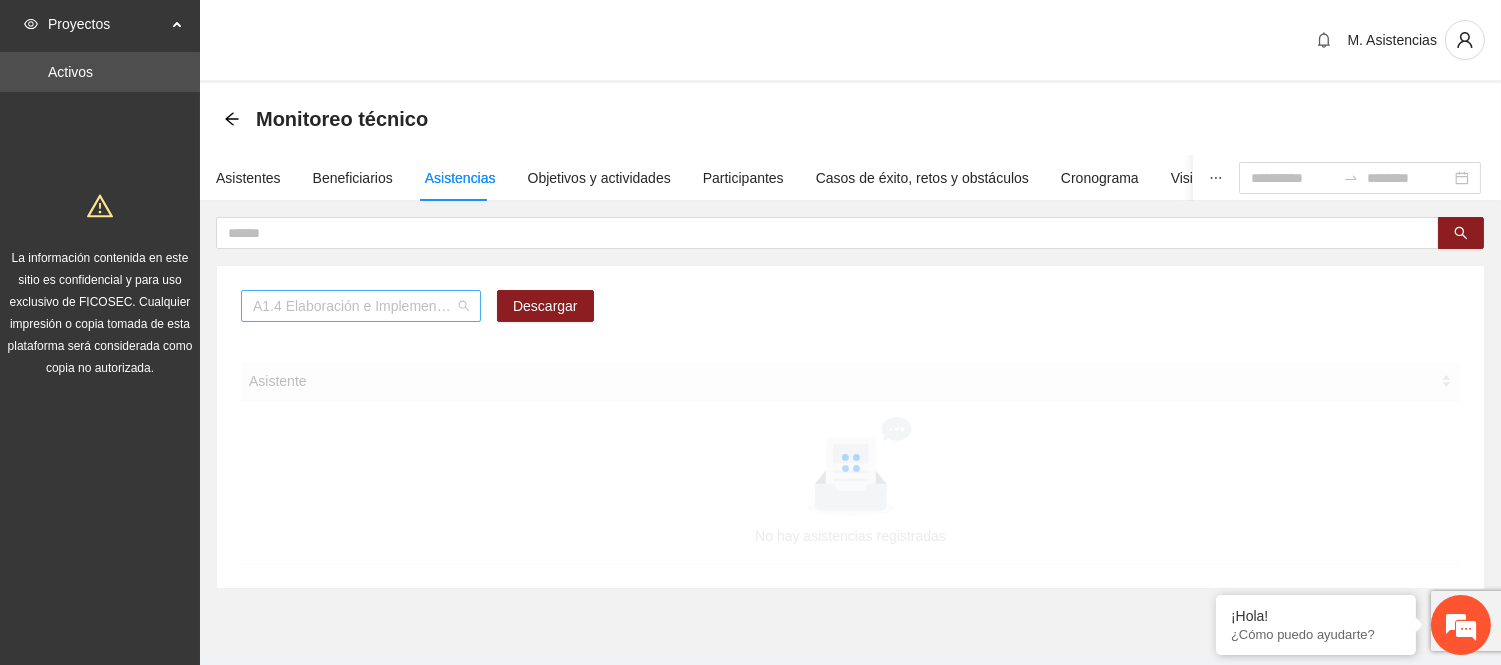 click on "A1.4 Elaboración e Implementación de Proyectos Juveniles" at bounding box center [361, 306] 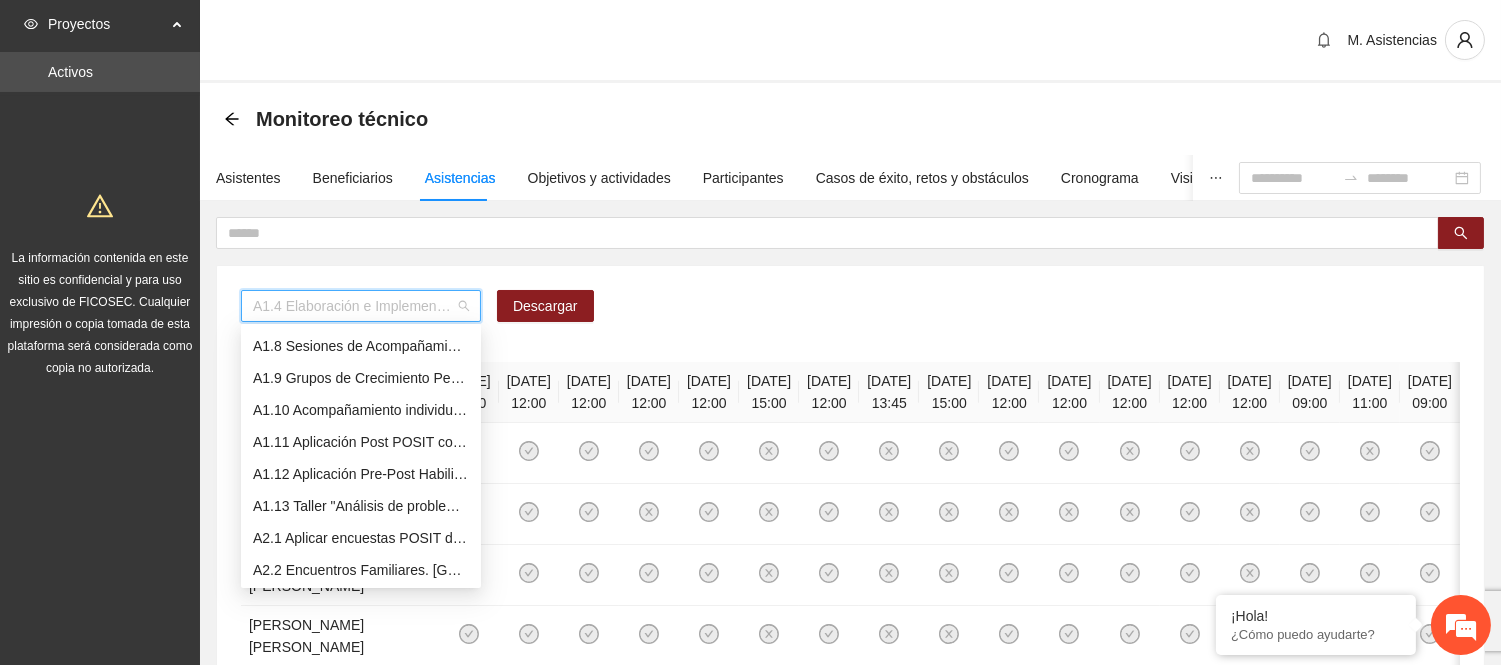 scroll, scrollTop: 333, scrollLeft: 0, axis: vertical 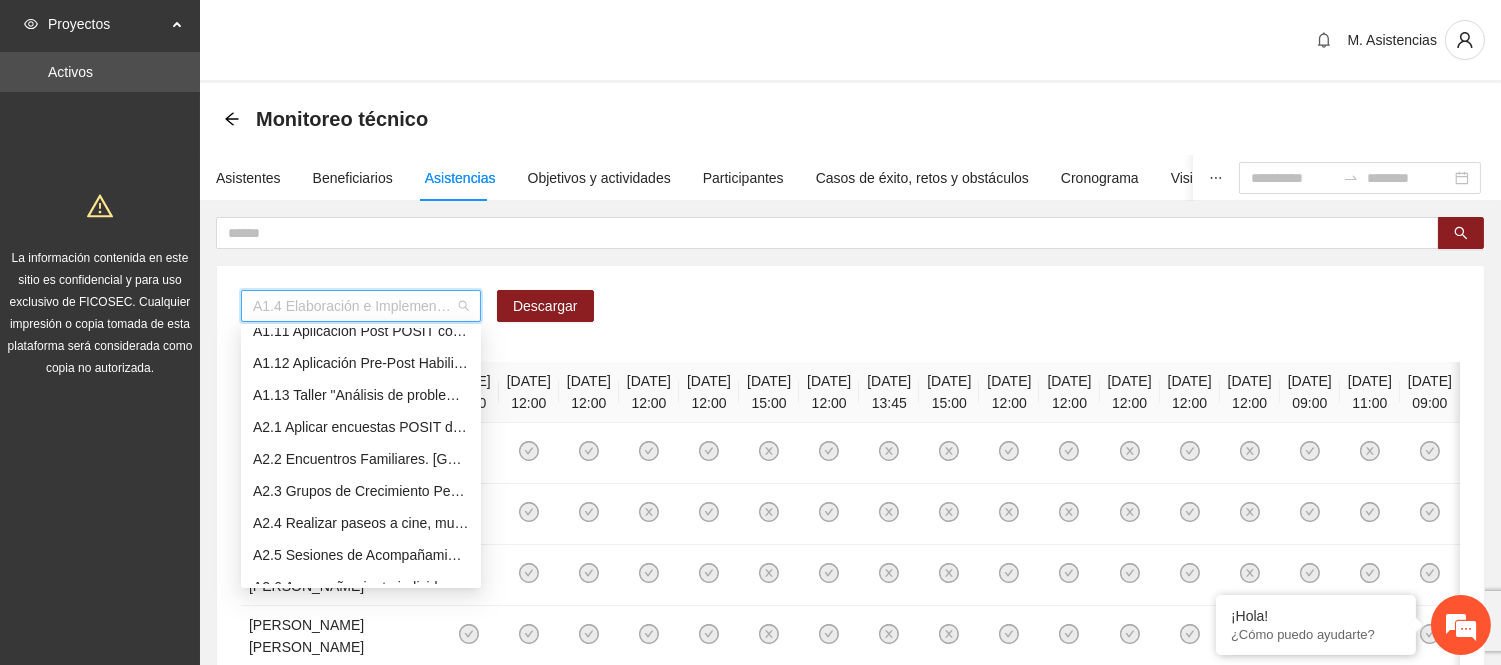 click on "A2.2 Encuentros Familiares. [GEOGRAPHIC_DATA]" at bounding box center [361, 459] 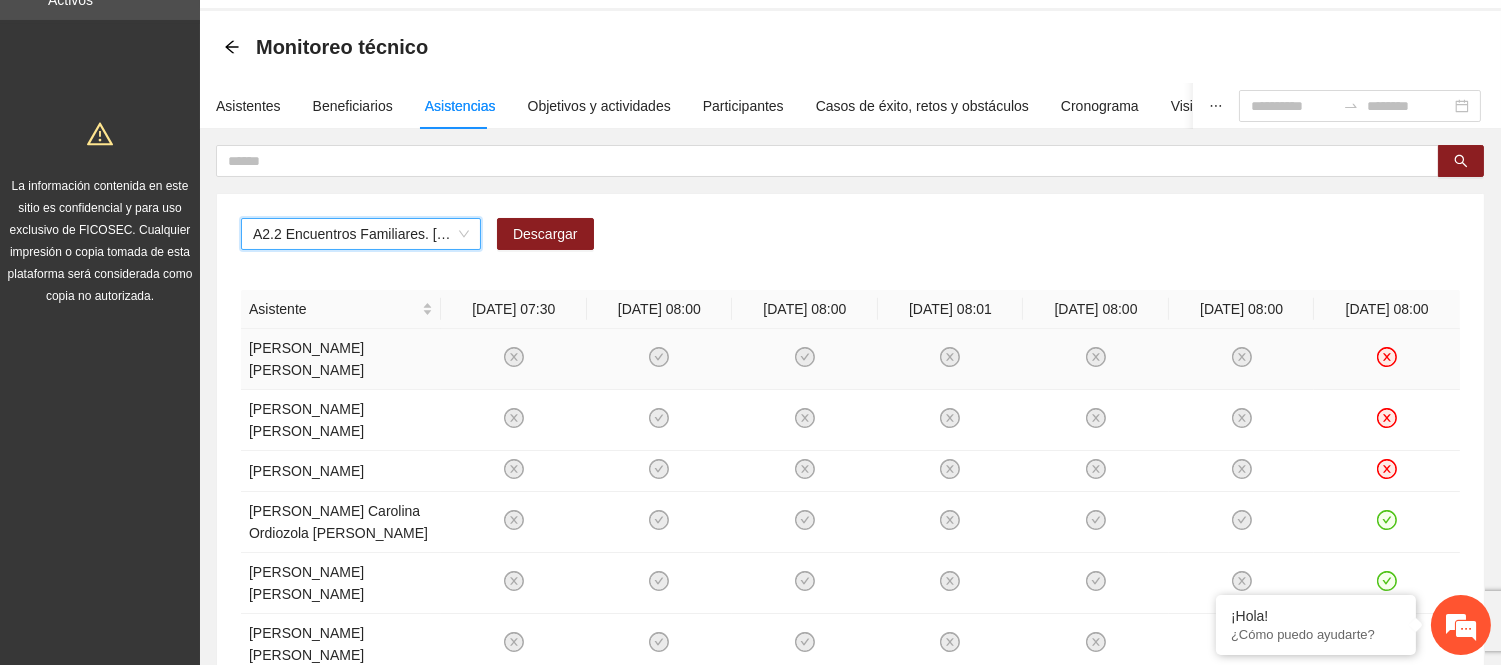 scroll, scrollTop: 111, scrollLeft: 0, axis: vertical 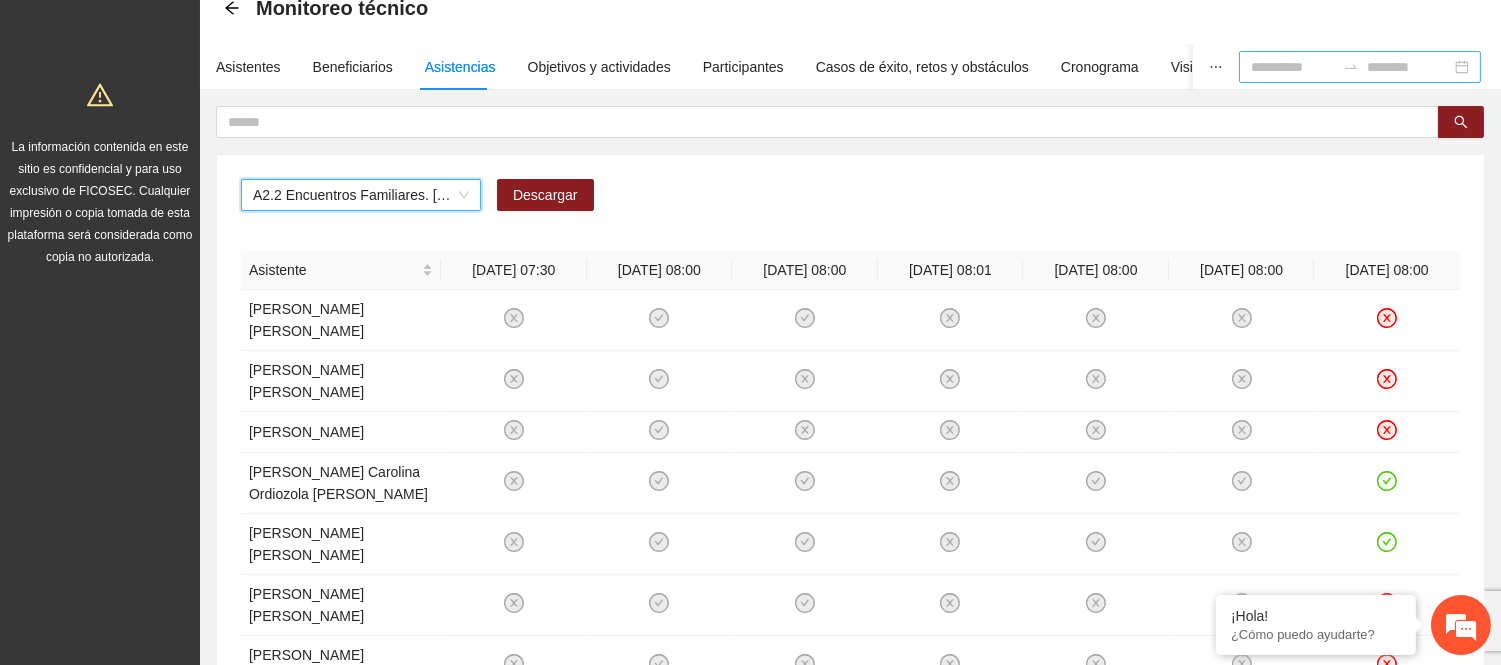 click at bounding box center [1293, 67] 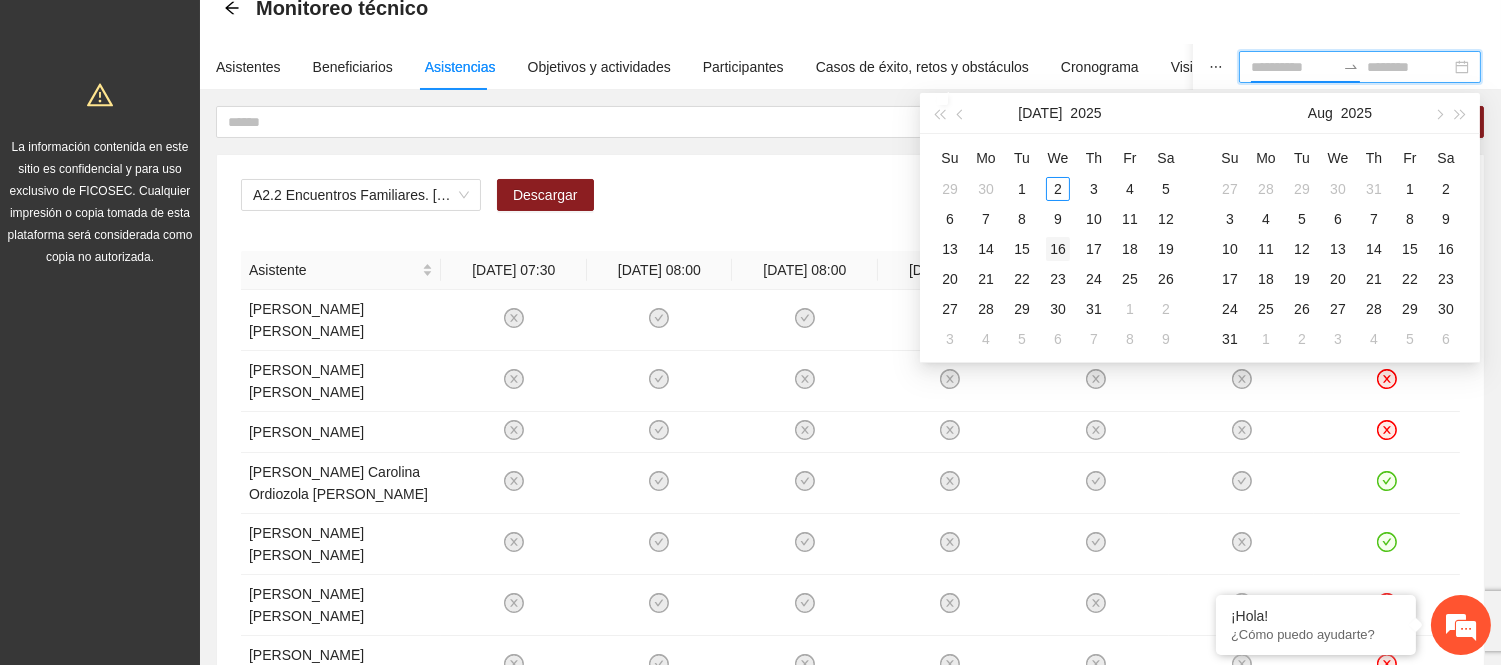 type on "**********" 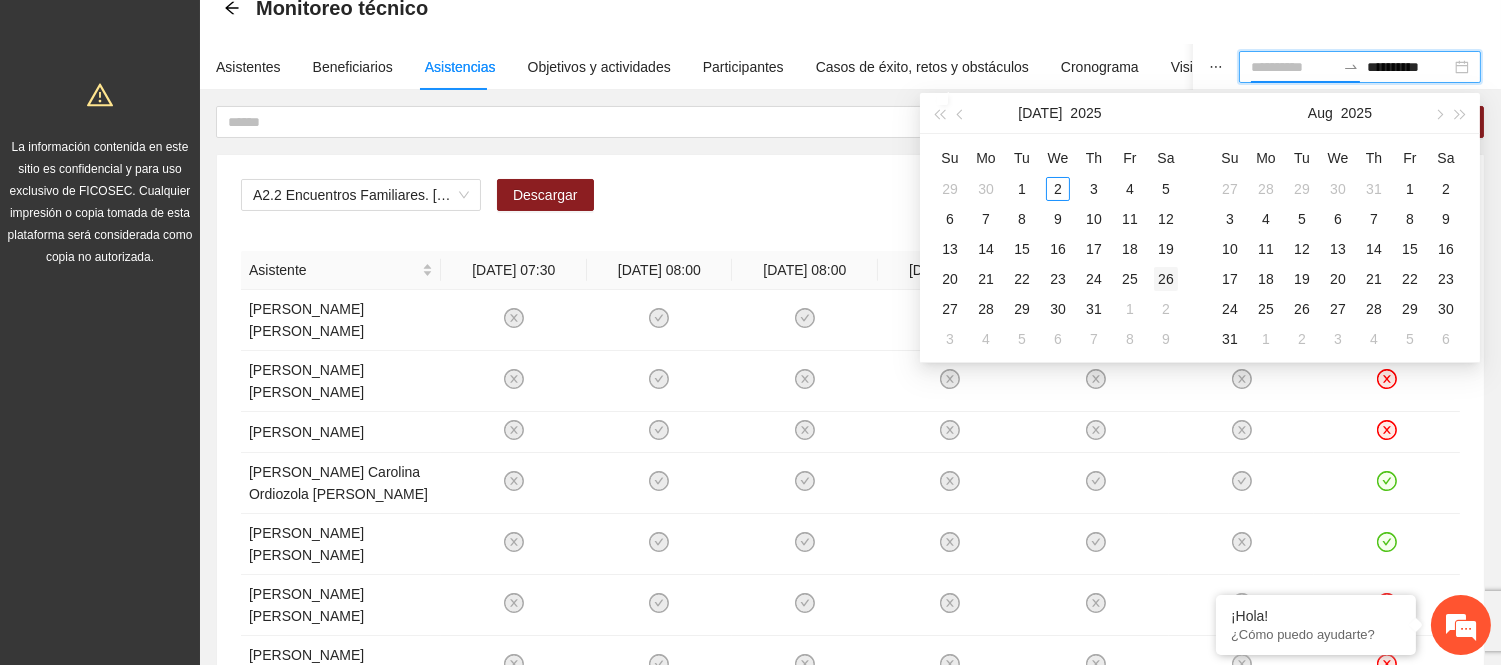 type on "**********" 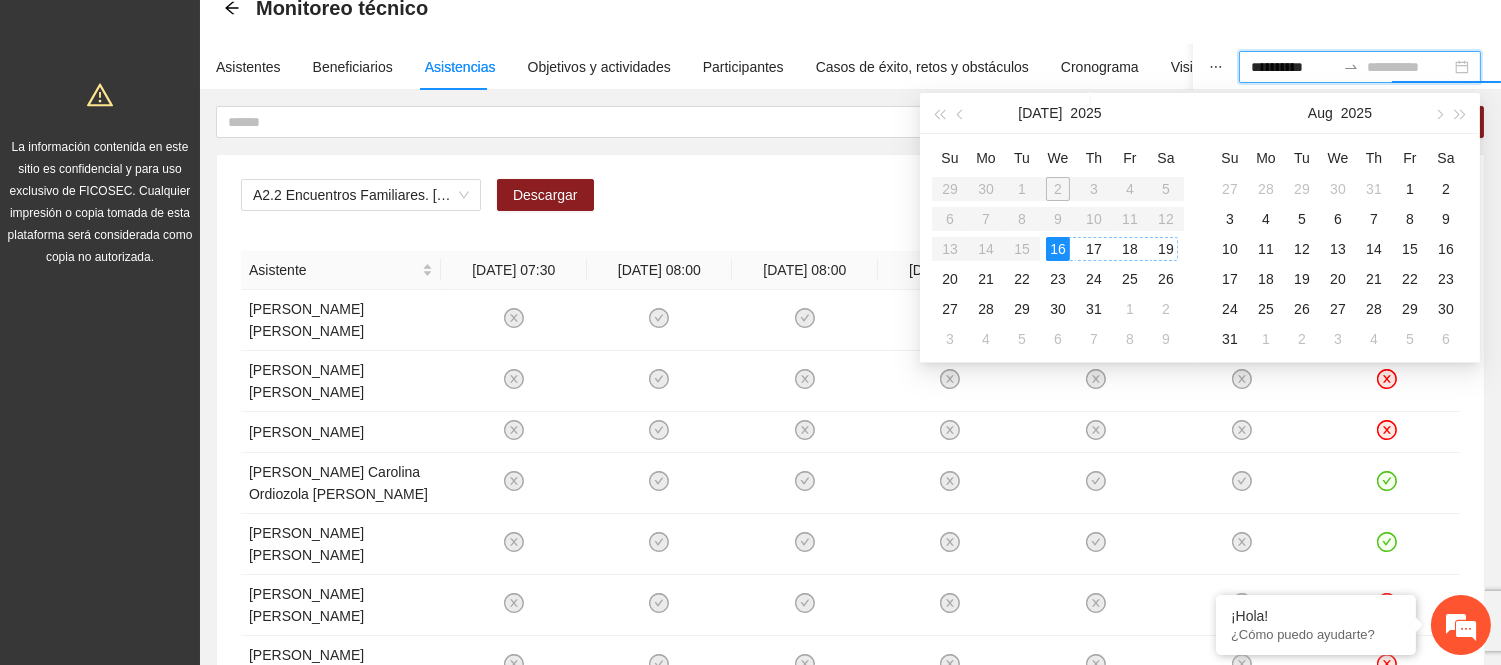 type on "**********" 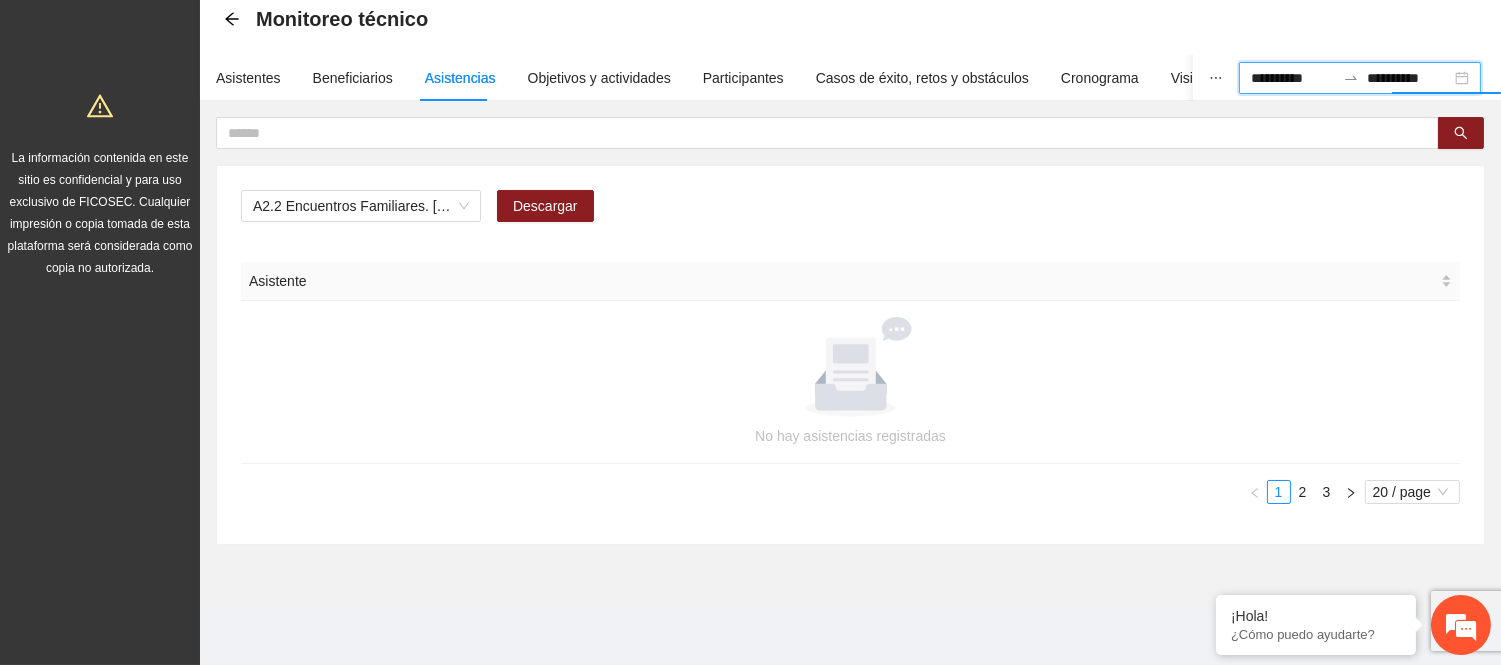 scroll, scrollTop: 98, scrollLeft: 0, axis: vertical 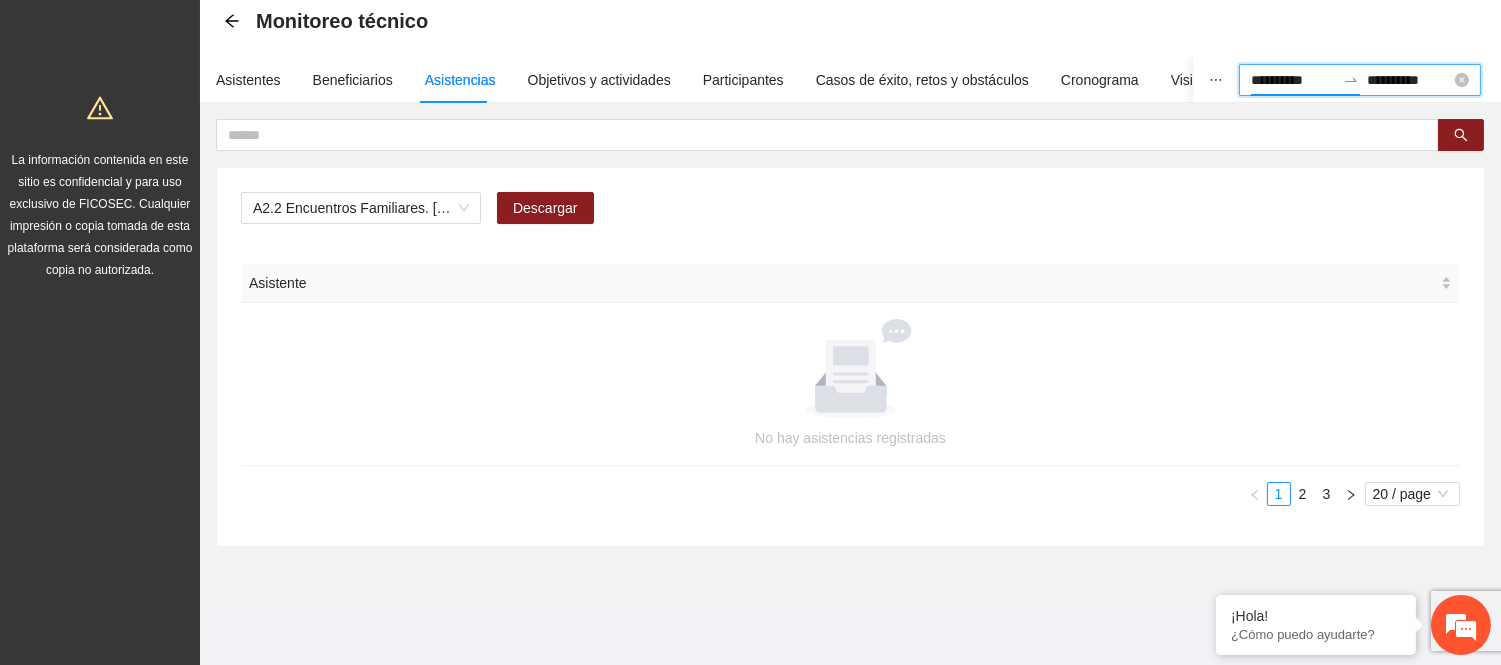 click on "**********" at bounding box center [1293, 80] 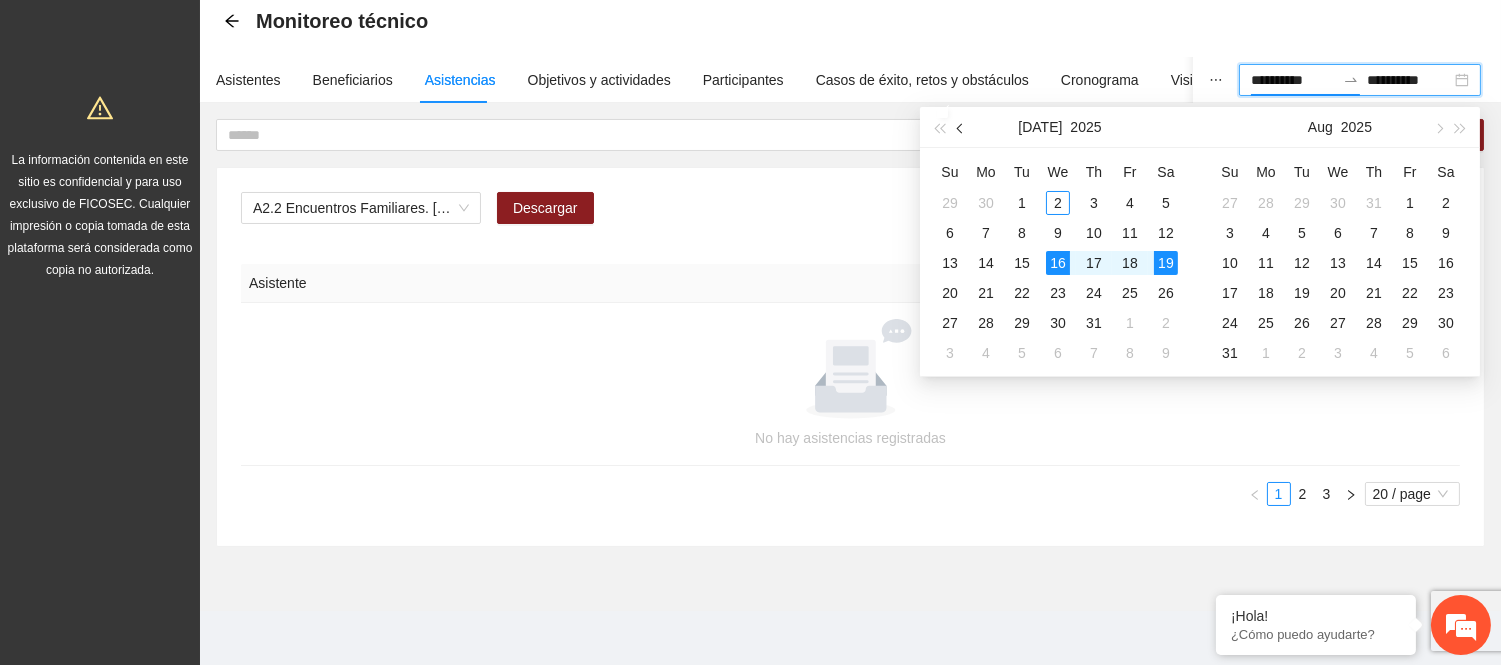 click at bounding box center [961, 127] 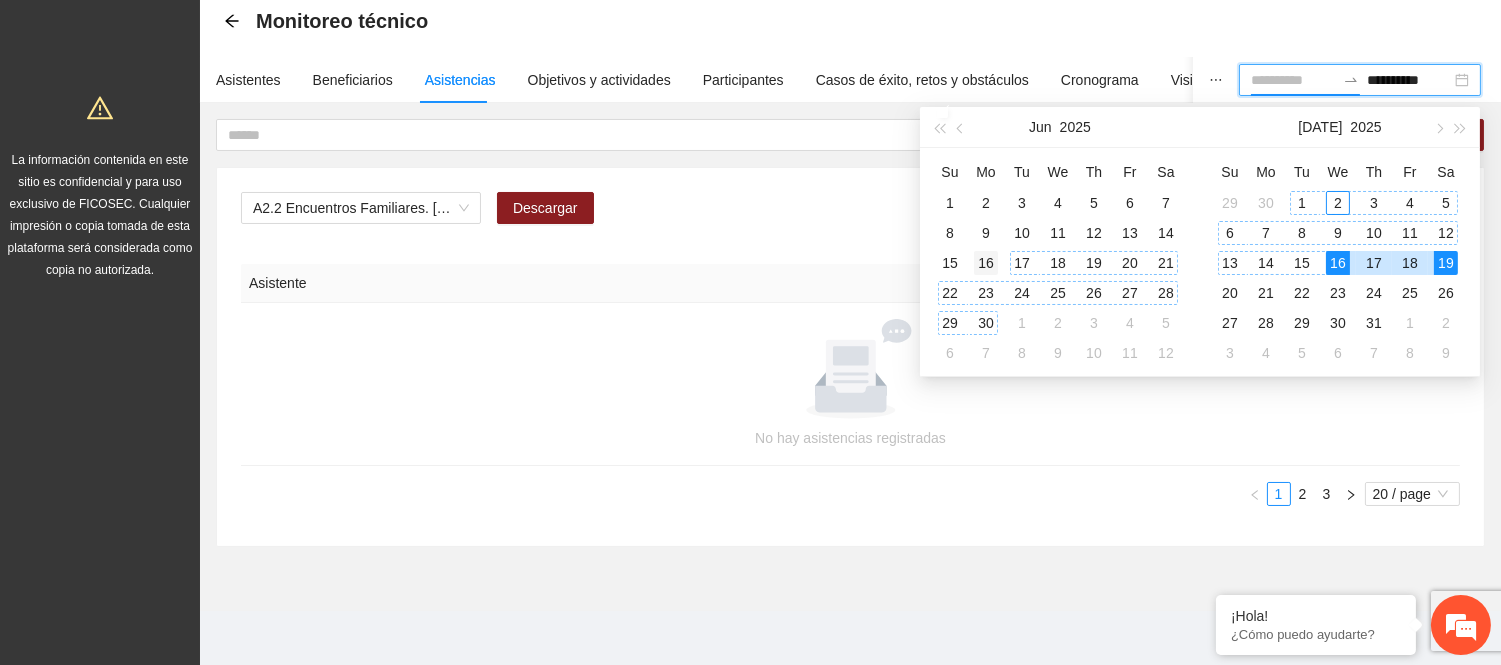 type on "**********" 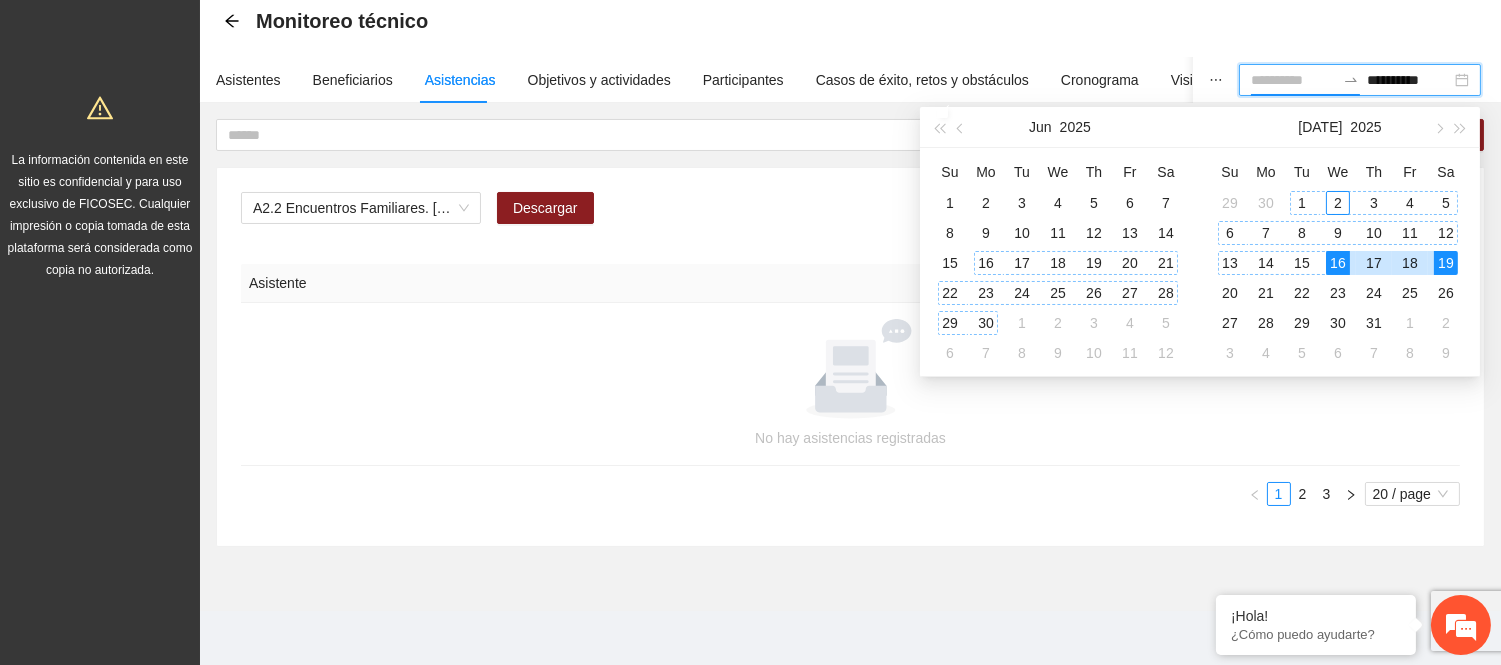 click on "16" at bounding box center [986, 263] 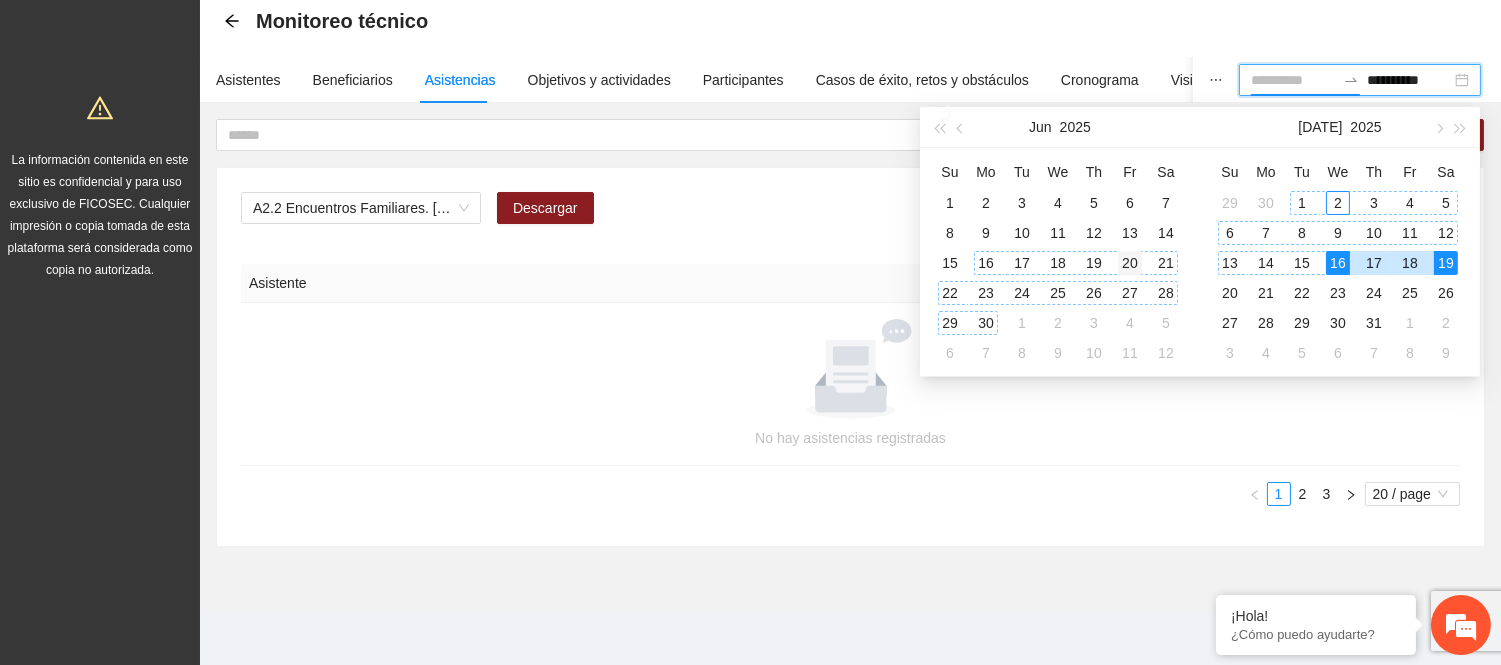 type on "**********" 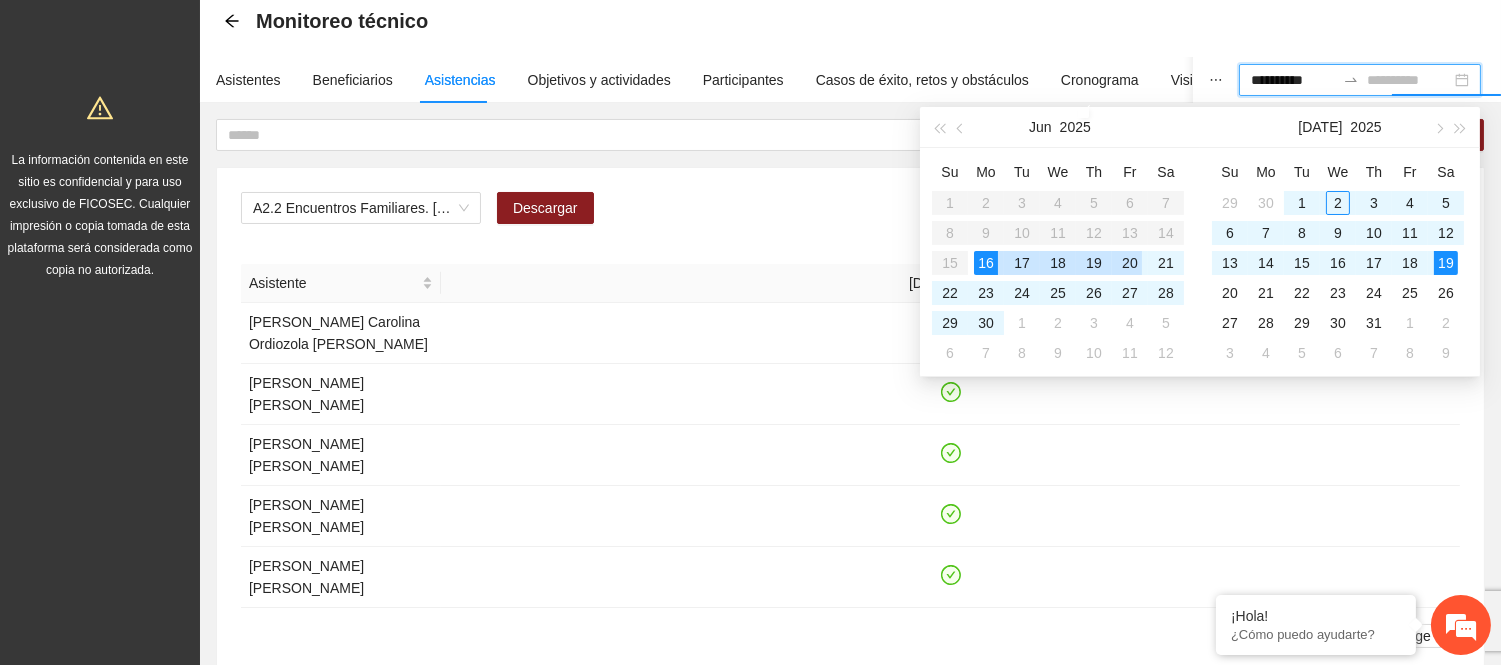click on "20" at bounding box center [1130, 263] 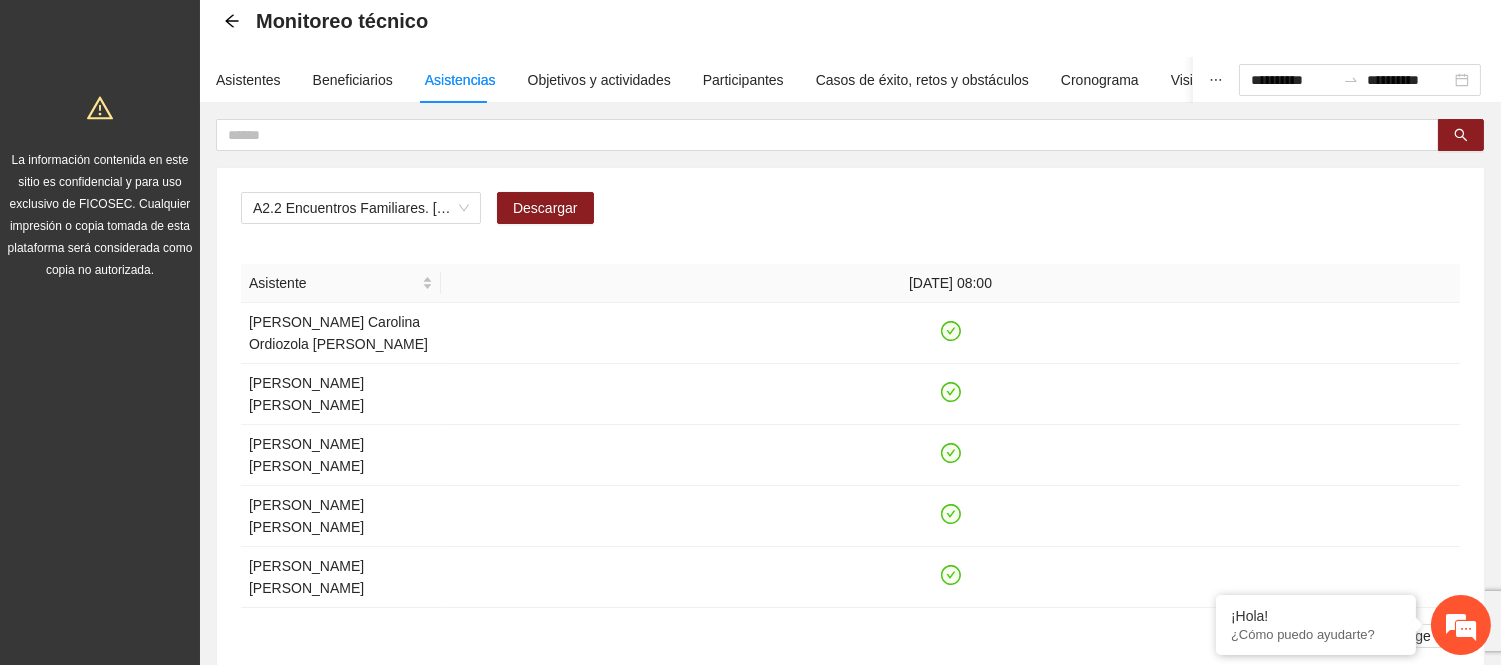 click on "2" at bounding box center [1303, 636] 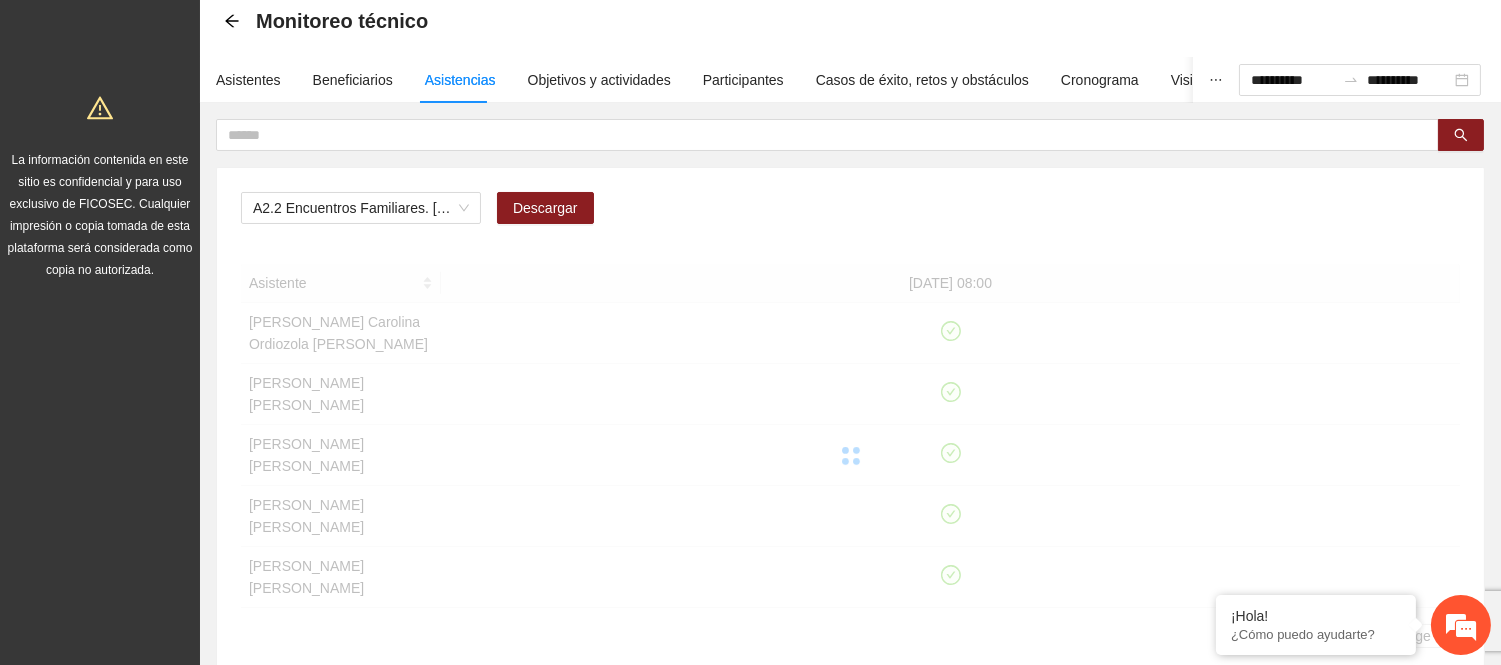 scroll, scrollTop: 95, scrollLeft: 0, axis: vertical 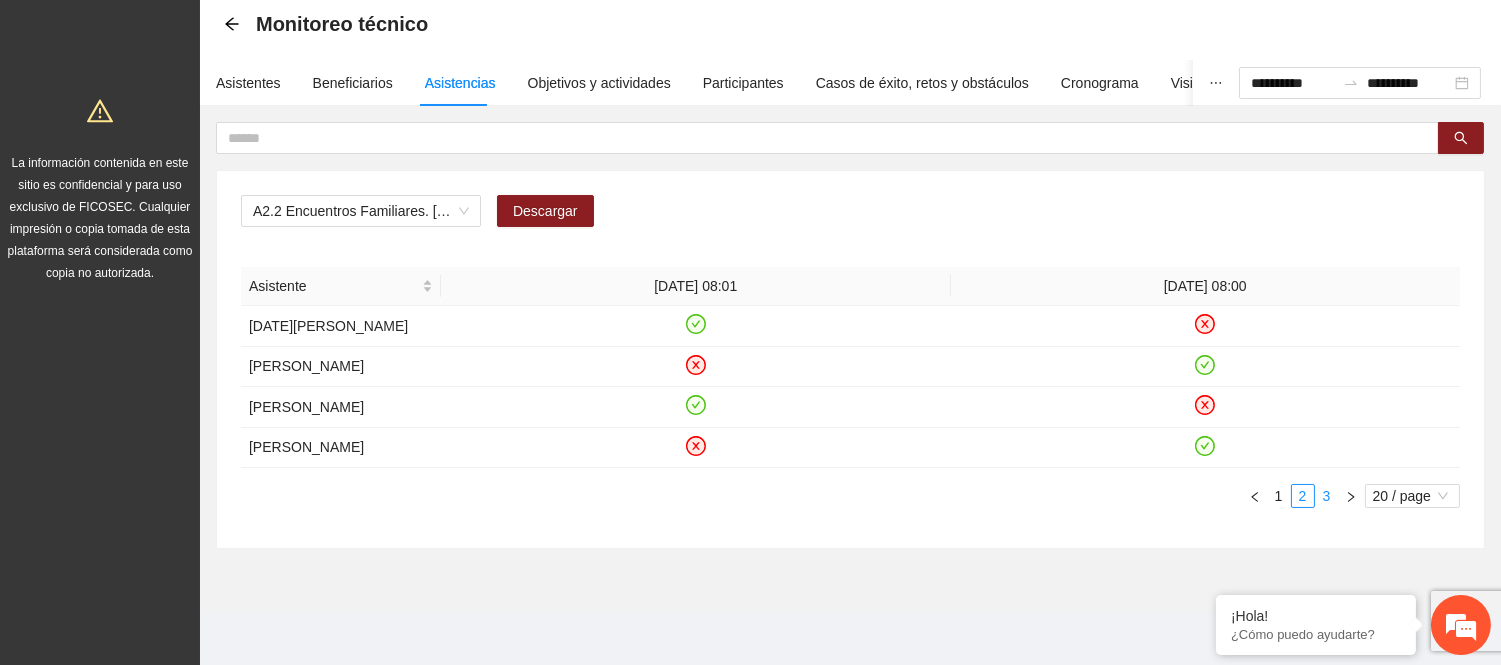click on "3" at bounding box center (1327, 496) 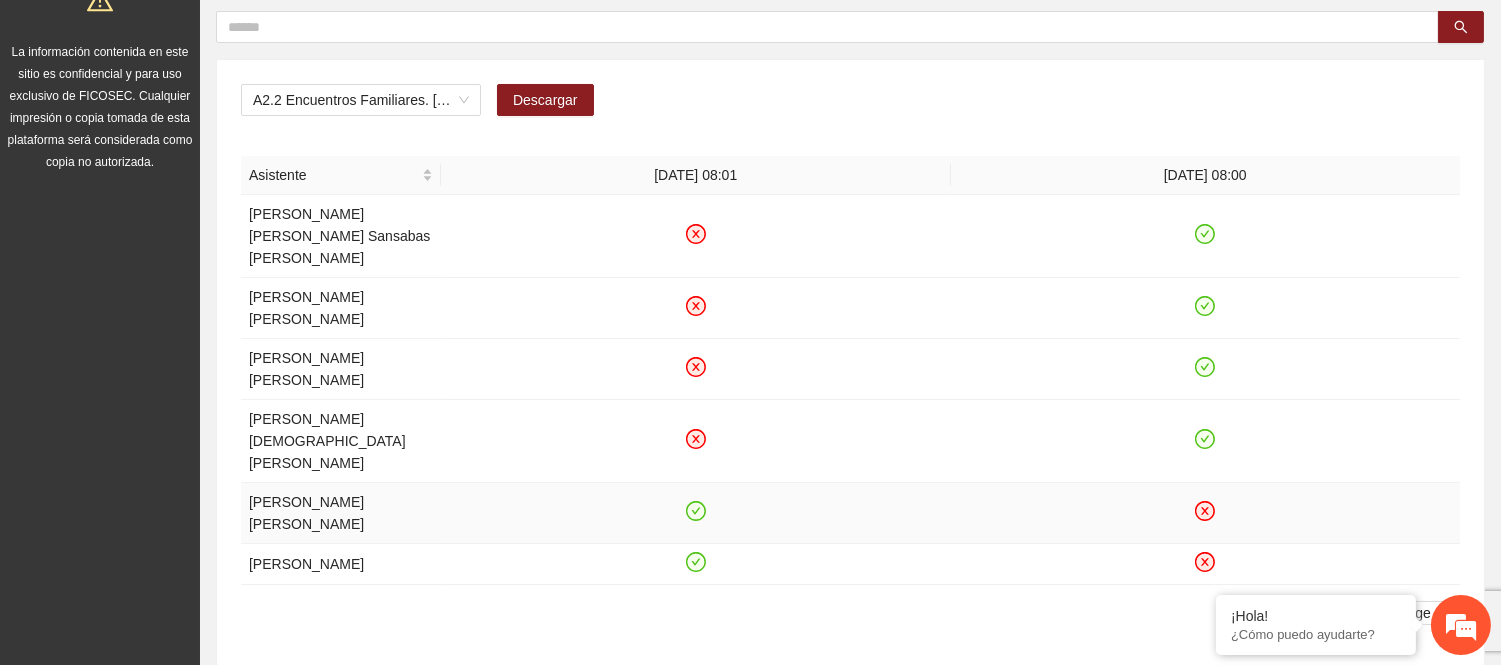 scroll, scrollTop: 217, scrollLeft: 0, axis: vertical 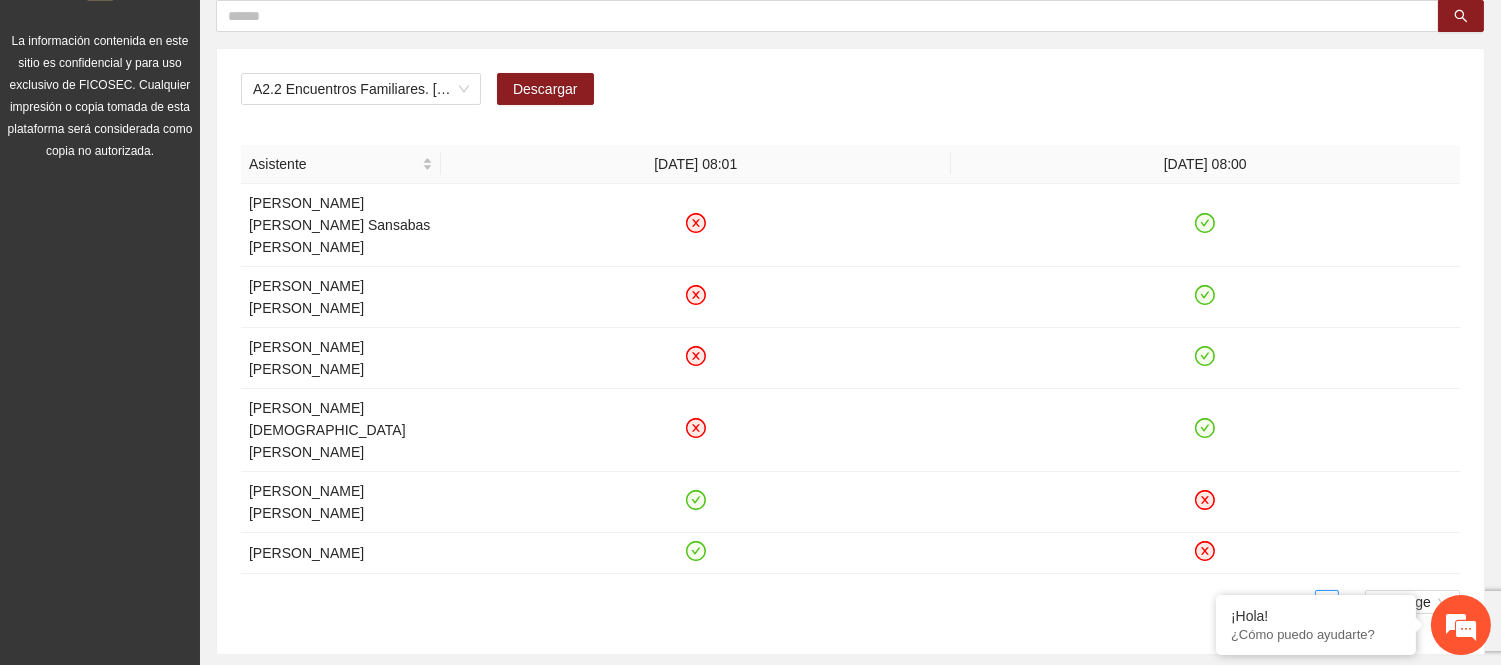 click on "2" at bounding box center (1303, 602) 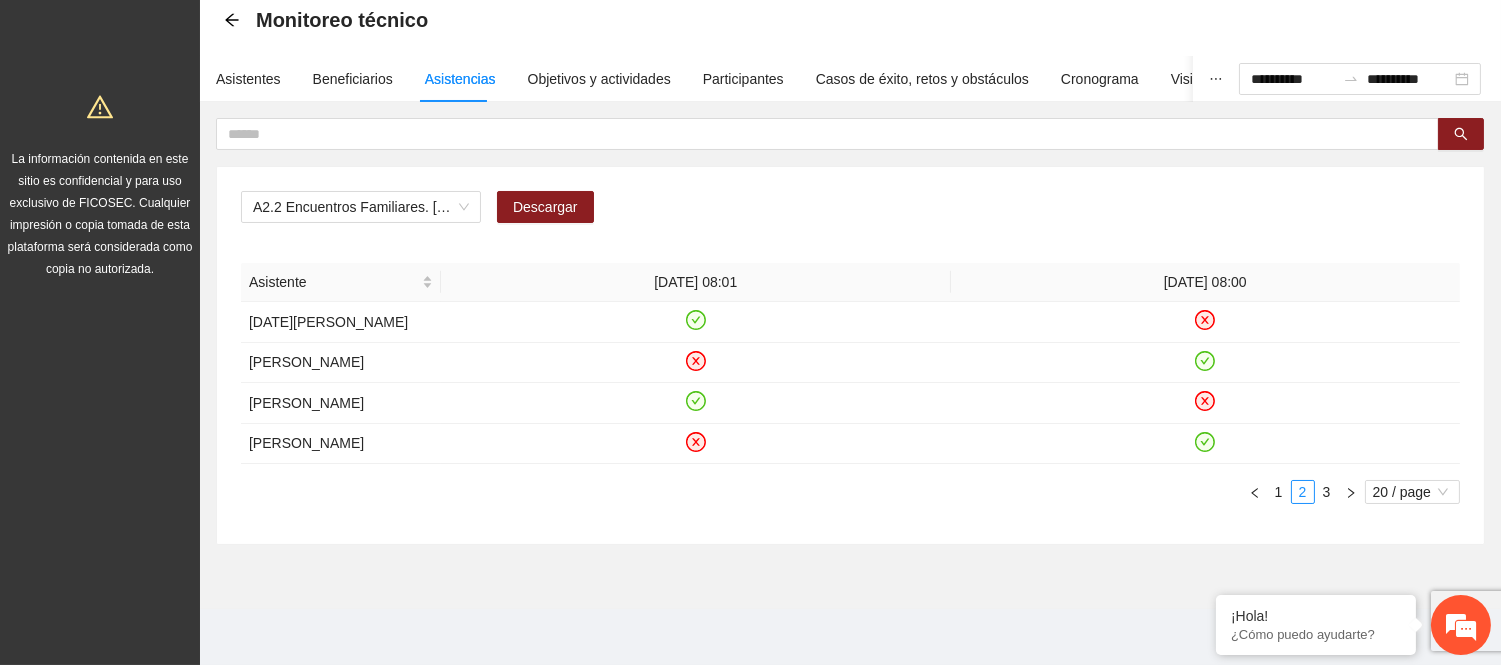 scroll, scrollTop: 95, scrollLeft: 0, axis: vertical 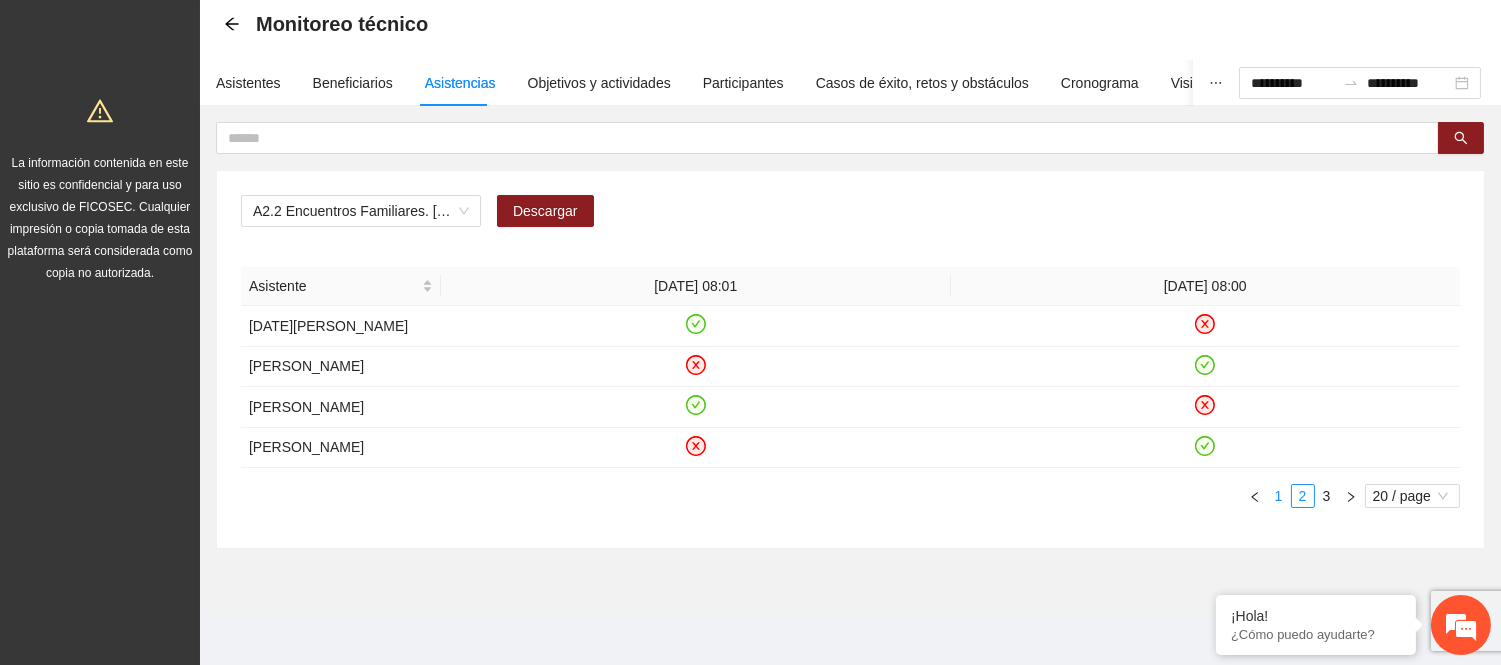 click on "1" at bounding box center [1279, 496] 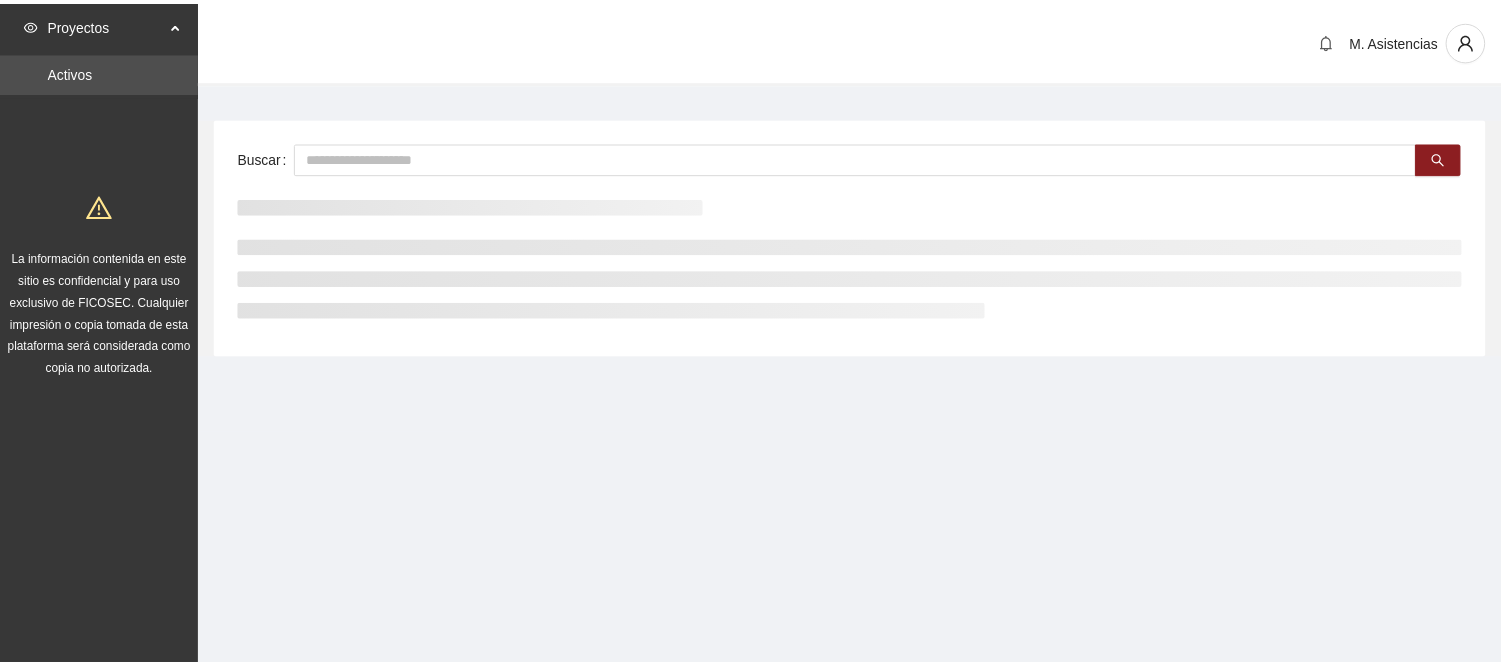 scroll, scrollTop: 0, scrollLeft: 0, axis: both 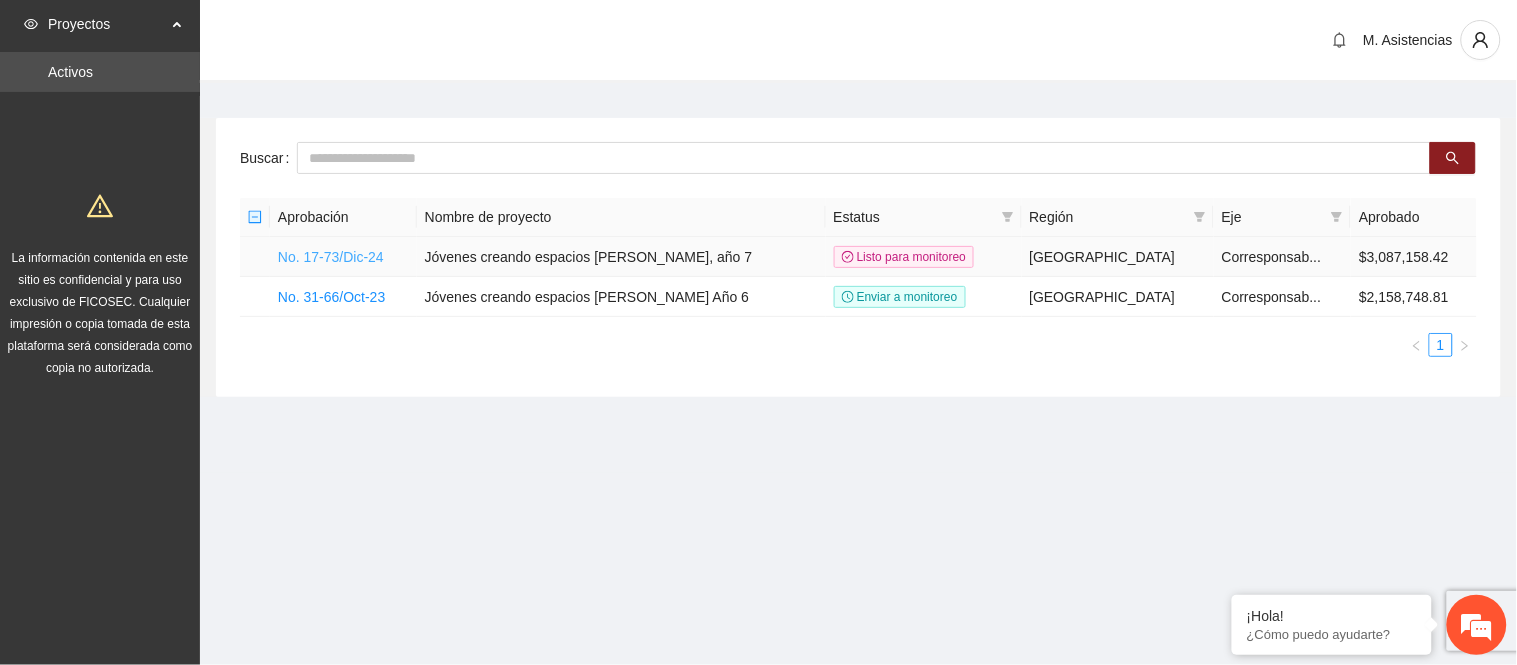 click on "No. 17-73/Dic-24" at bounding box center [331, 257] 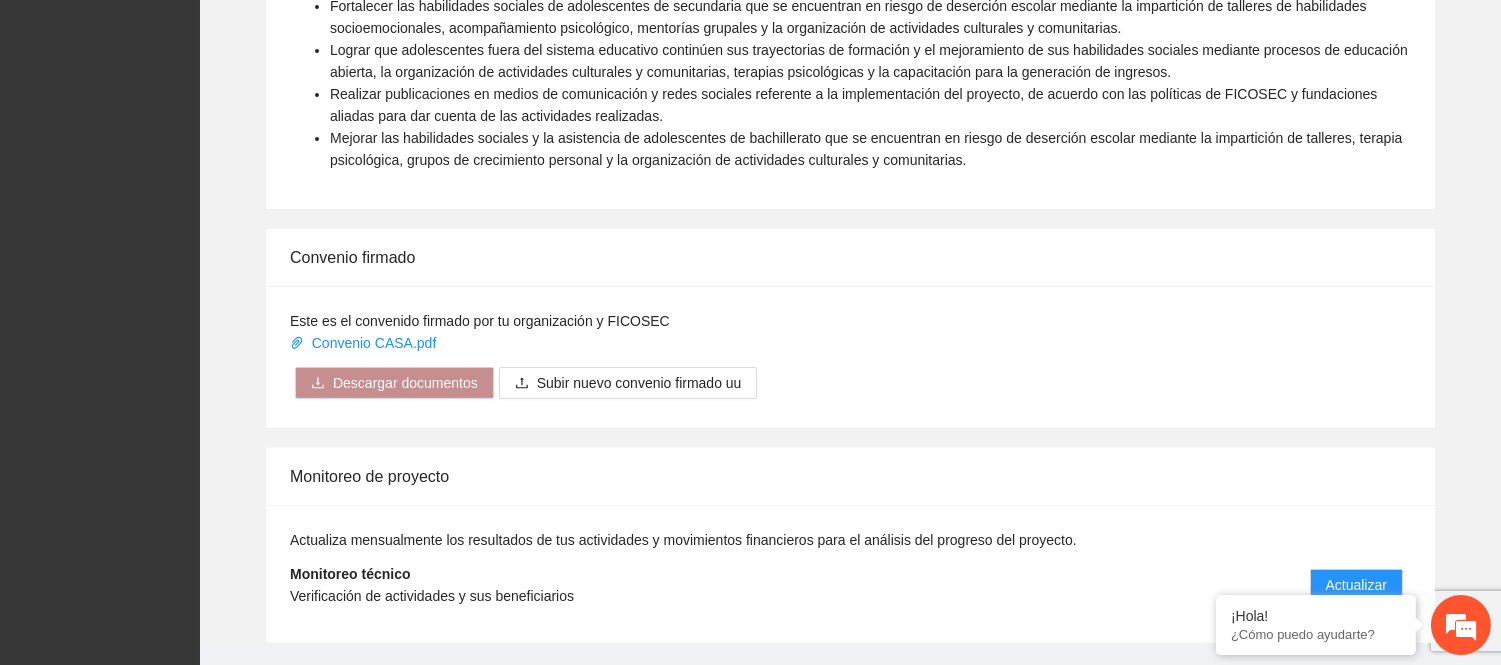 scroll, scrollTop: 1394, scrollLeft: 0, axis: vertical 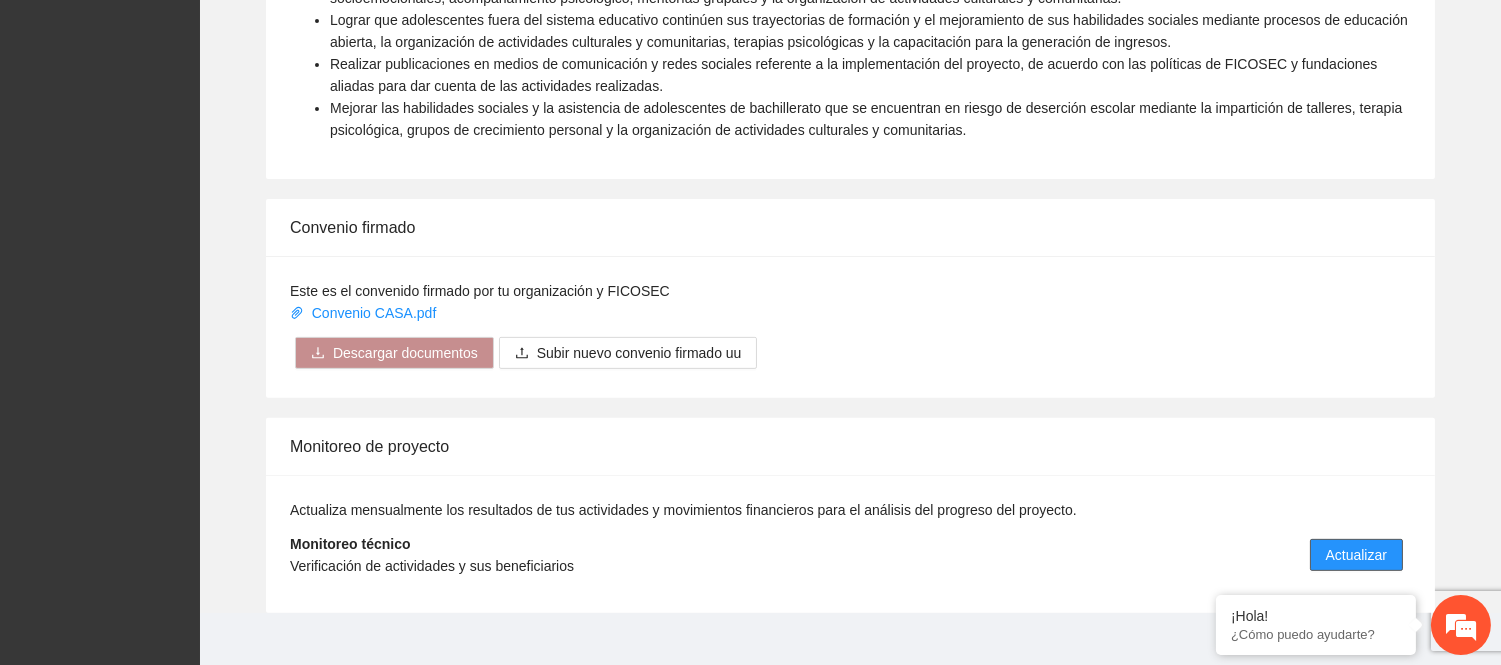 click on "Actualizar" at bounding box center [1356, 555] 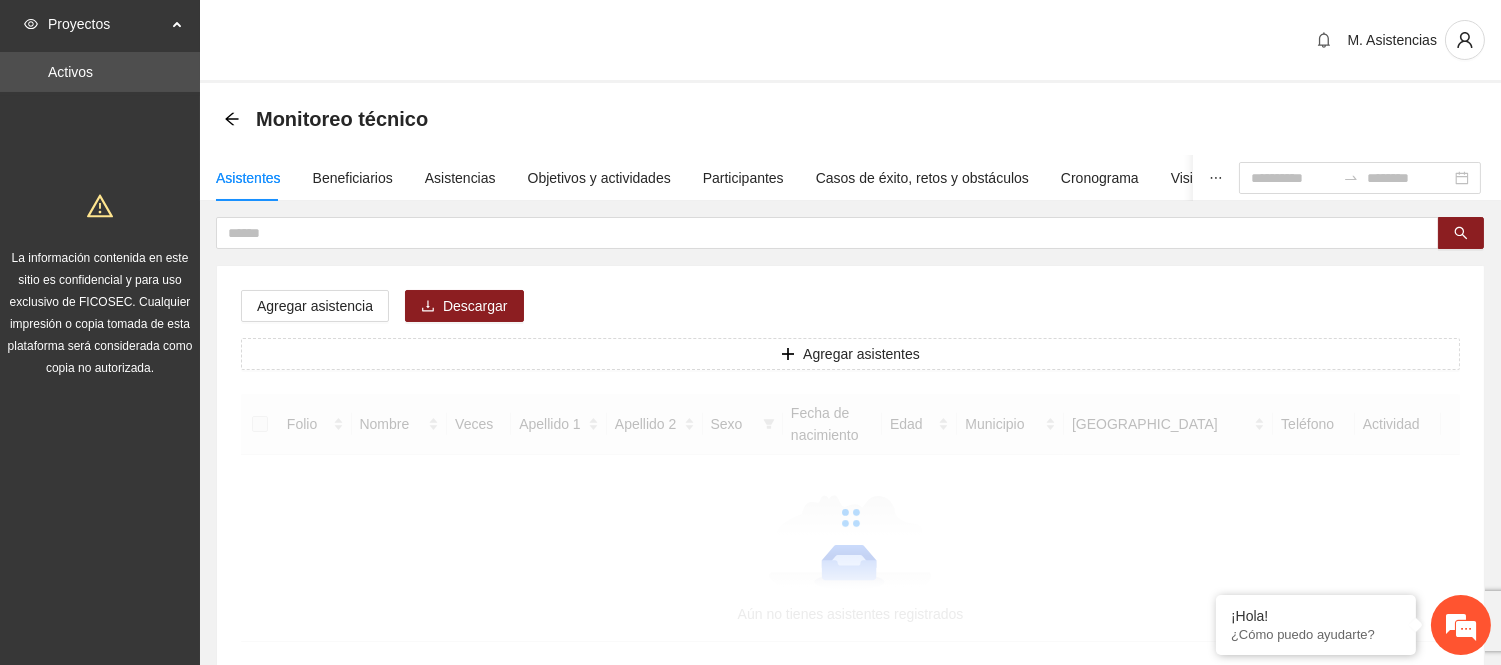 scroll, scrollTop: 0, scrollLeft: 0, axis: both 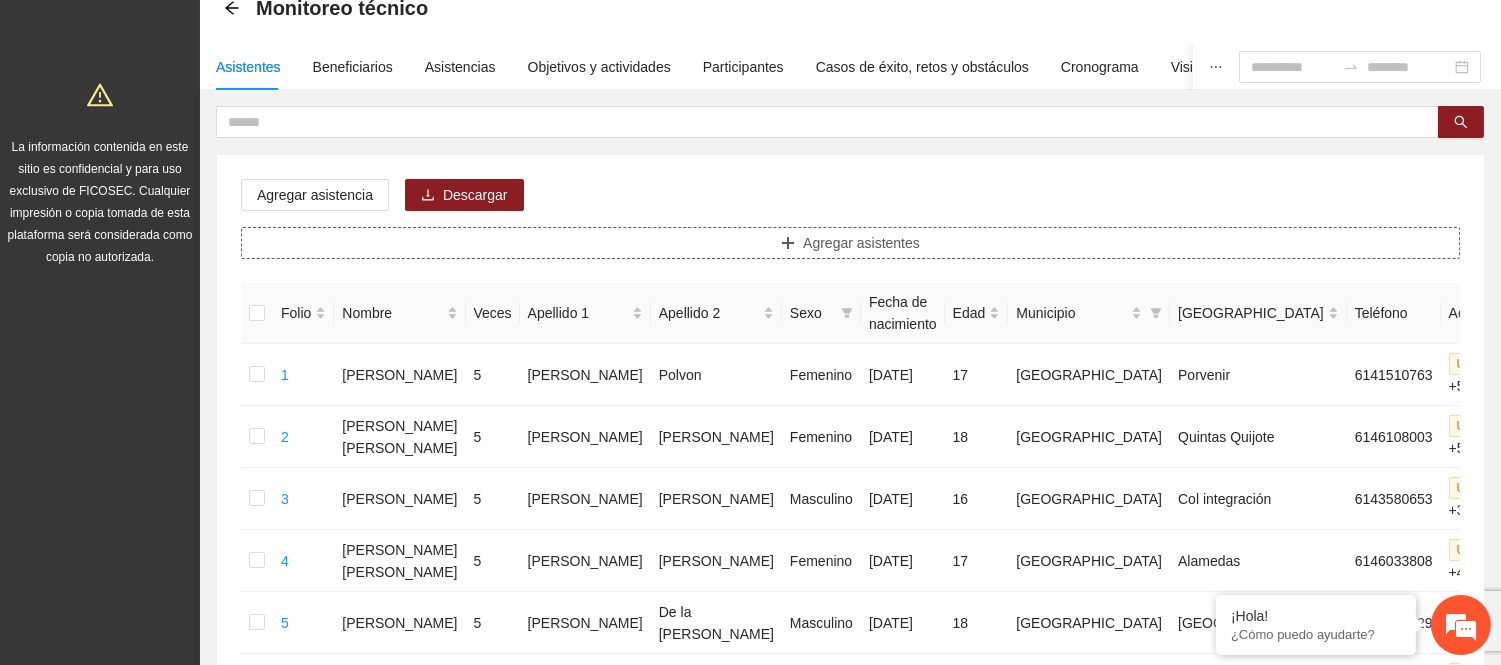 click on "Agregar asistentes" at bounding box center [861, 243] 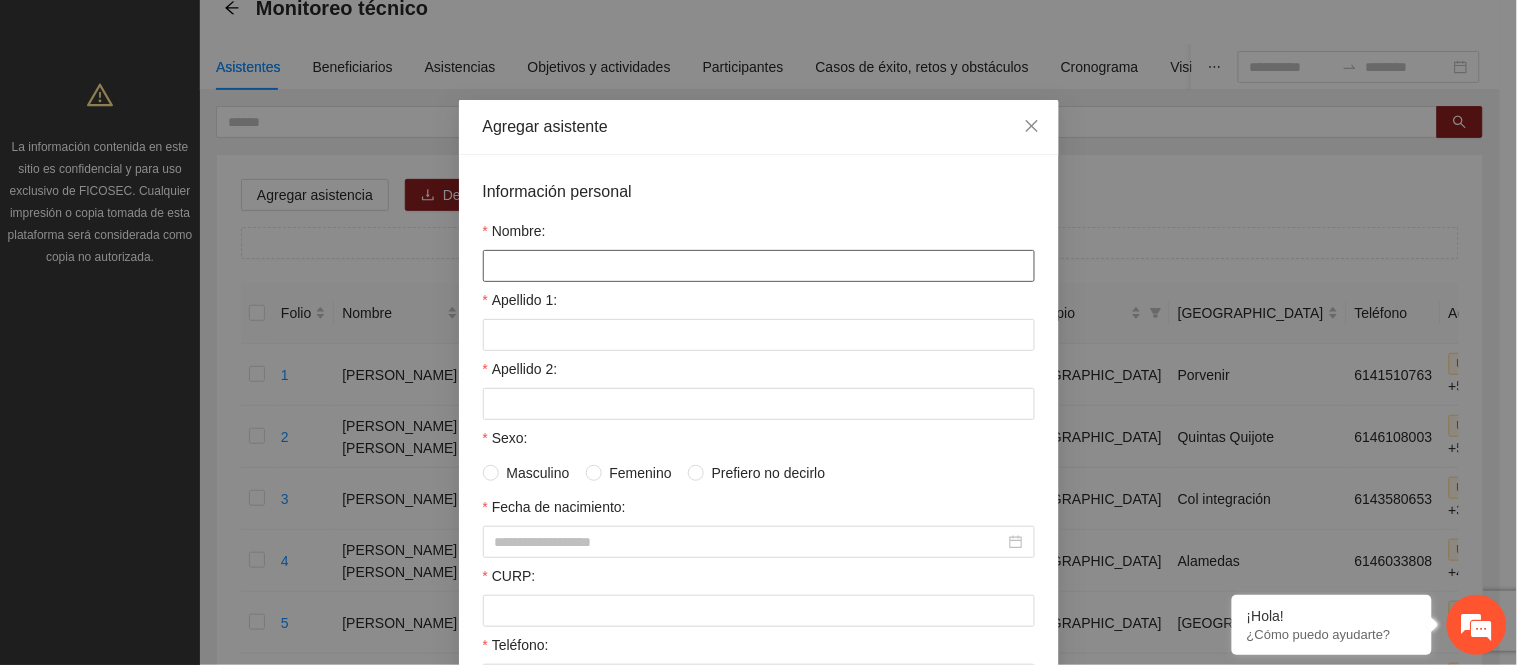 click on "Nombre:" at bounding box center (759, 266) 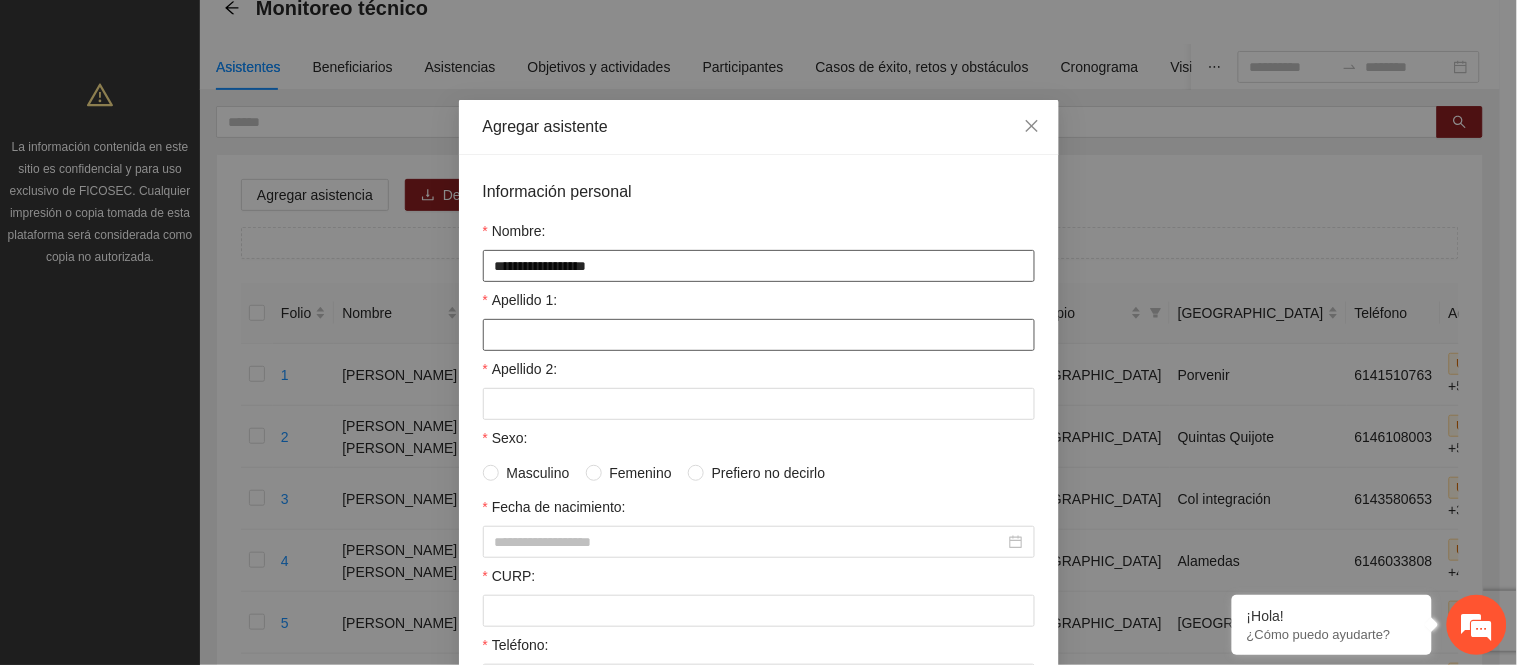 type on "**********" 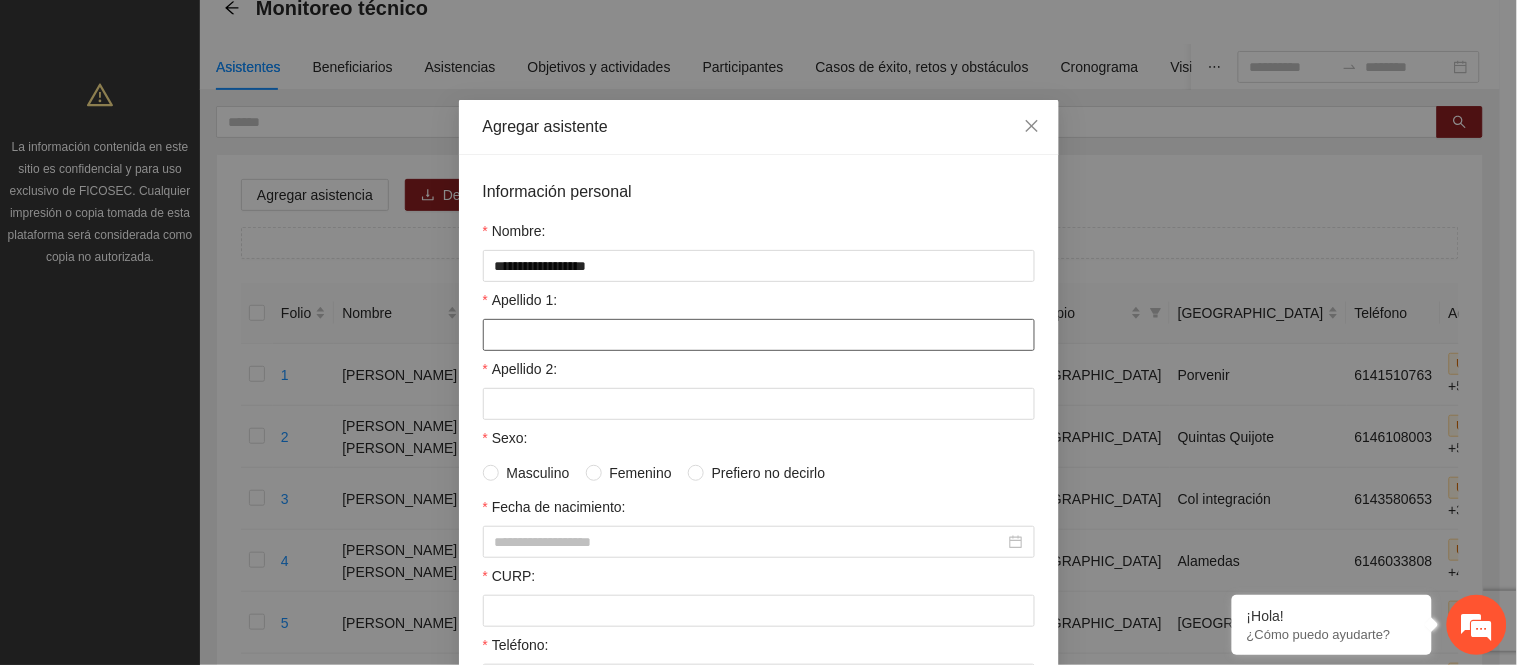 click on "Apellido 1:" at bounding box center (759, 335) 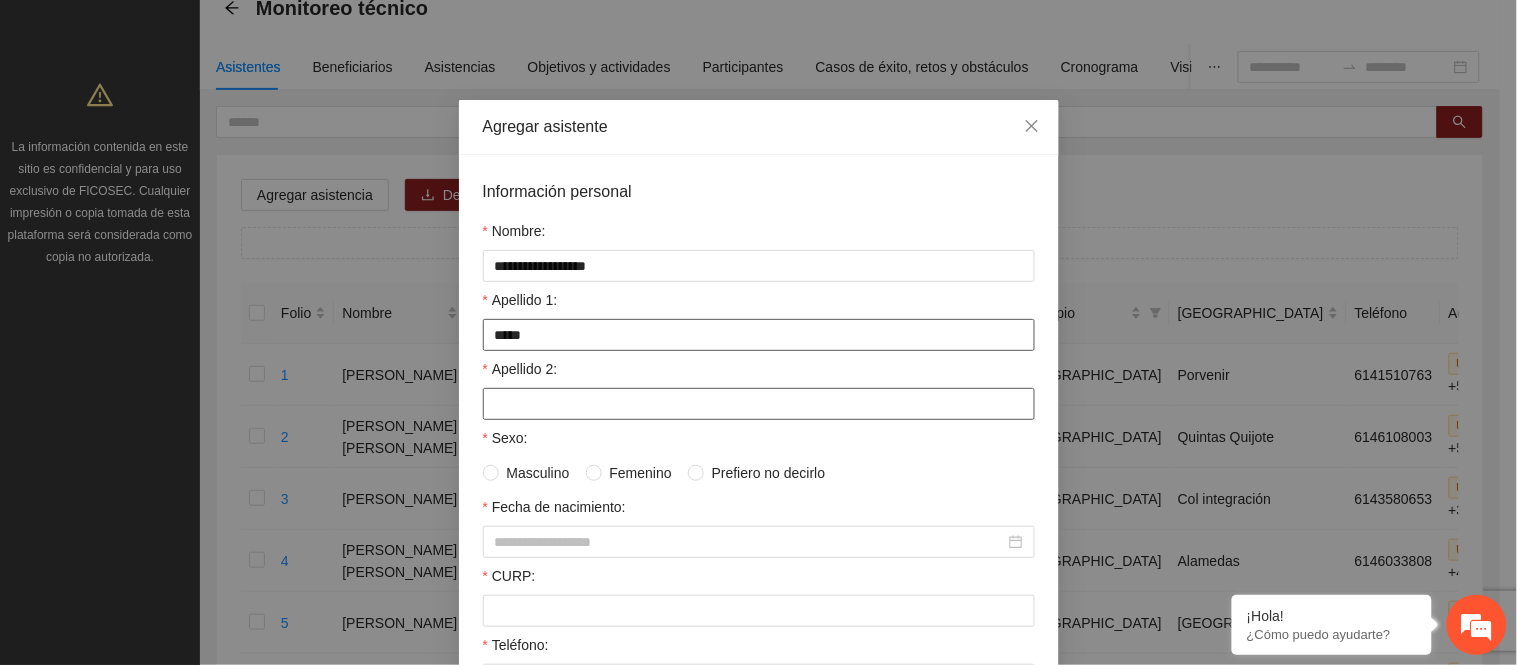 type on "*****" 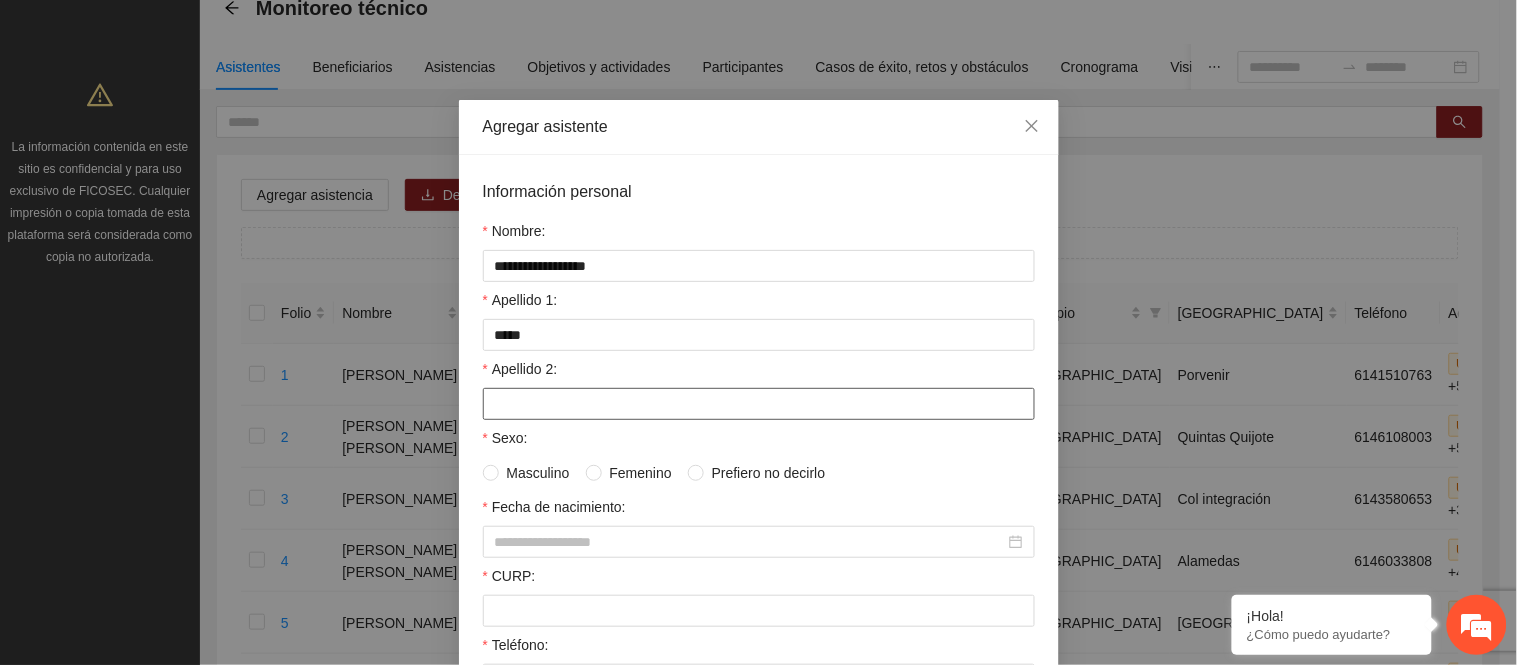 click on "Apellido 2:" at bounding box center [759, 404] 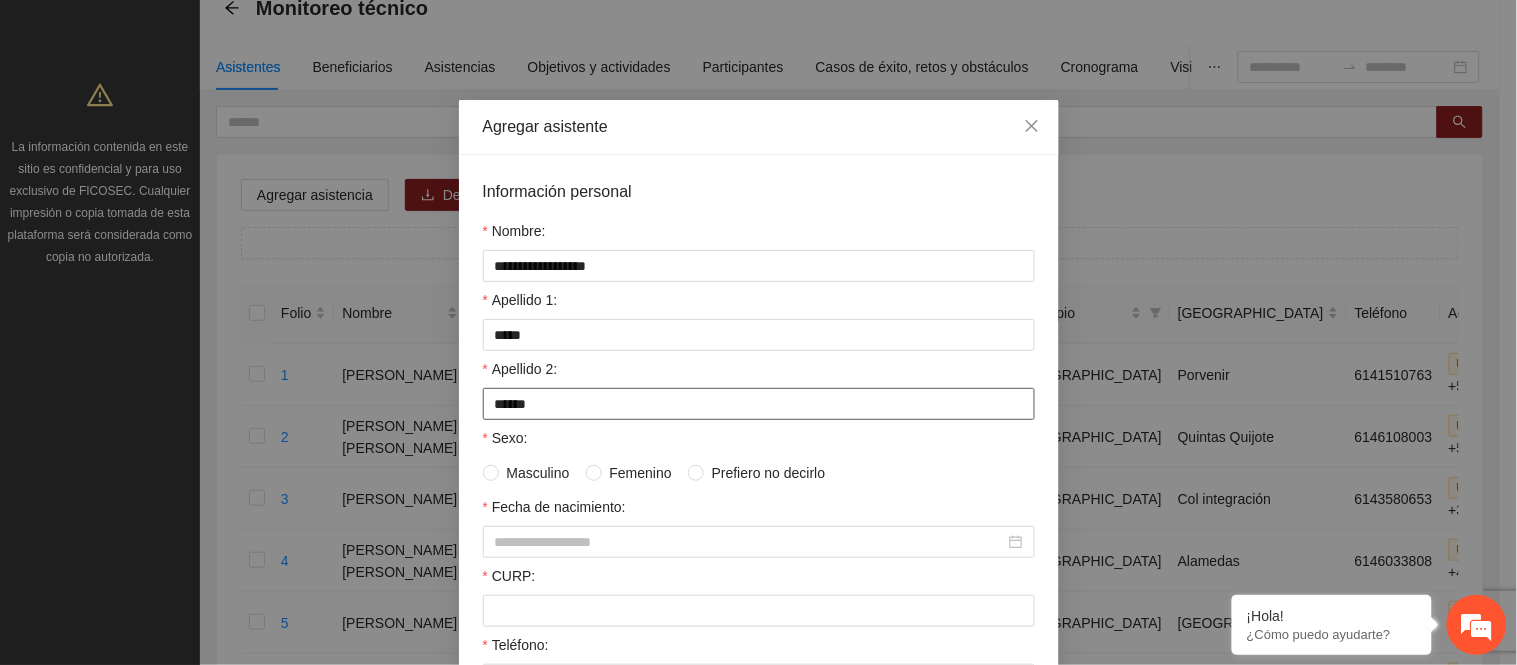 type on "******" 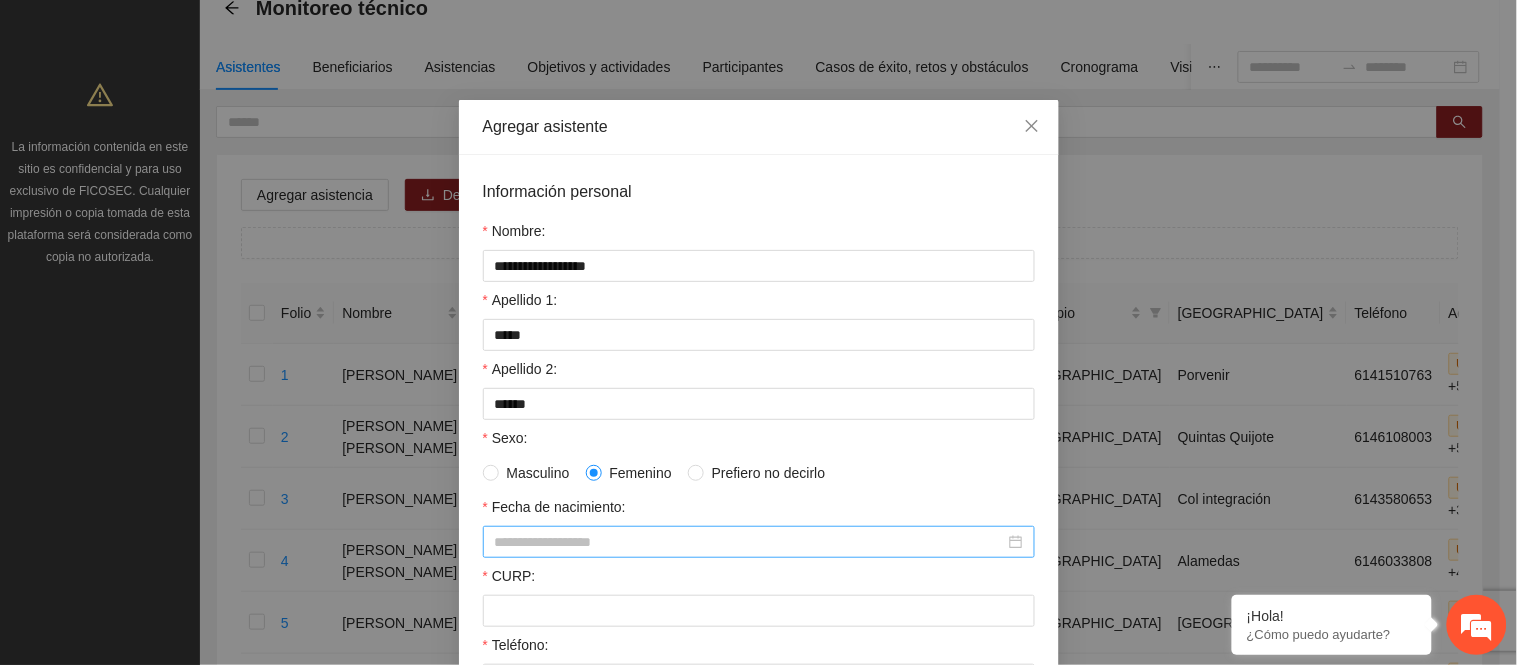 click on "Fecha de nacimiento:" at bounding box center (750, 542) 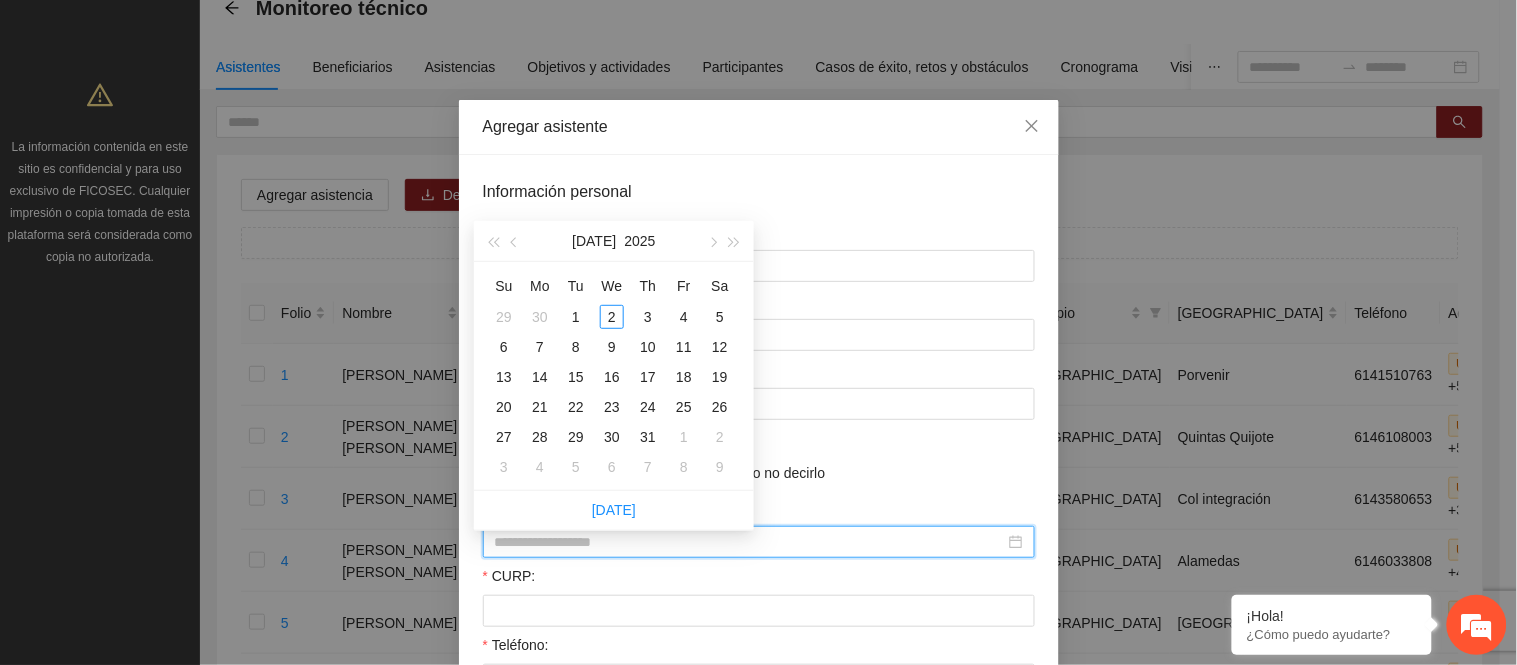 type on "*" 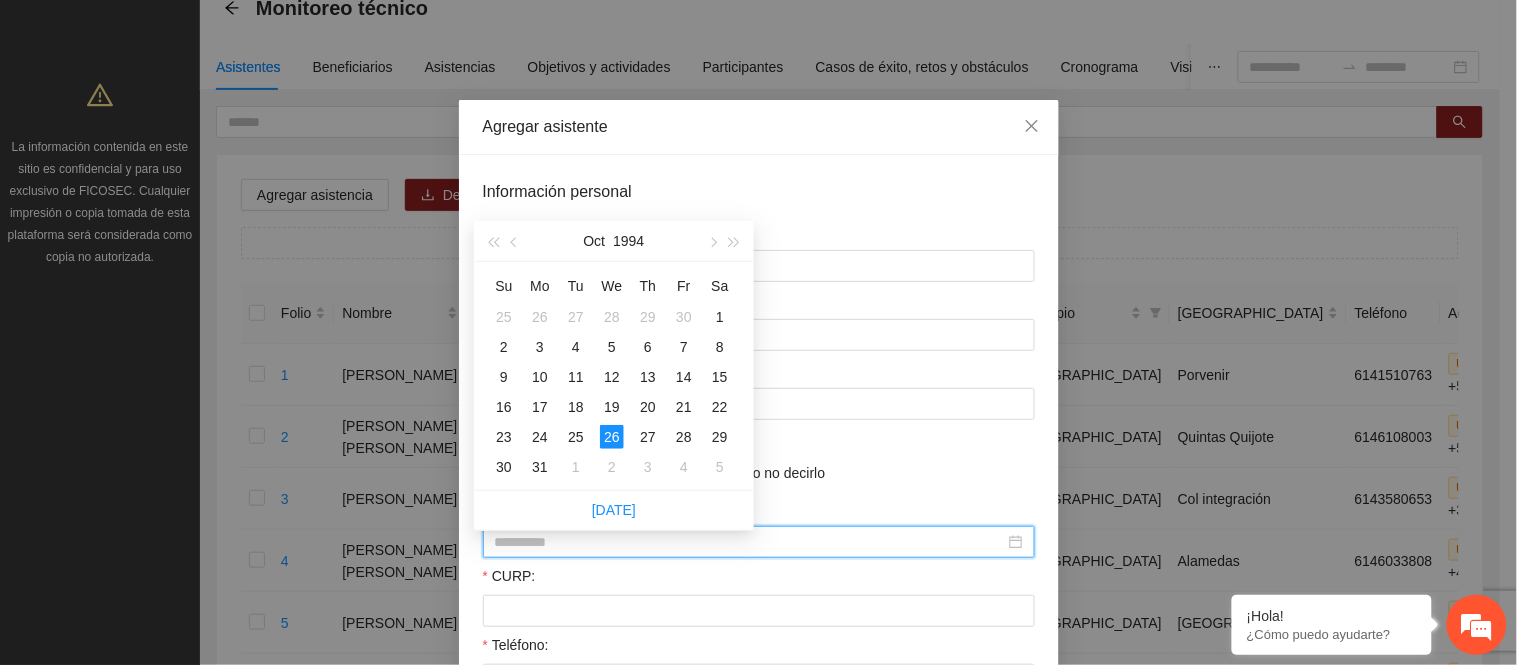 click on "26" at bounding box center [612, 437] 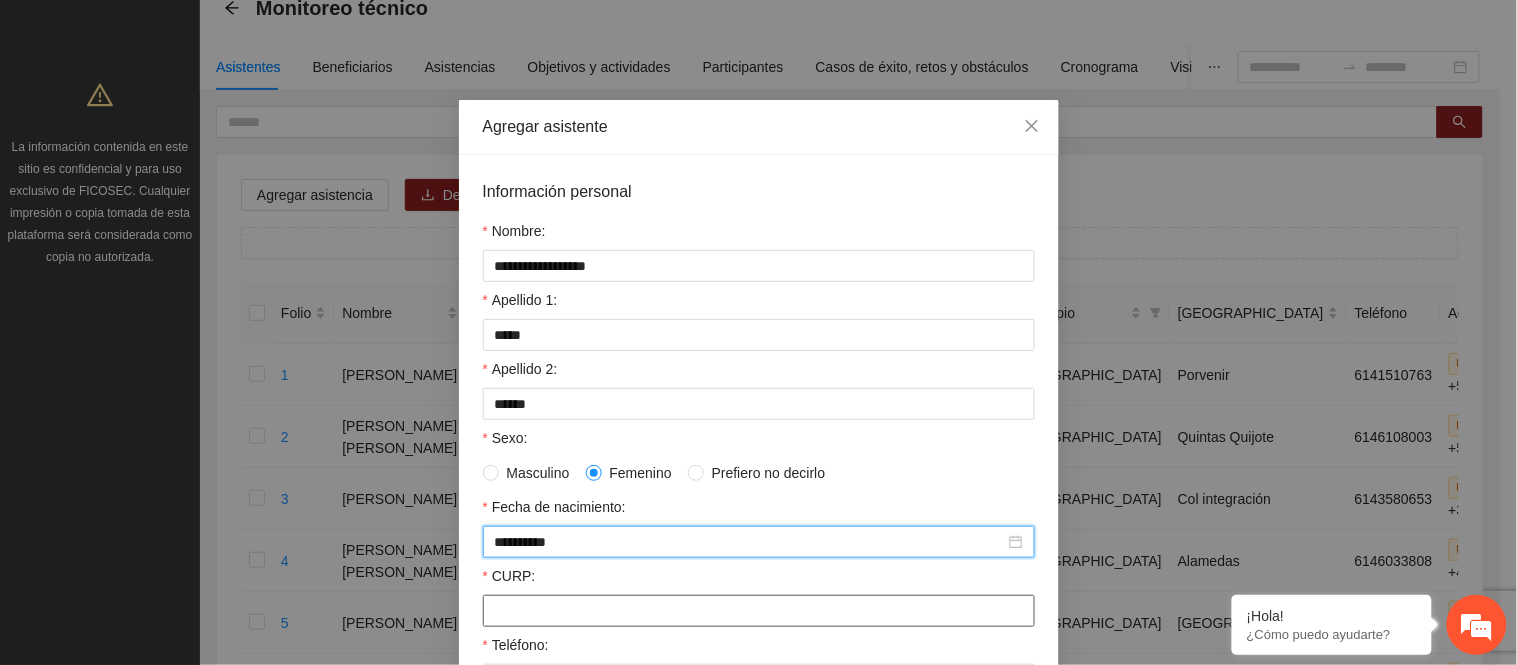 scroll, scrollTop: 111, scrollLeft: 0, axis: vertical 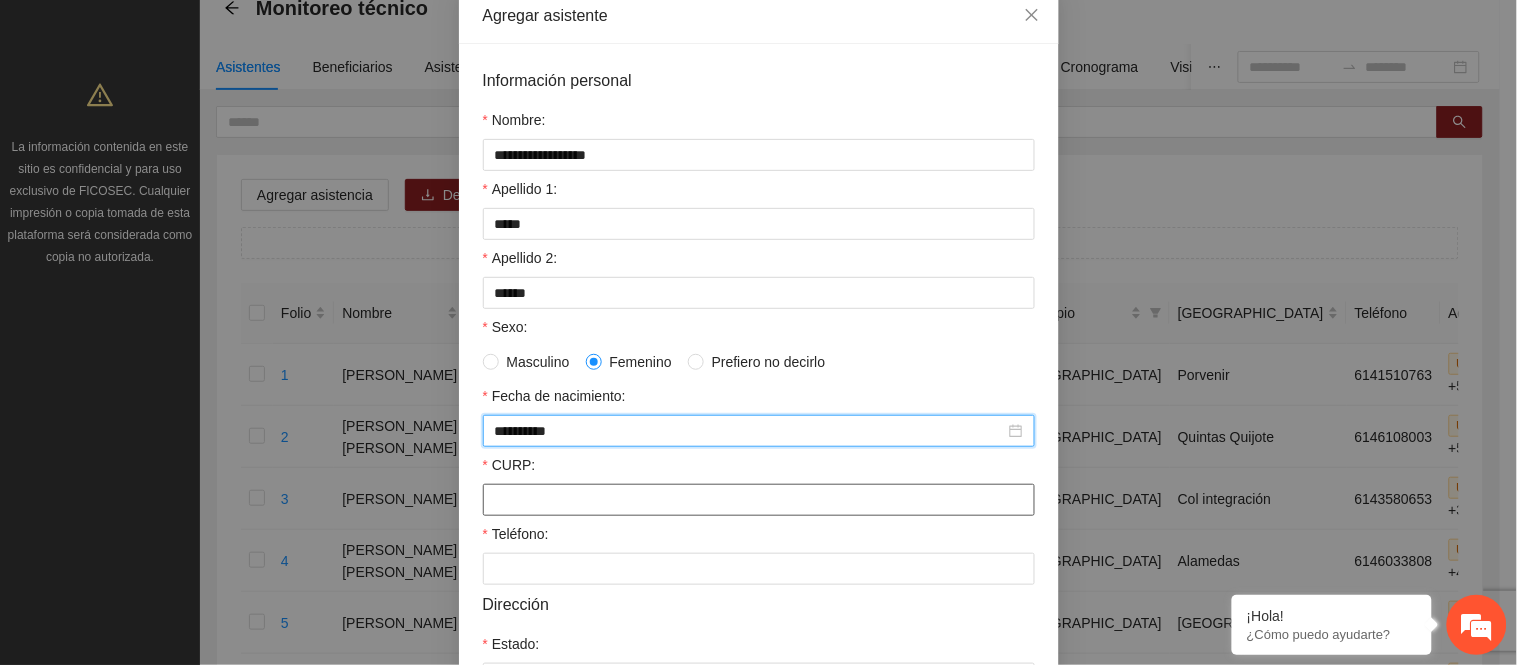 type on "**********" 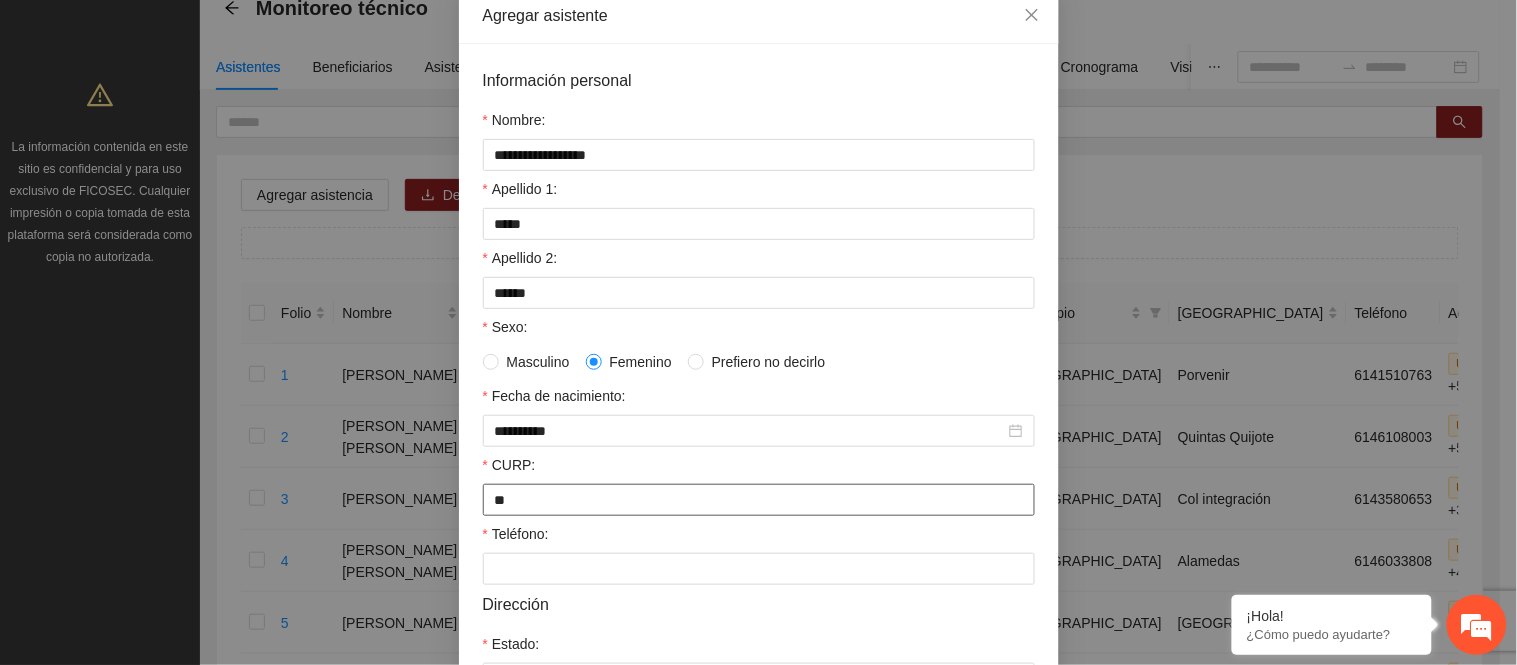 type on "**********" 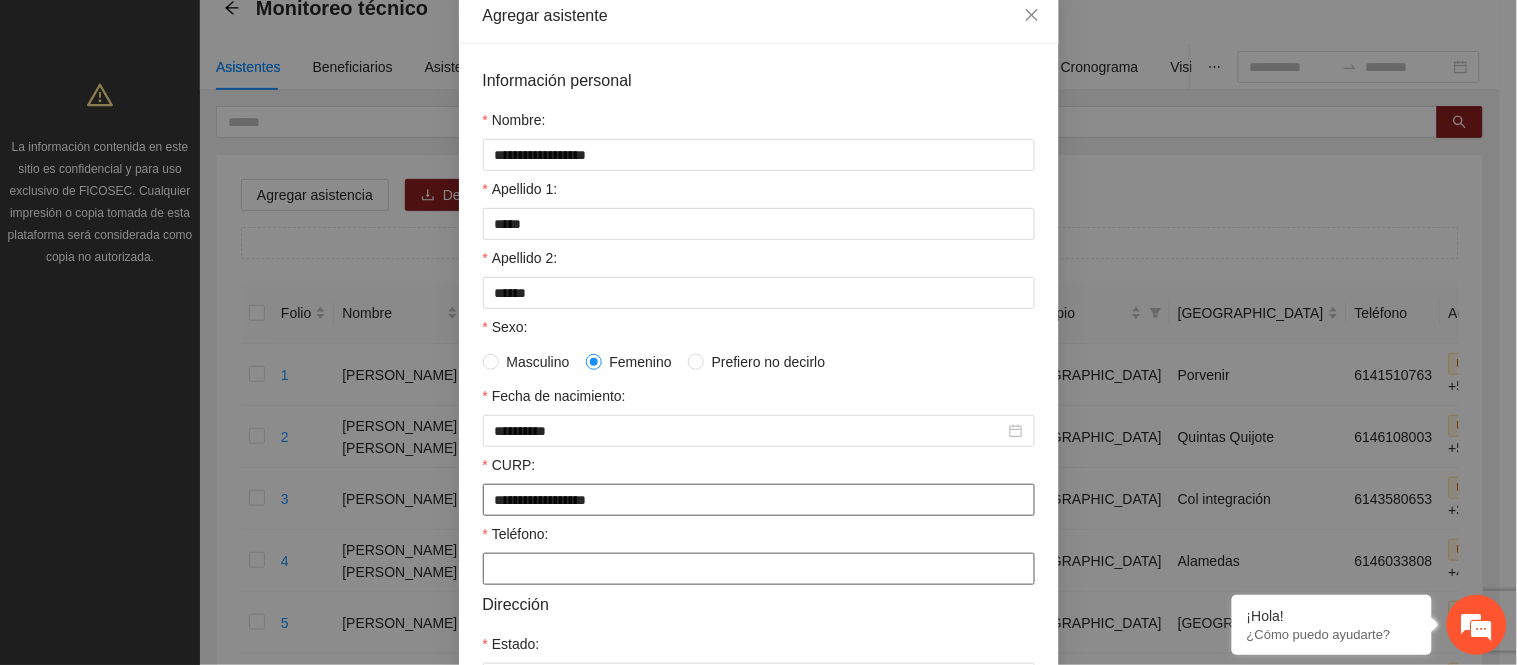 scroll, scrollTop: 222, scrollLeft: 0, axis: vertical 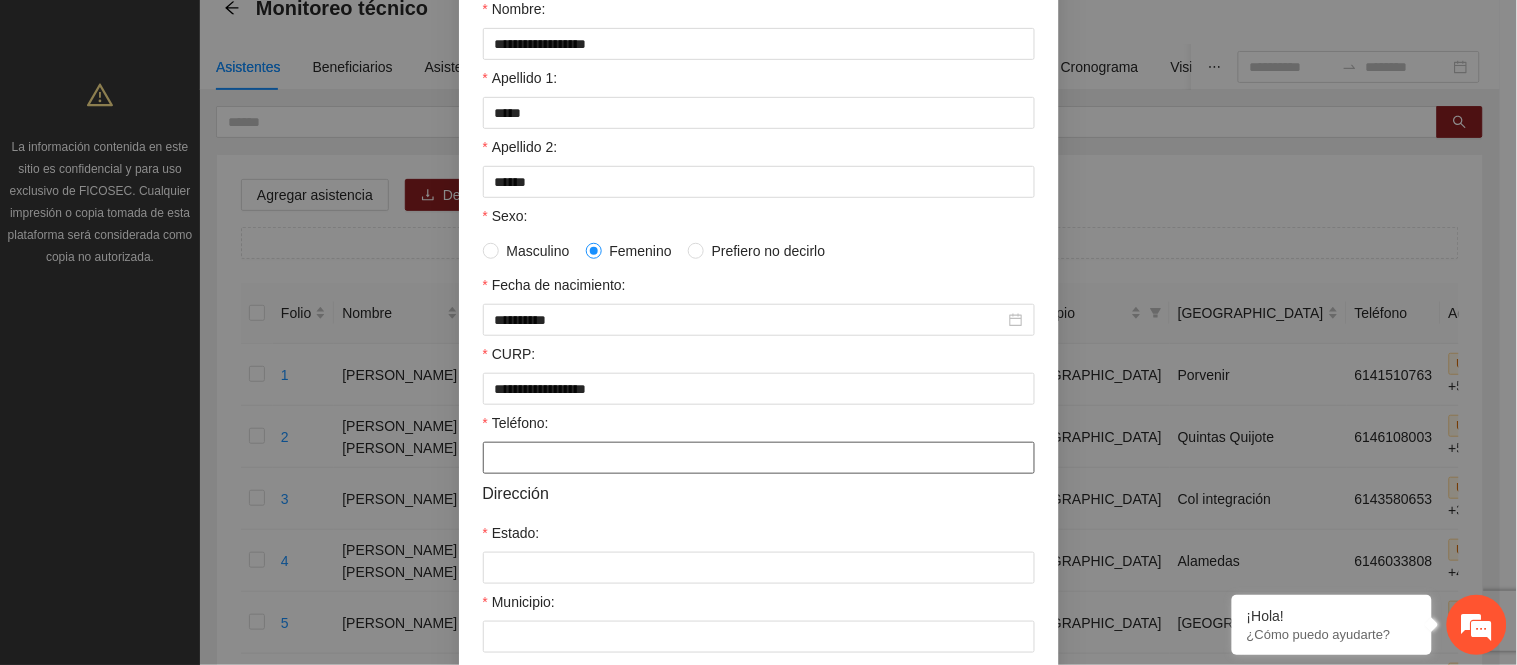 click on "Teléfono:" at bounding box center [759, 458] 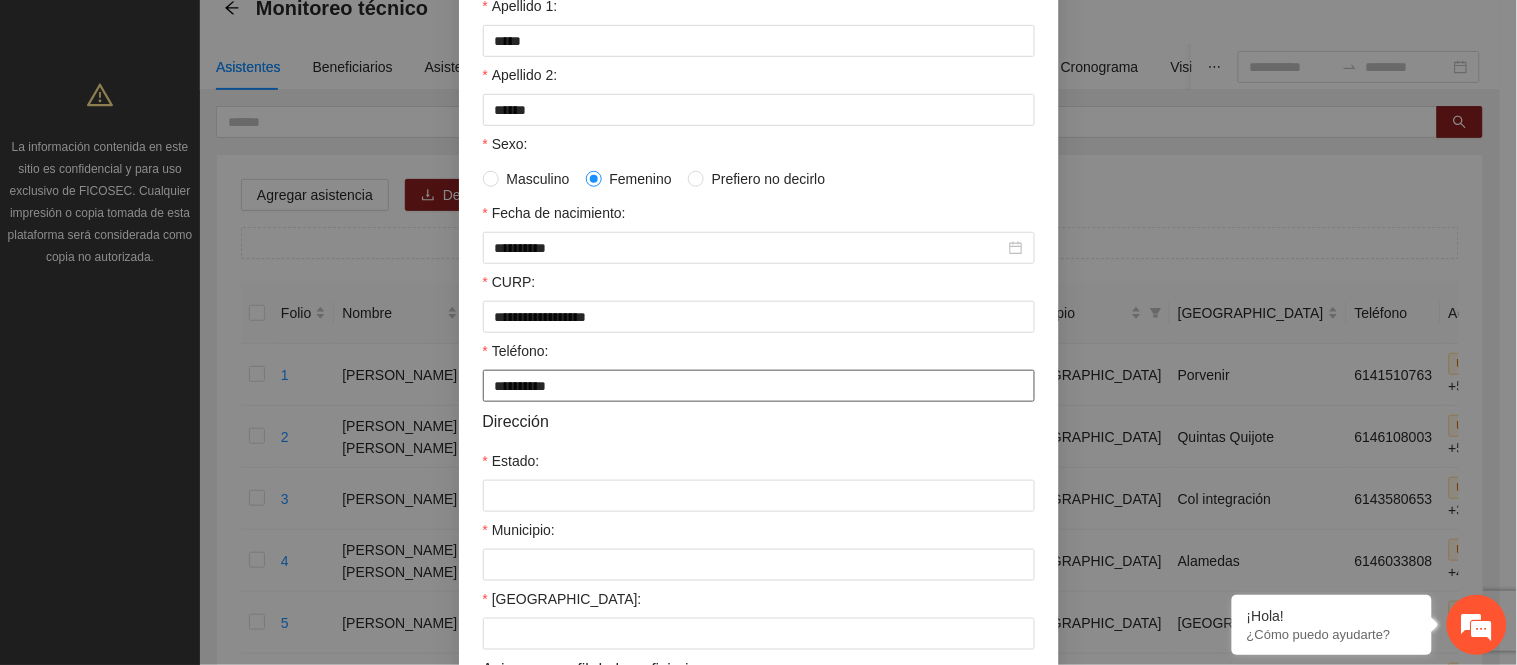 scroll, scrollTop: 333, scrollLeft: 0, axis: vertical 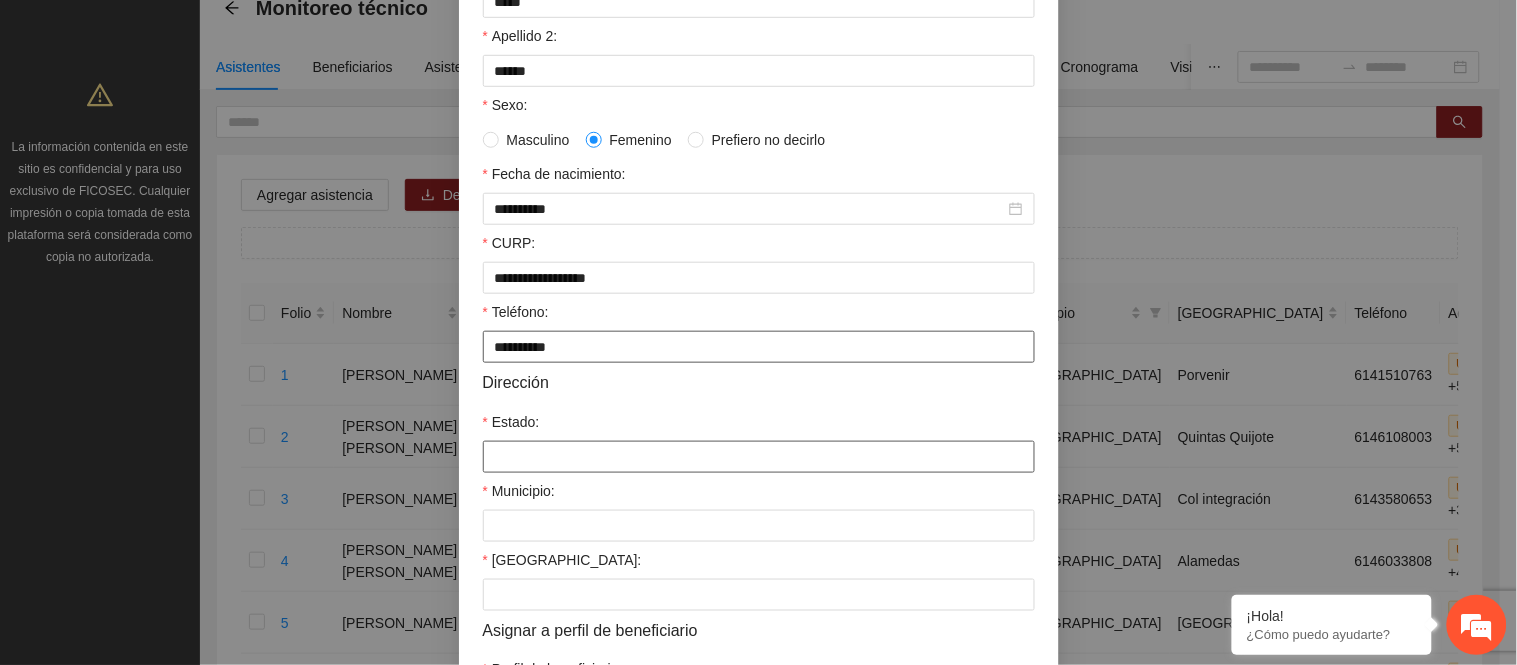 type on "**********" 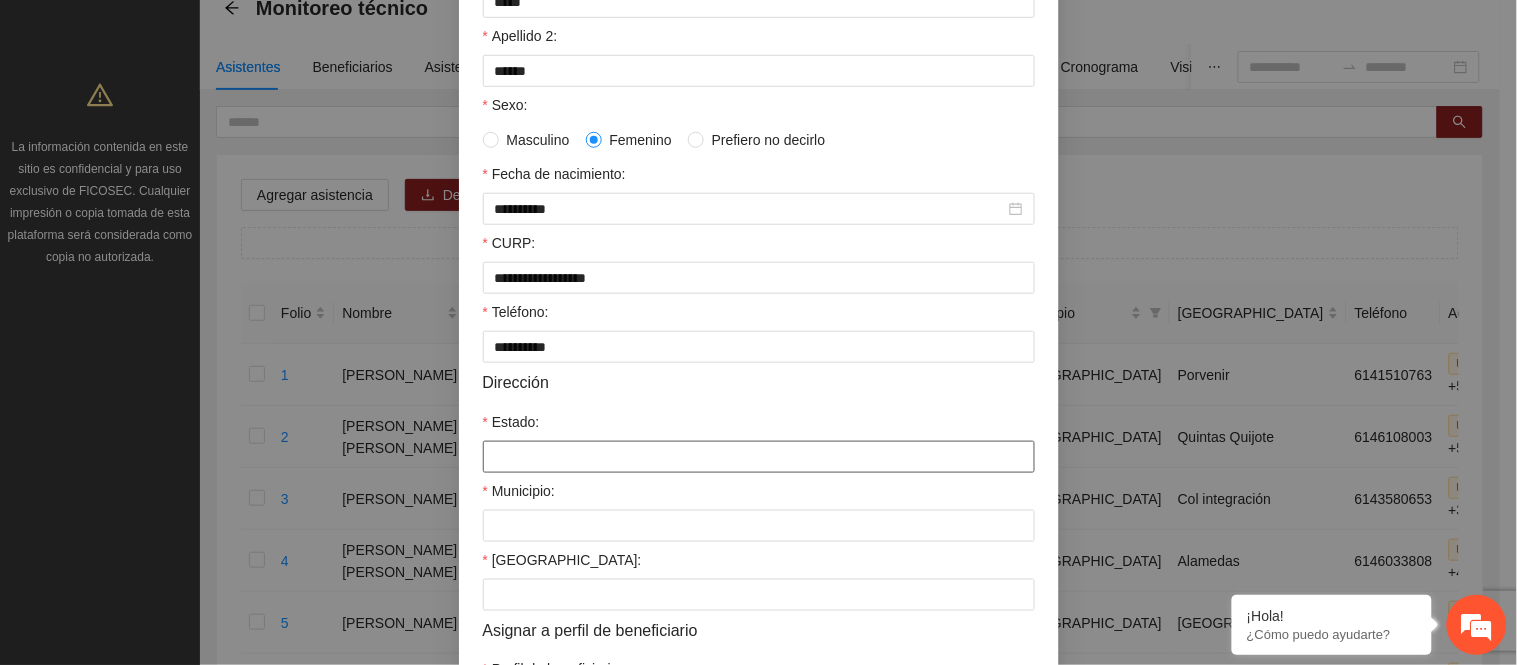 click on "Estado:" at bounding box center (759, 457) 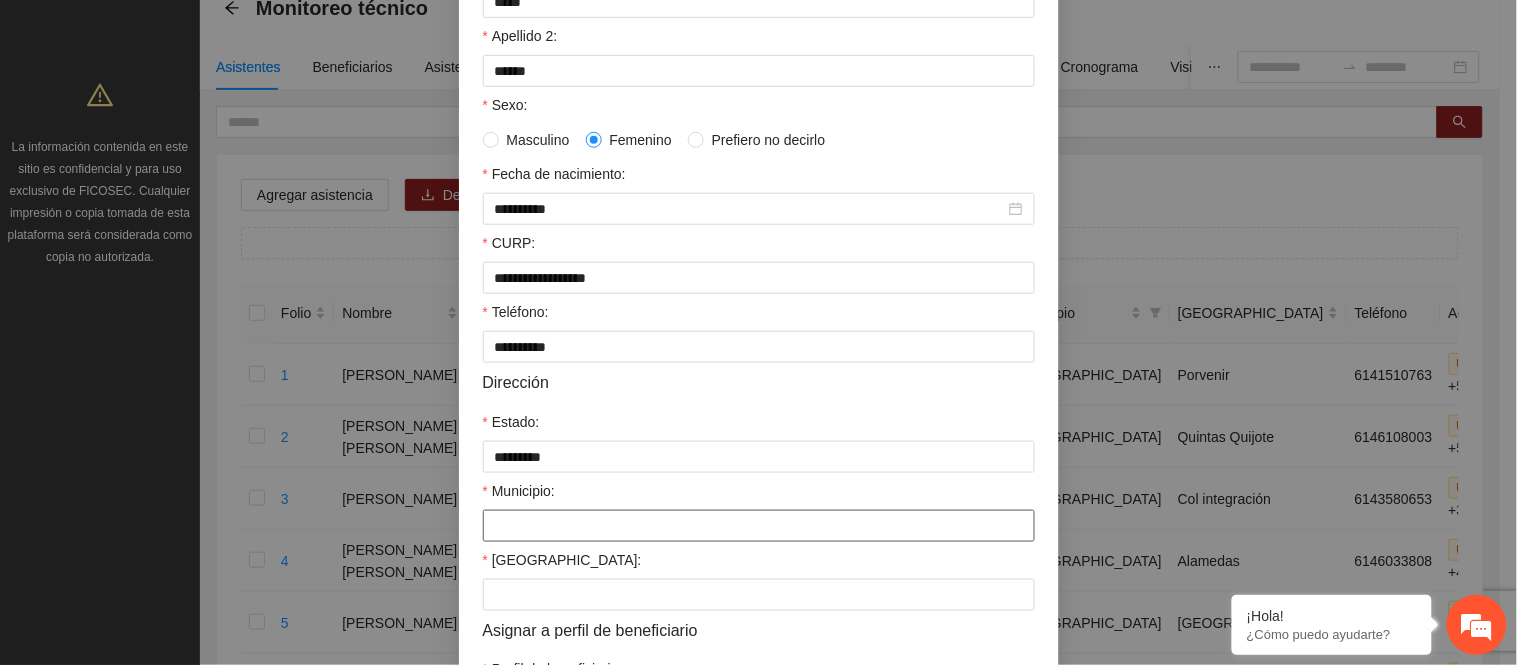 click on "Municipio:" at bounding box center [759, 526] 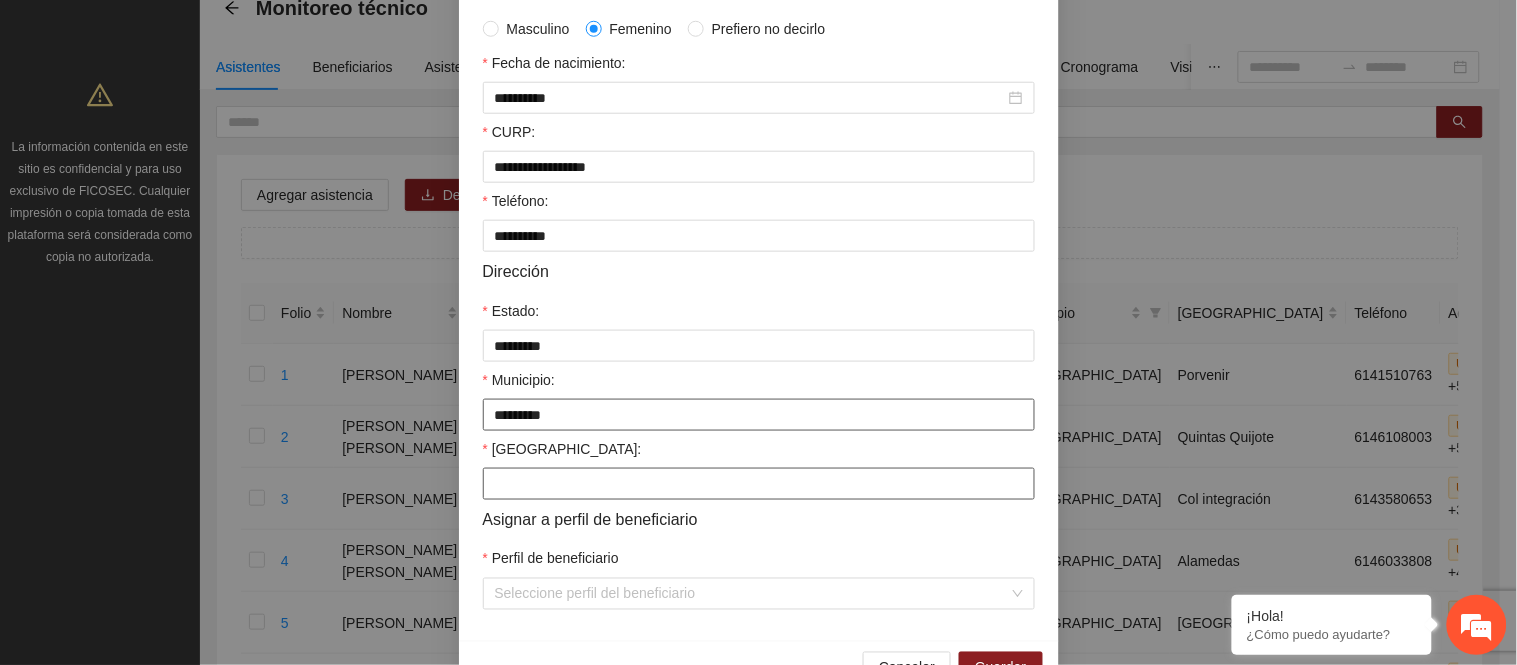 scroll, scrollTop: 515, scrollLeft: 0, axis: vertical 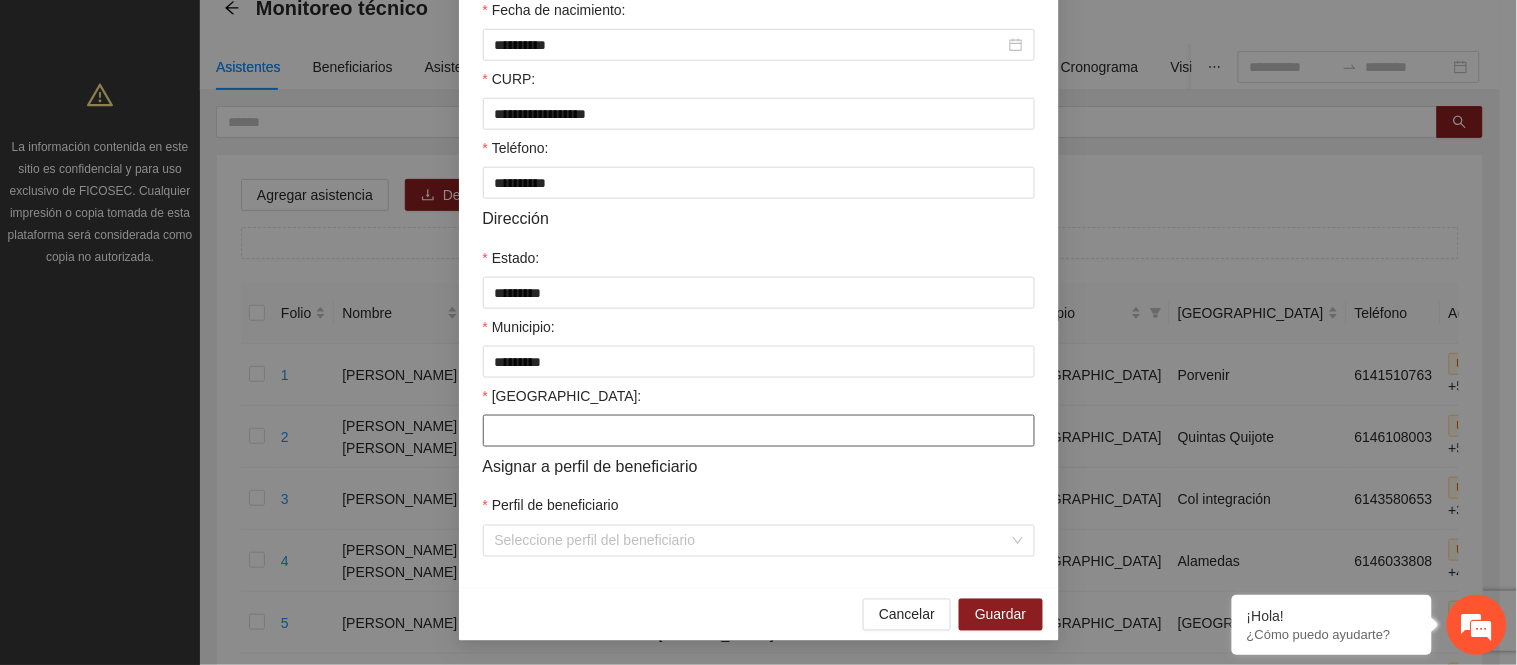 click on "[GEOGRAPHIC_DATA]:" at bounding box center (759, 431) 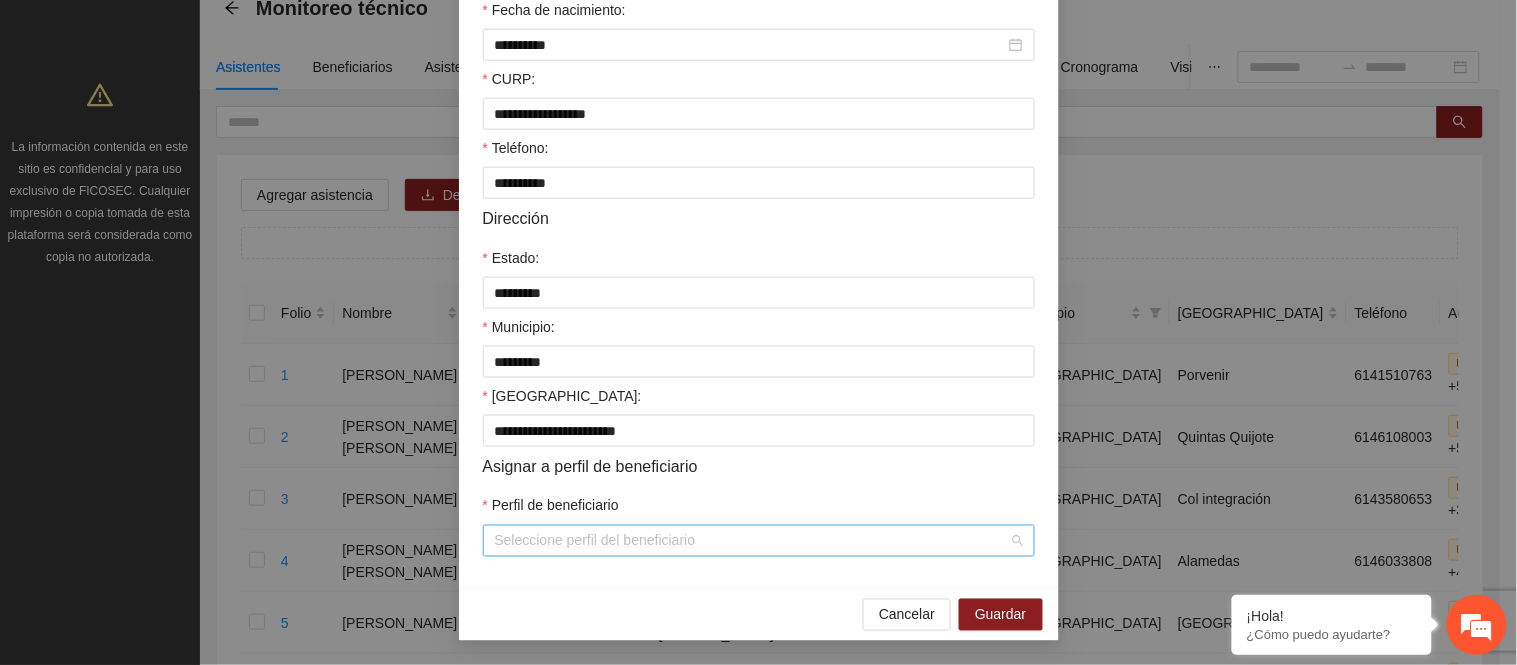 click on "Perfil de beneficiario" at bounding box center [752, 541] 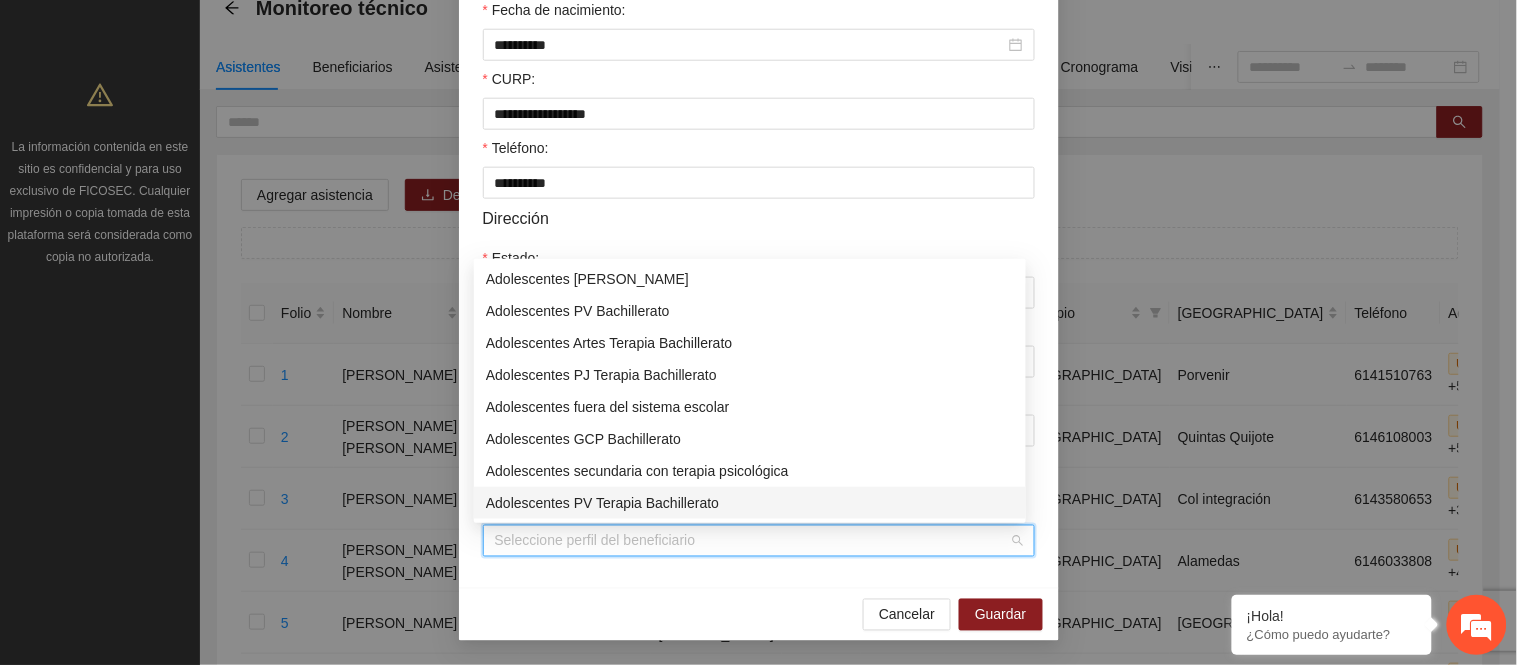 scroll, scrollTop: 160, scrollLeft: 0, axis: vertical 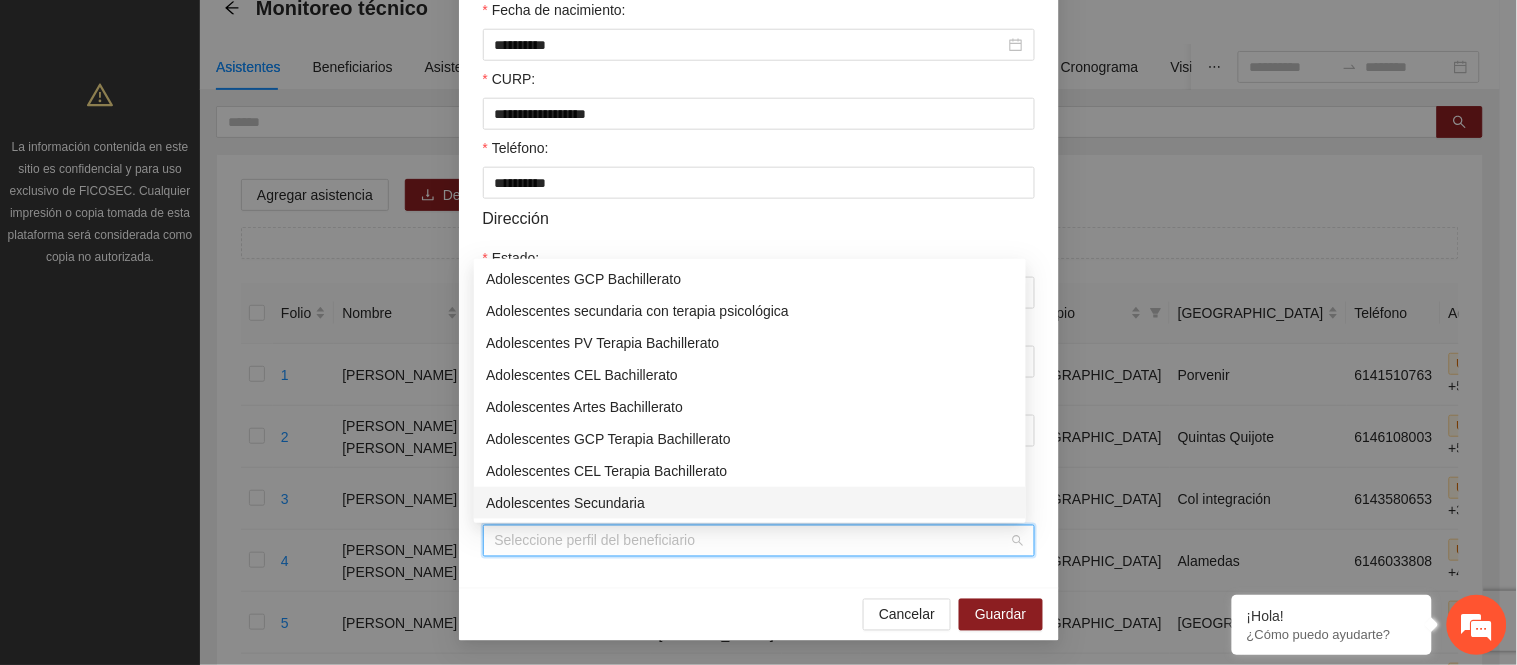 click on "Adolescentes Secundaria" at bounding box center (750, 503) 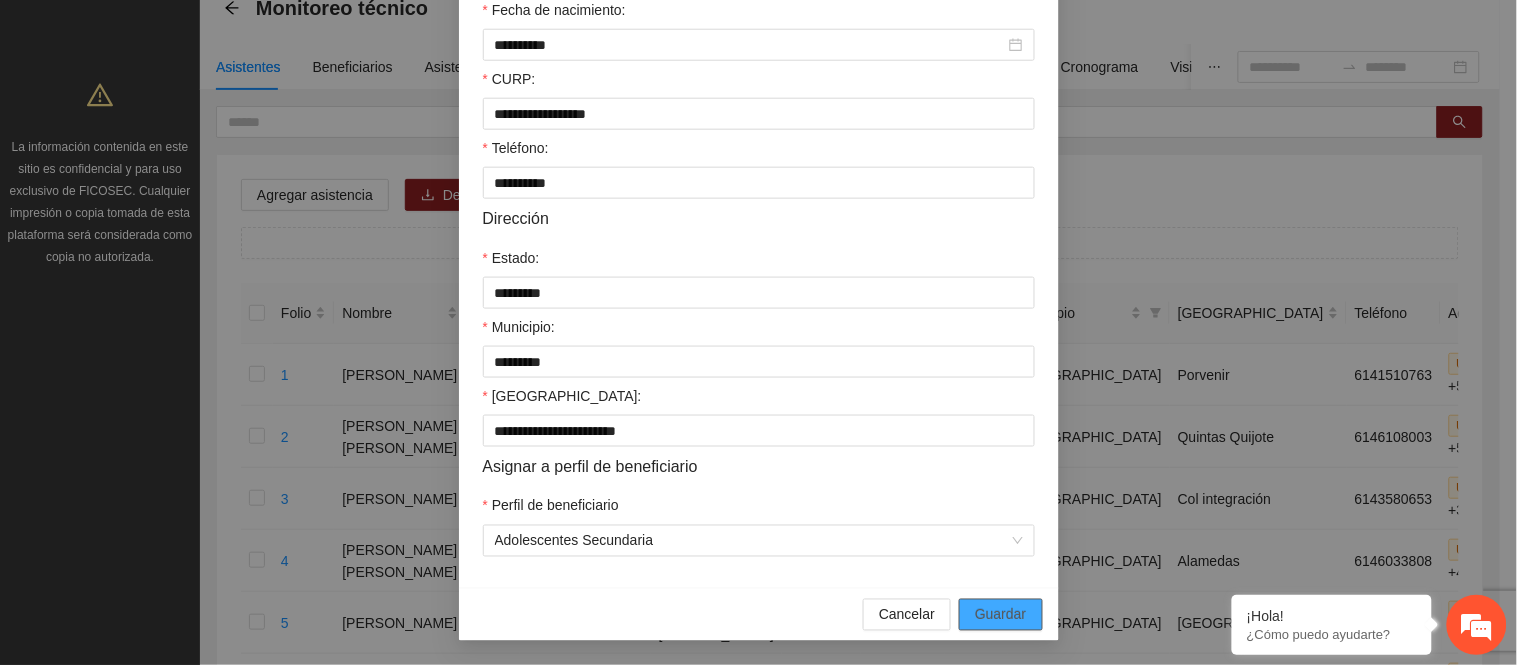 click on "Guardar" at bounding box center (1000, 615) 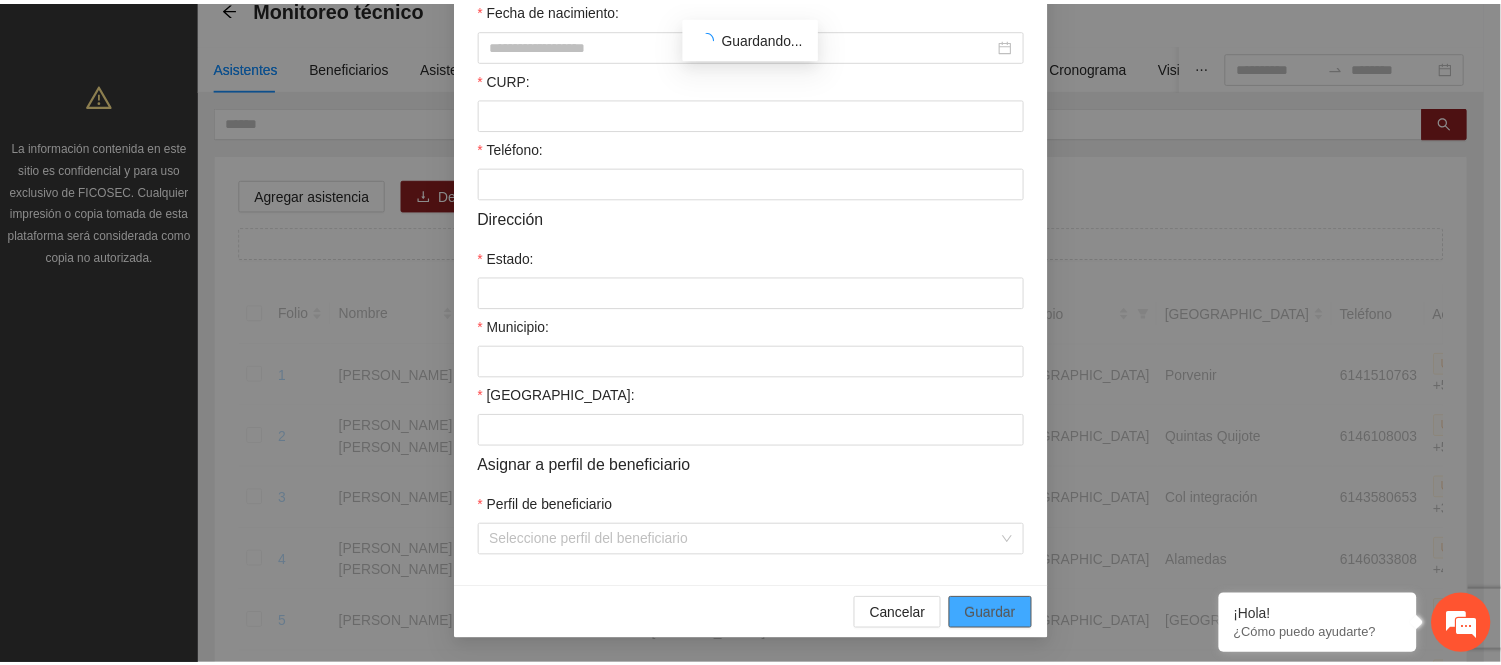 scroll, scrollTop: 415, scrollLeft: 0, axis: vertical 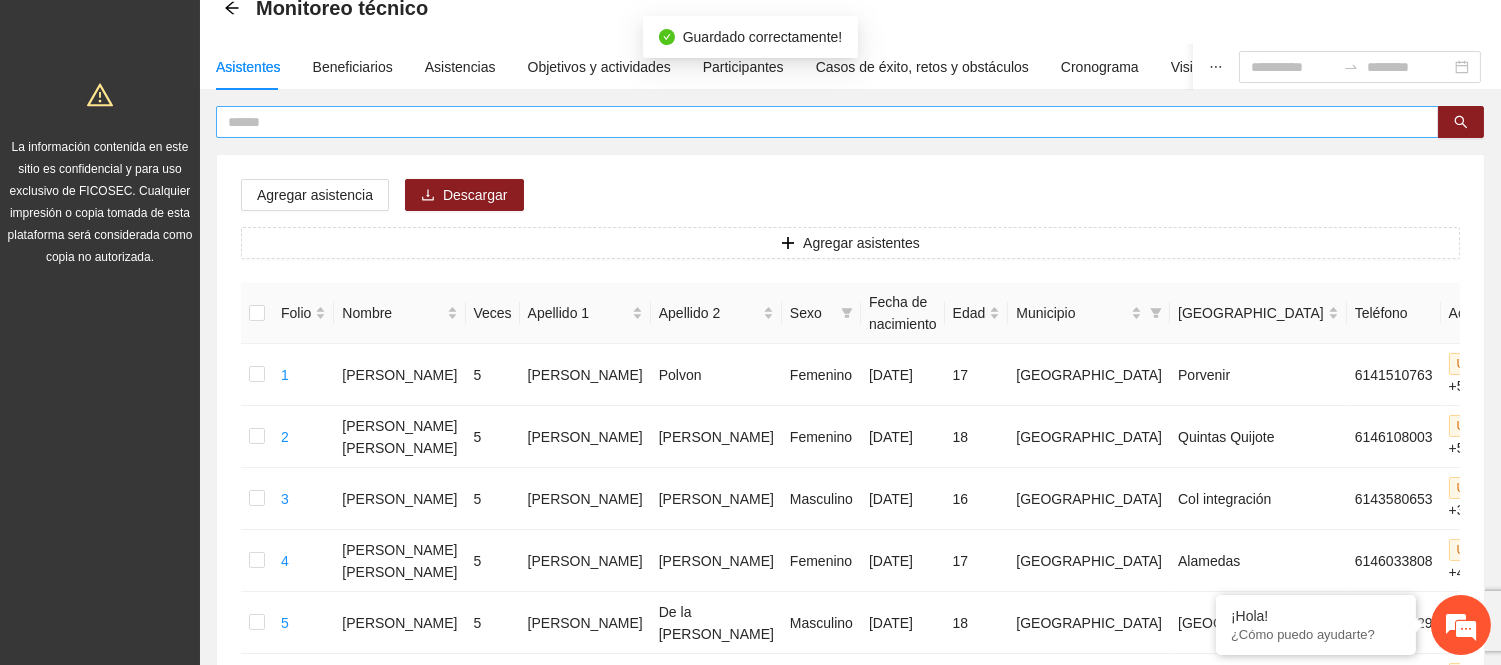 click at bounding box center [819, 122] 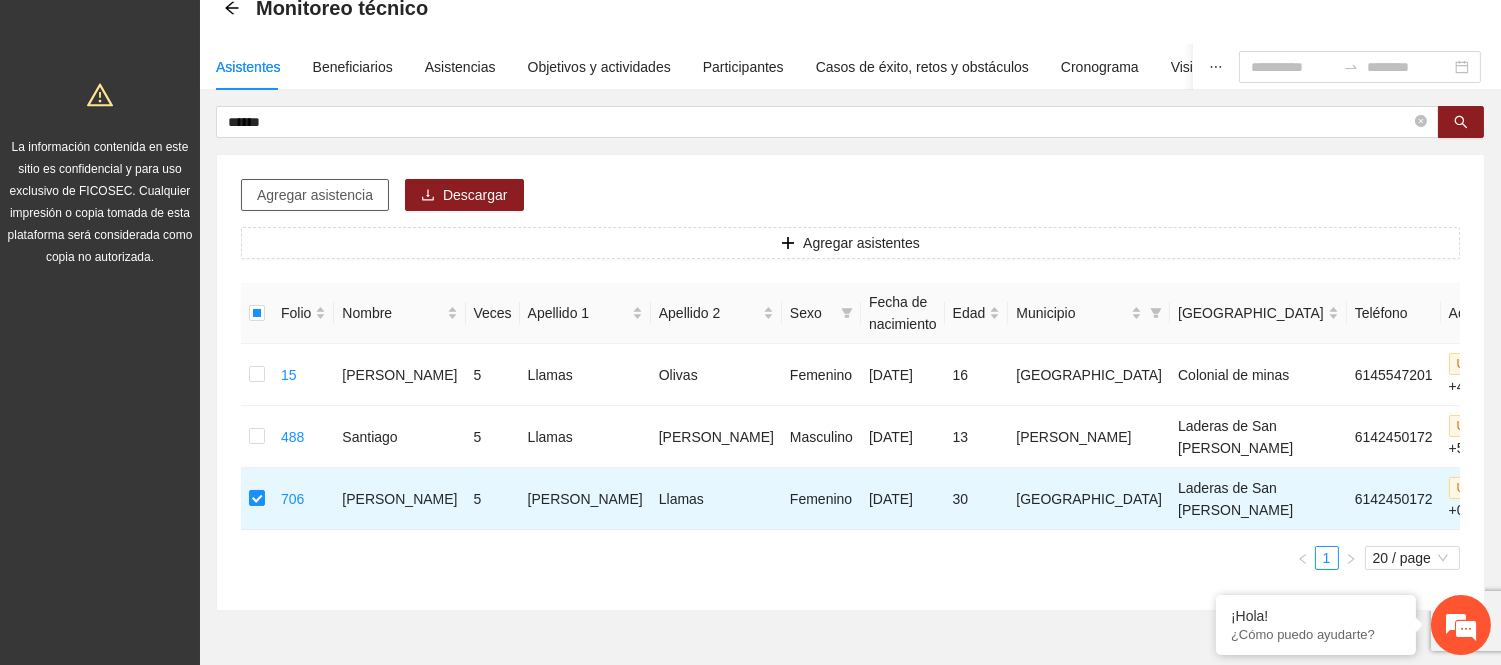 click on "Agregar asistencia" at bounding box center [315, 195] 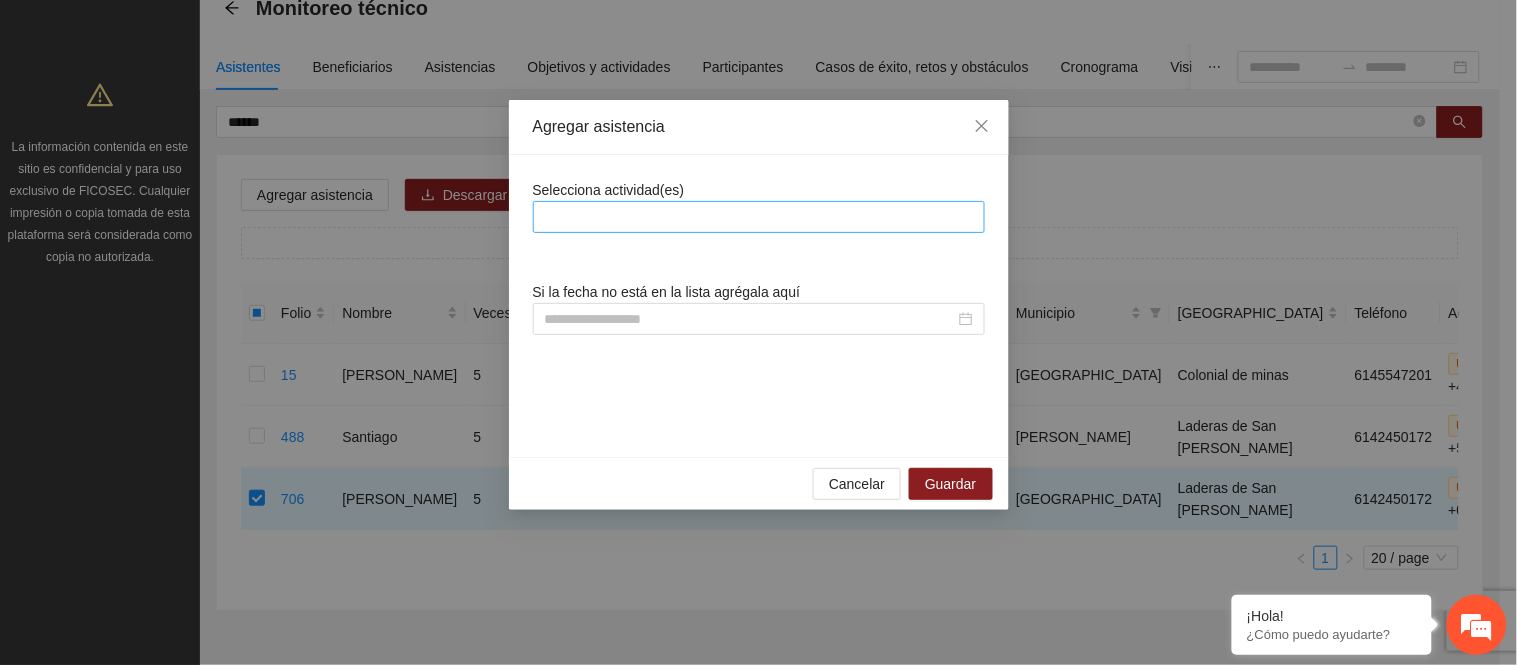 click at bounding box center [759, 217] 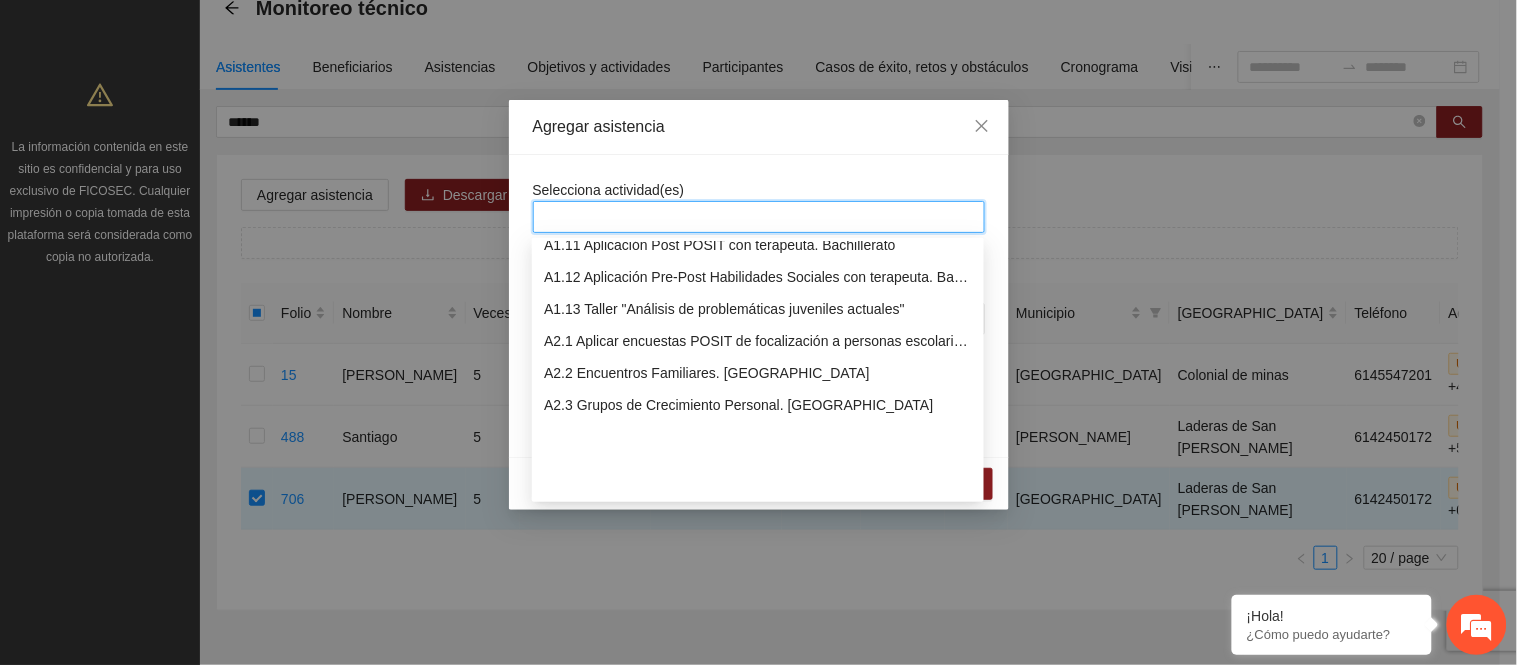 scroll, scrollTop: 444, scrollLeft: 0, axis: vertical 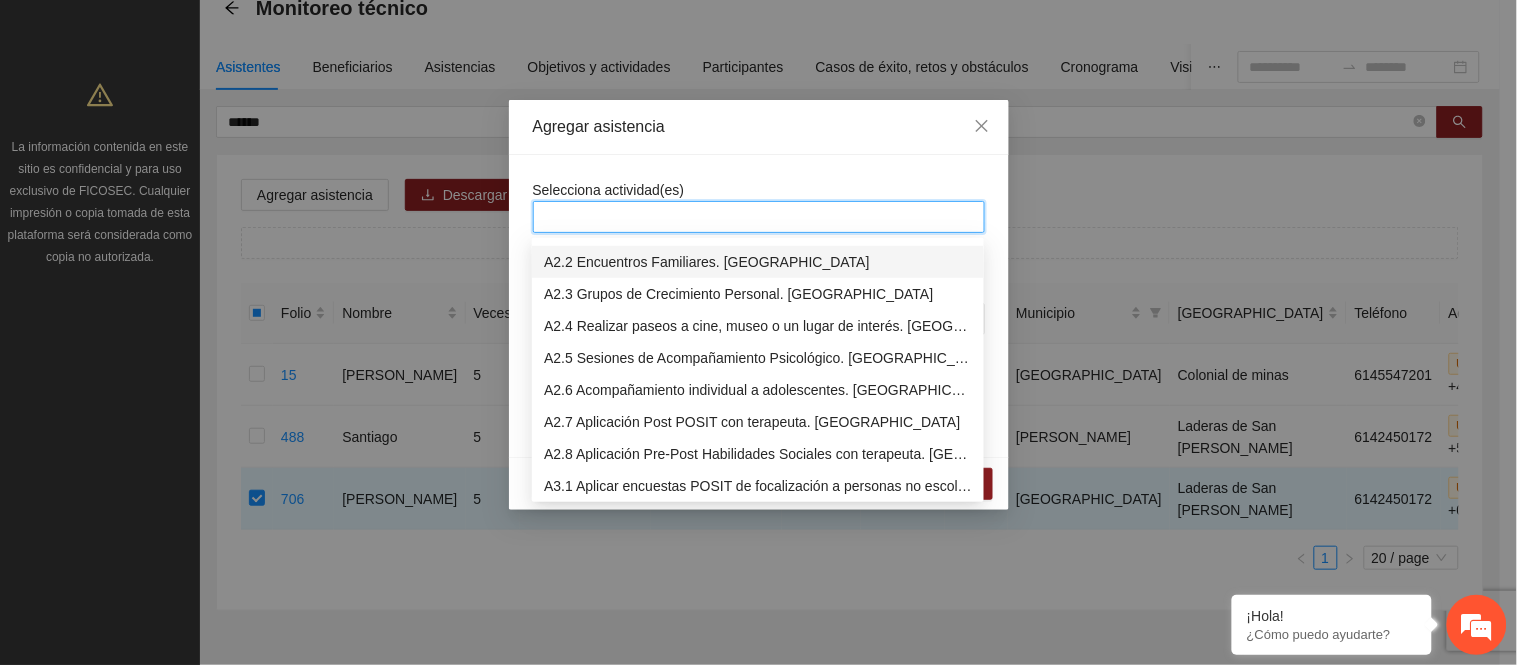 click on "A2.2 Encuentros Familiares. [GEOGRAPHIC_DATA]" at bounding box center [758, 262] 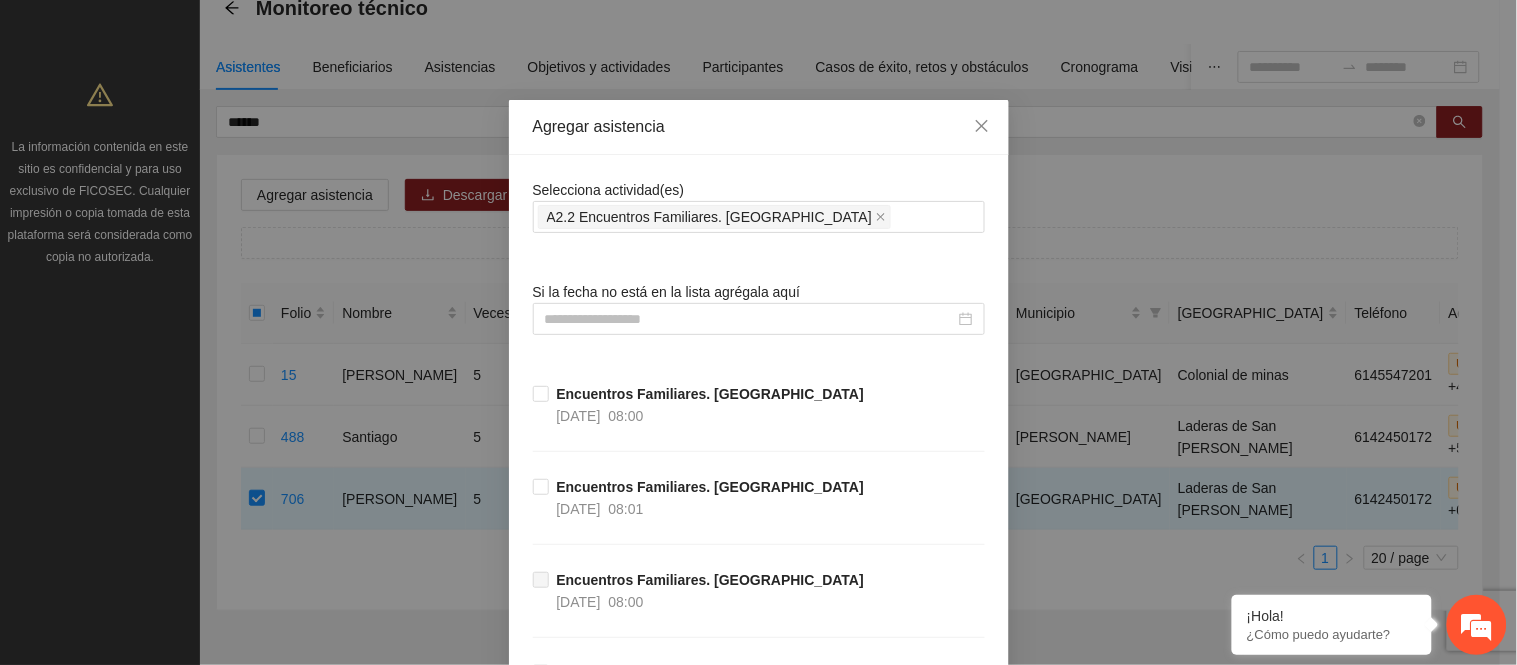 click on "Selecciona actividad(es) A2.2 Encuentros Familiares. Secundaria   Si la fecha no está en la lista agrégala aquí Encuentros Familiares. Secundaria [DATE] 08:00 Encuentros Familiares. Secundaria [DATE] 08:01 Encuentros Familiares. Secundaria [DATE] 08:00 Encuentros Familiares. Secundaria [DATE] 08:00 Encuentros Familiares. Secundaria [DATE] 08:00 Encuentros Familiares. Secundaria [DATE] 08:01 Encuentros Familiares. Secundaria [DATE] 08:00 Encuentros Familiares. Secundaria [DATE] 08:00 Encuentros Familiares. Secundaria [DATE] 07:30" at bounding box center [759, 724] 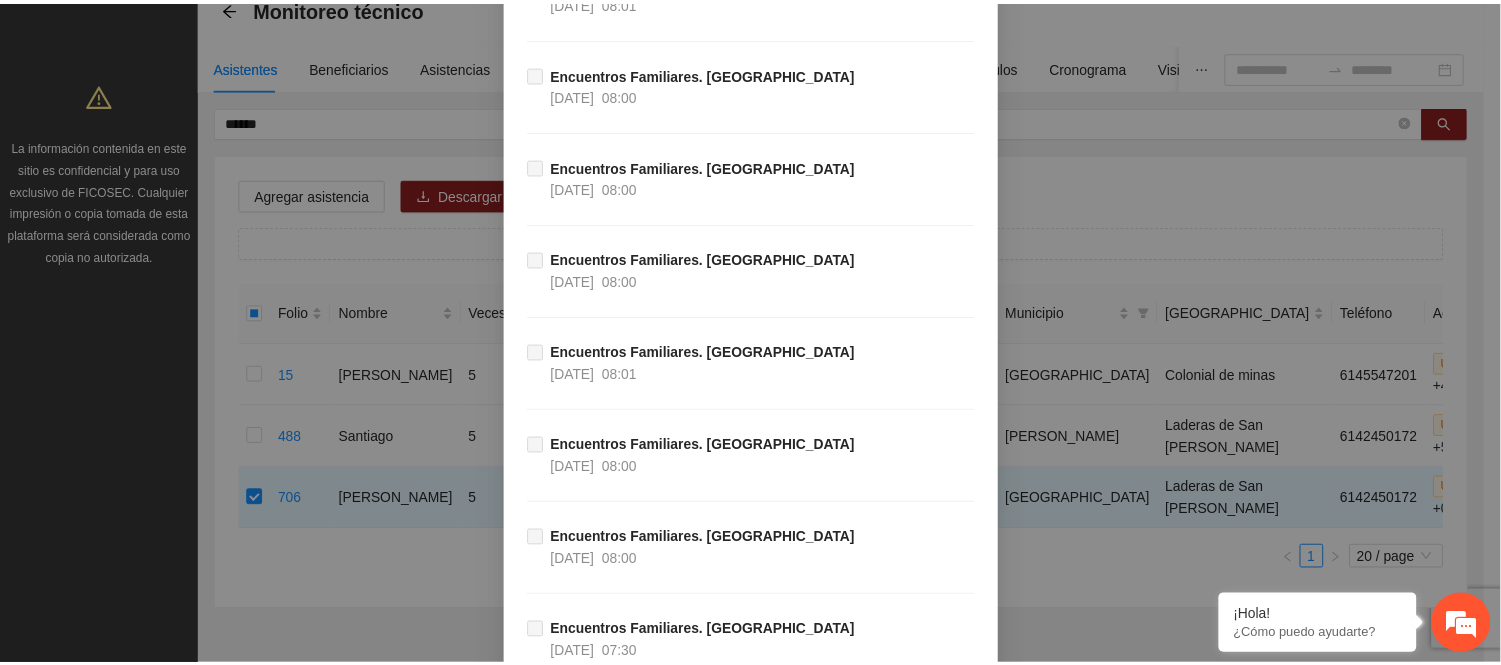 scroll, scrollTop: 705, scrollLeft: 0, axis: vertical 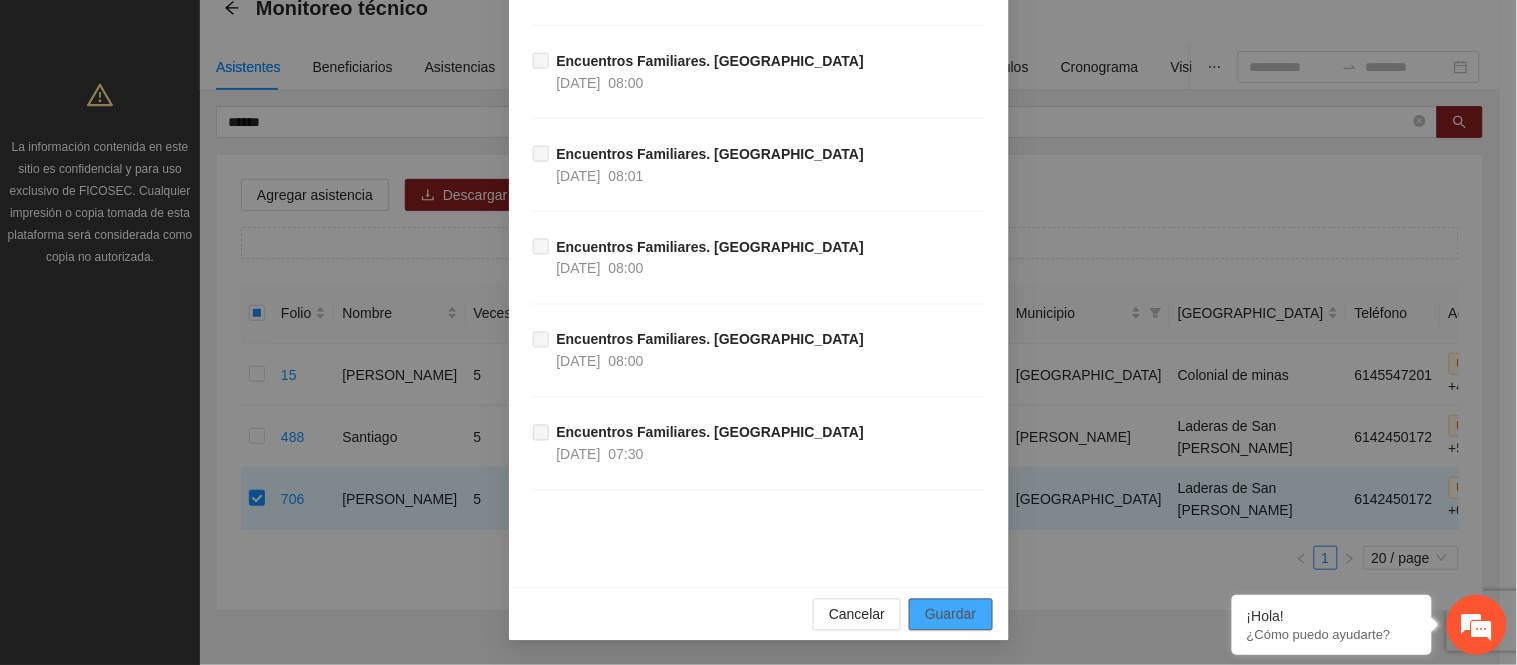 click on "Guardar" at bounding box center [950, 615] 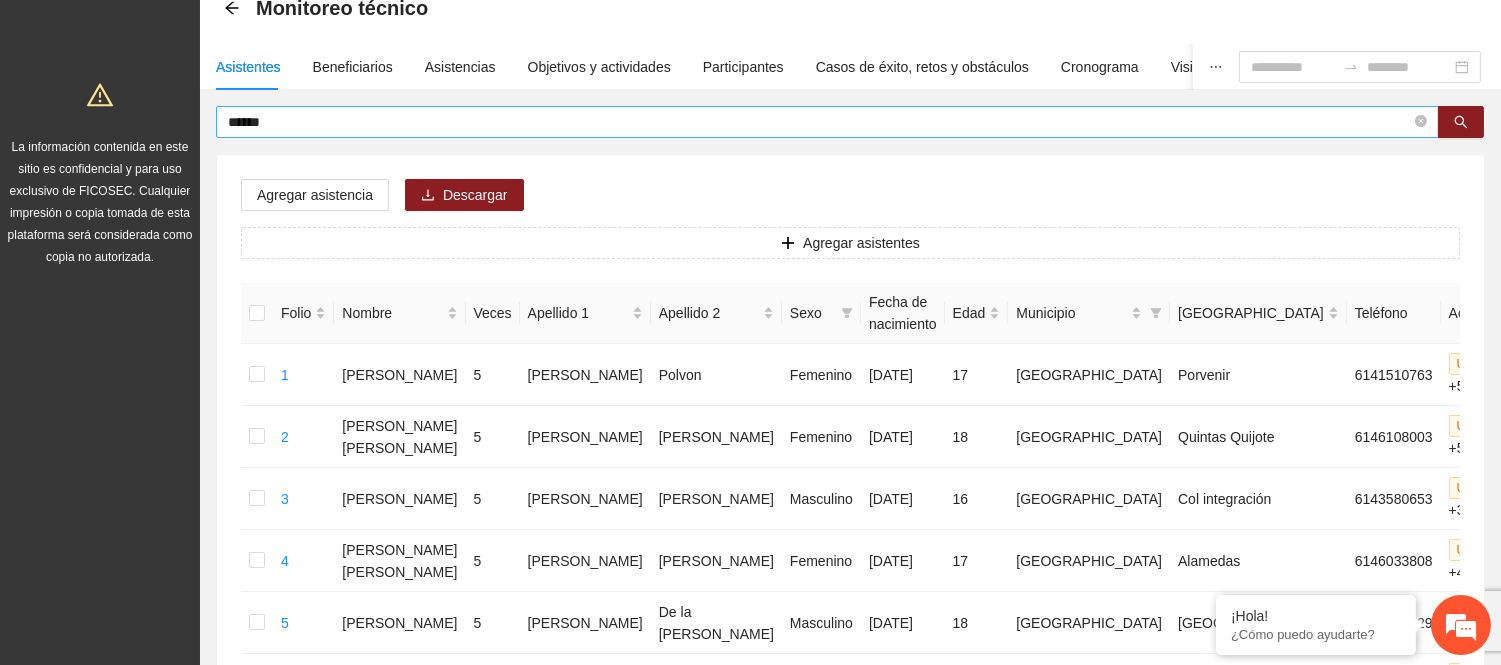 click on "******" at bounding box center (819, 122) 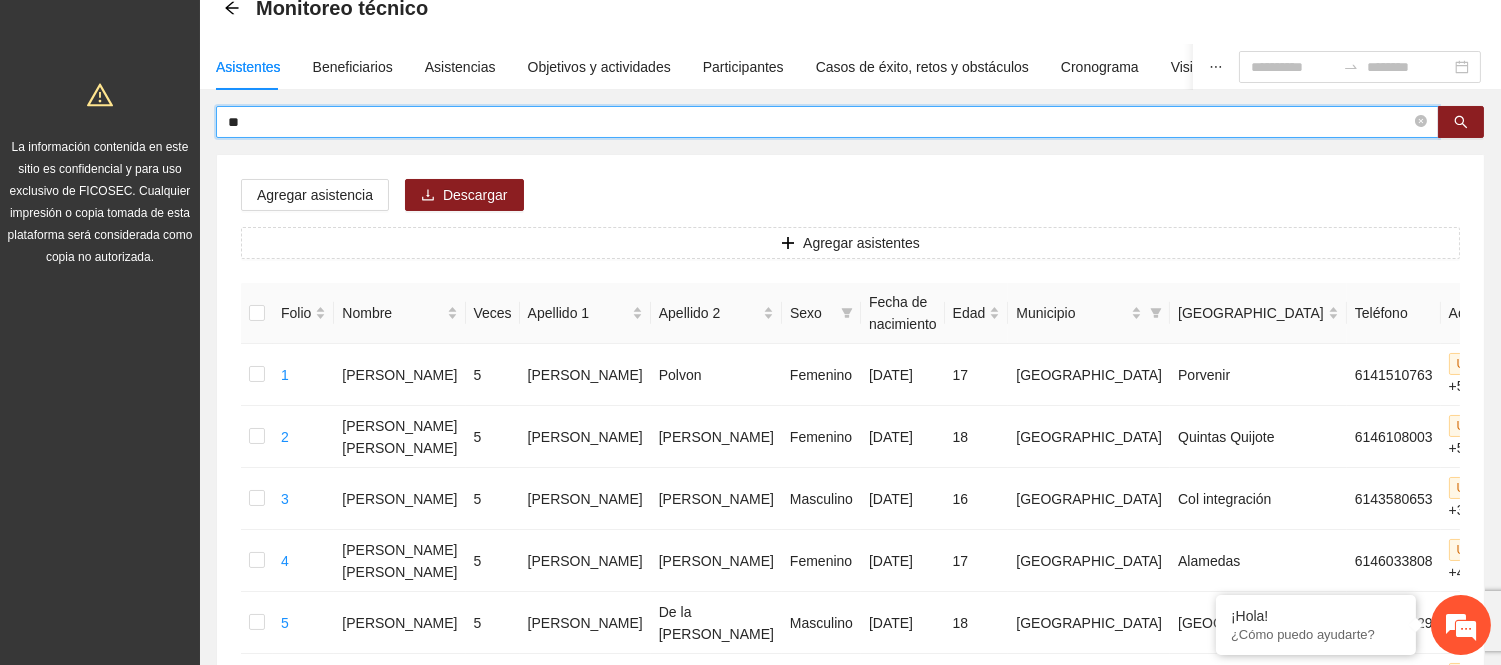 type on "*" 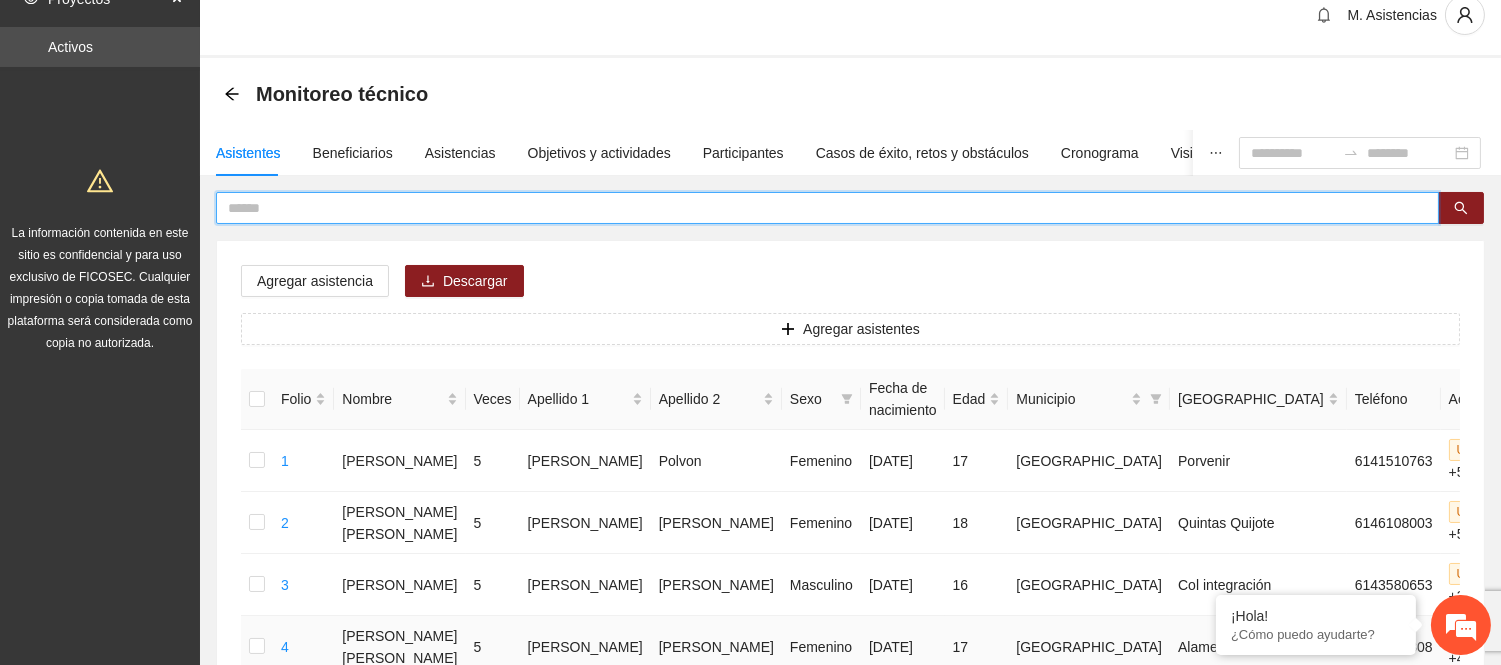 scroll, scrollTop: 0, scrollLeft: 0, axis: both 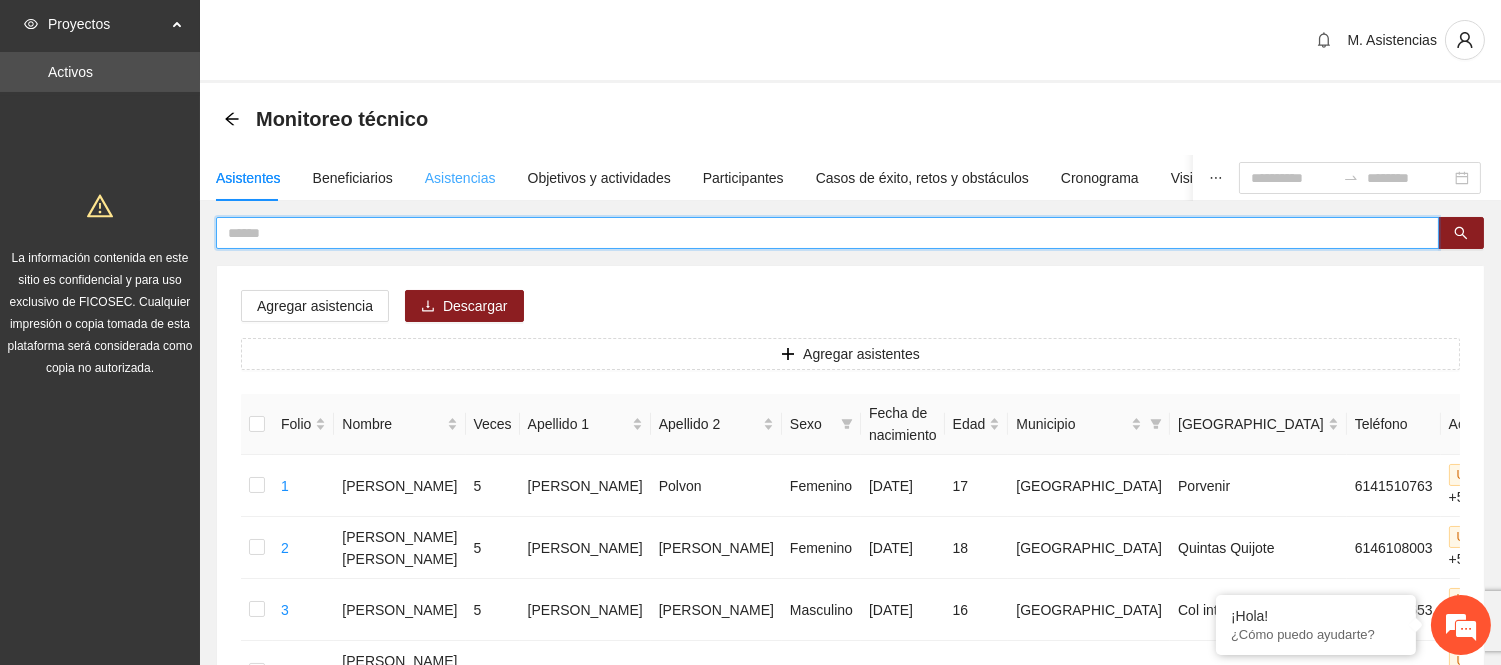 type 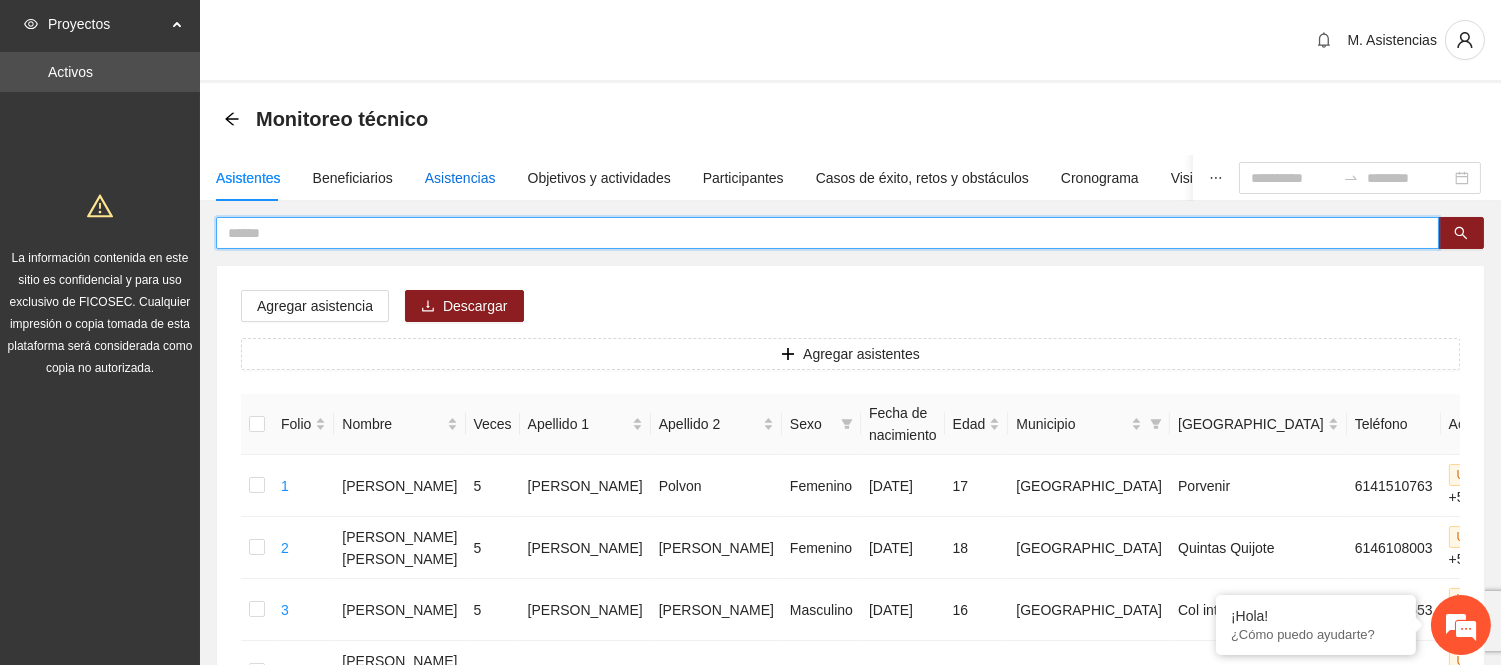 click on "Asistencias" at bounding box center [460, 178] 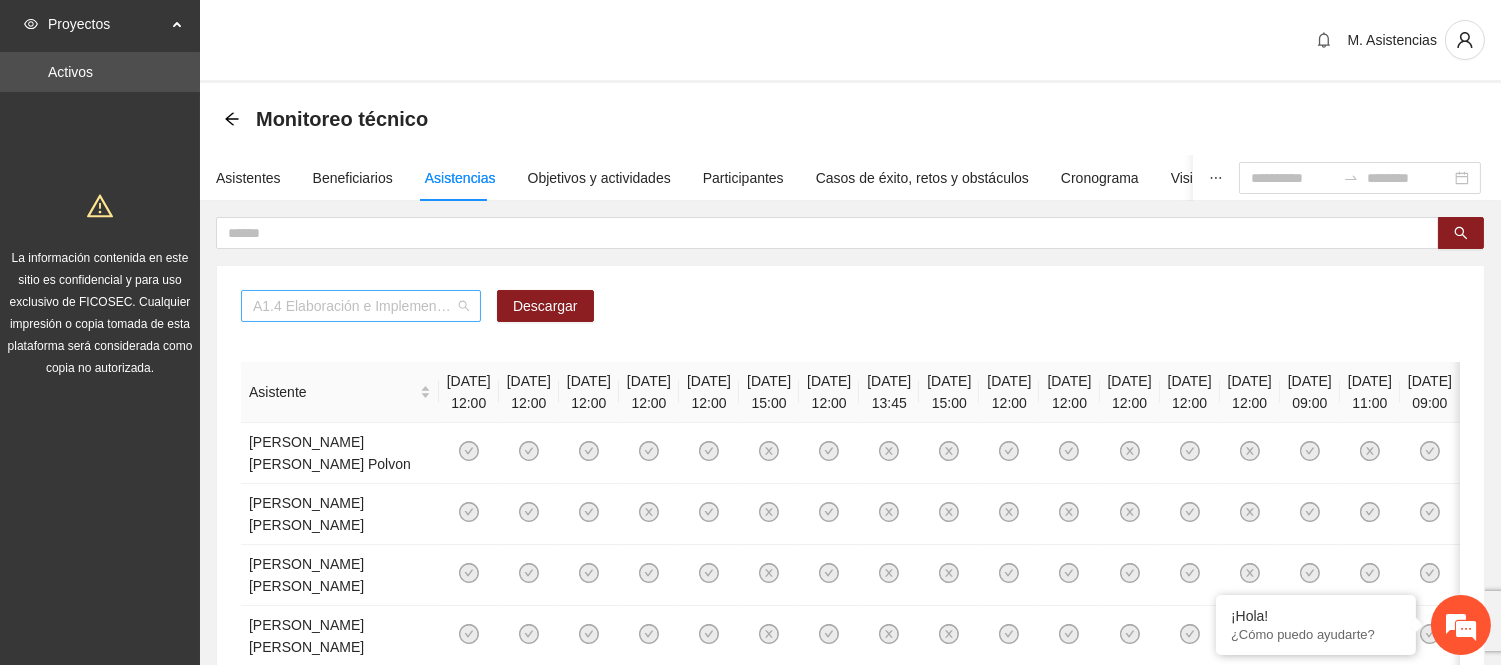 click on "A1.4 Elaboración e Implementación de Proyectos Juveniles" at bounding box center [361, 306] 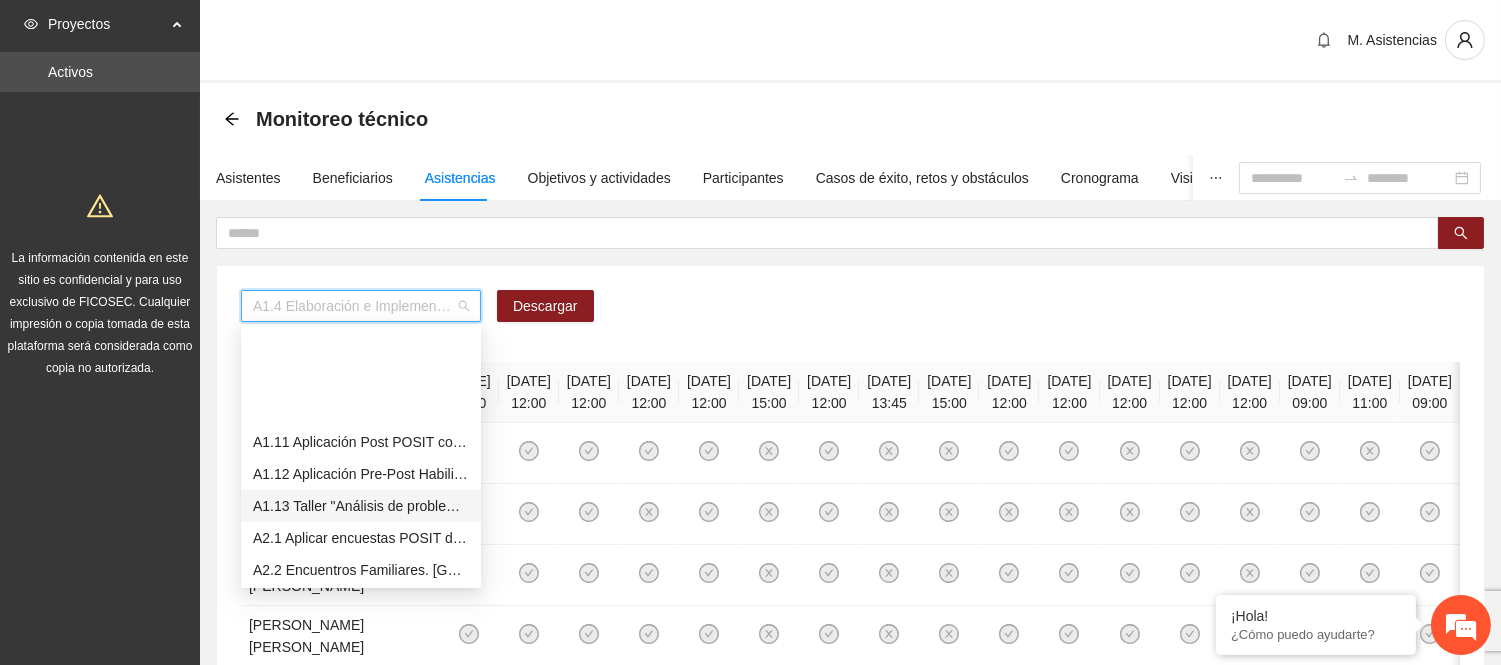 scroll, scrollTop: 333, scrollLeft: 0, axis: vertical 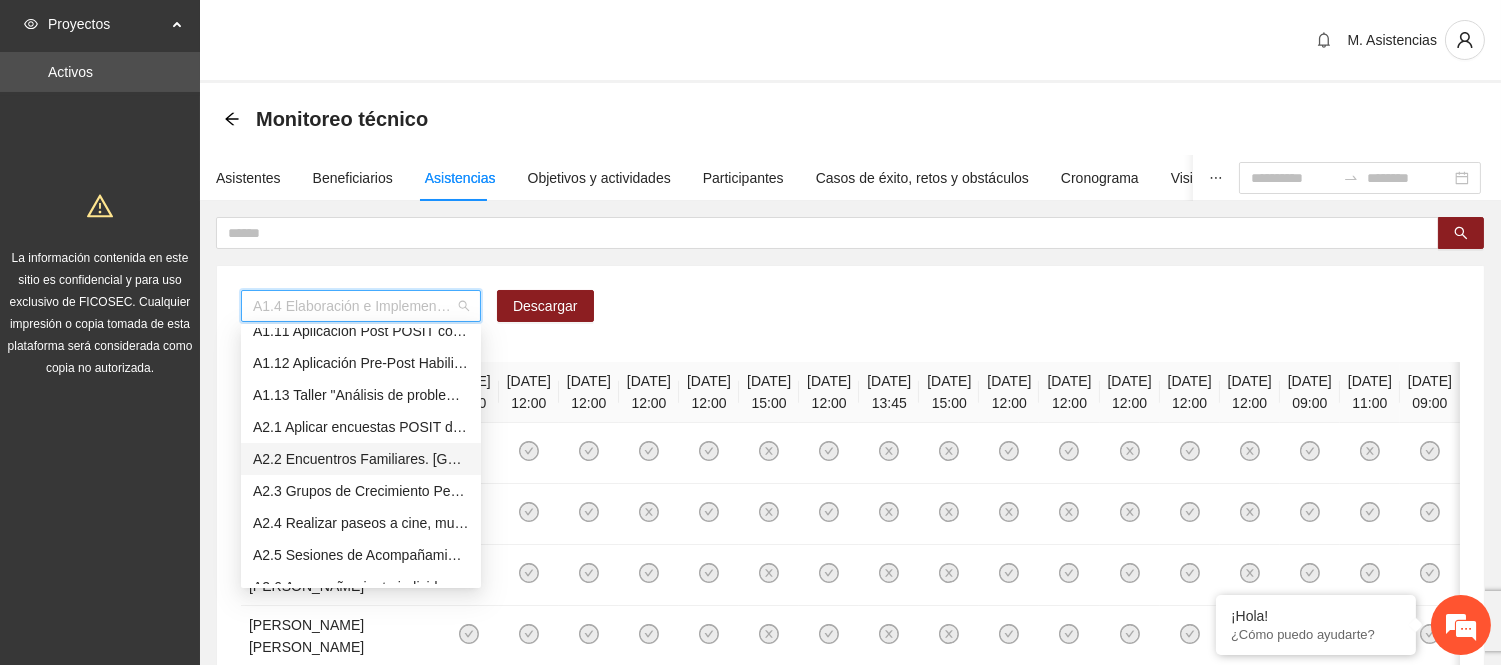 click on "A2.2 Encuentros Familiares. [GEOGRAPHIC_DATA]" at bounding box center (361, 459) 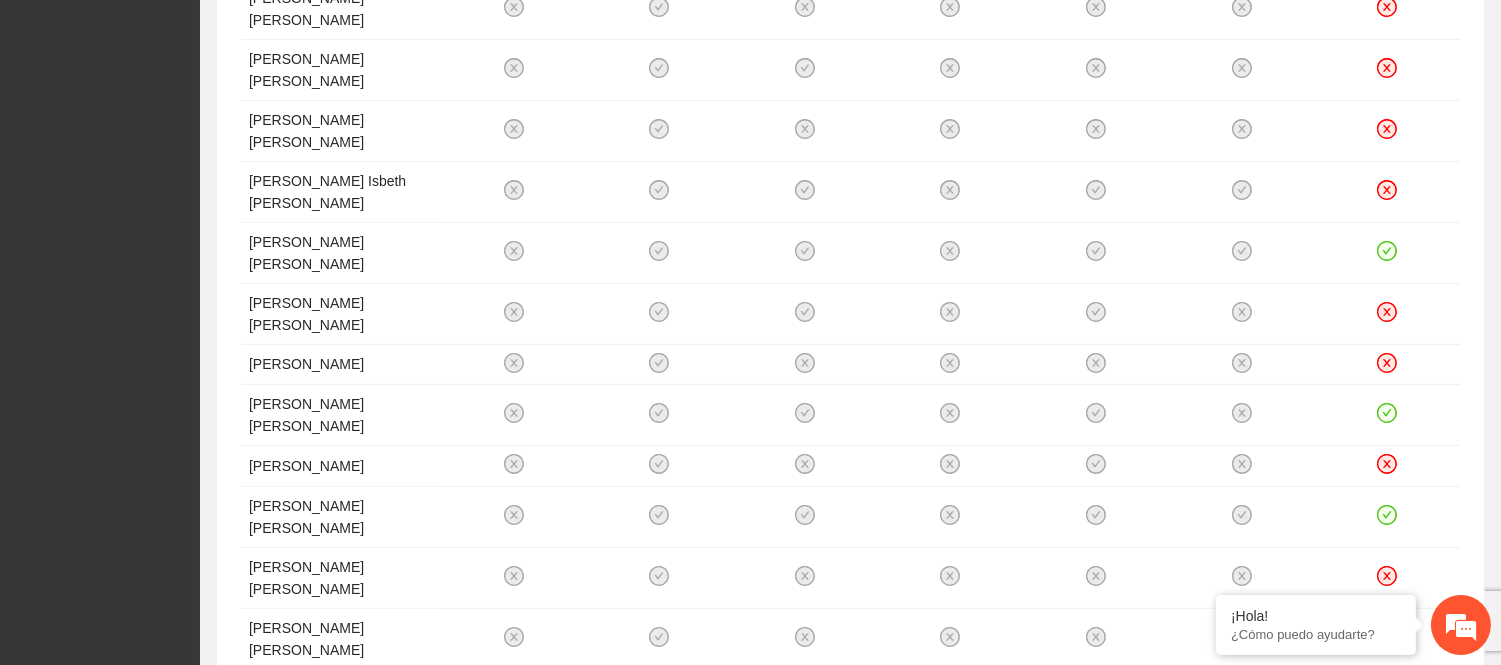 scroll, scrollTop: 777, scrollLeft: 0, axis: vertical 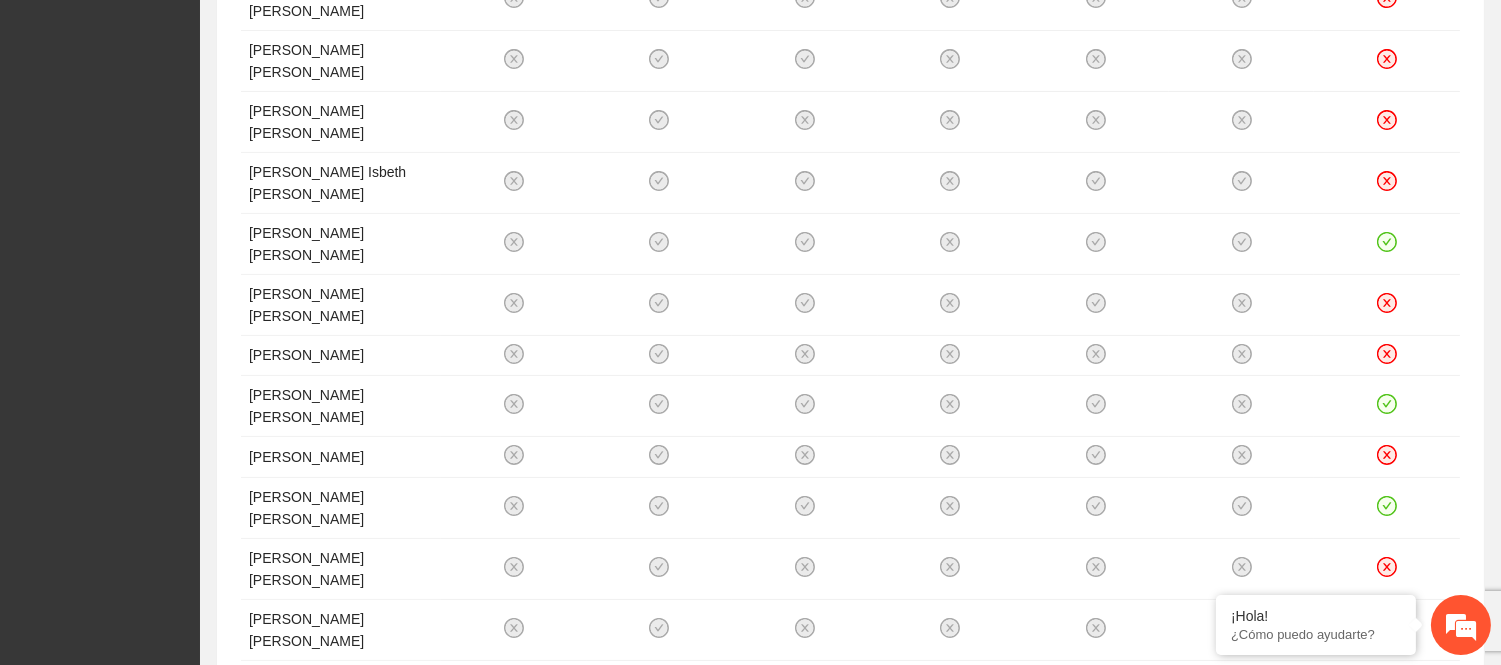click on "2" at bounding box center [1303, 811] 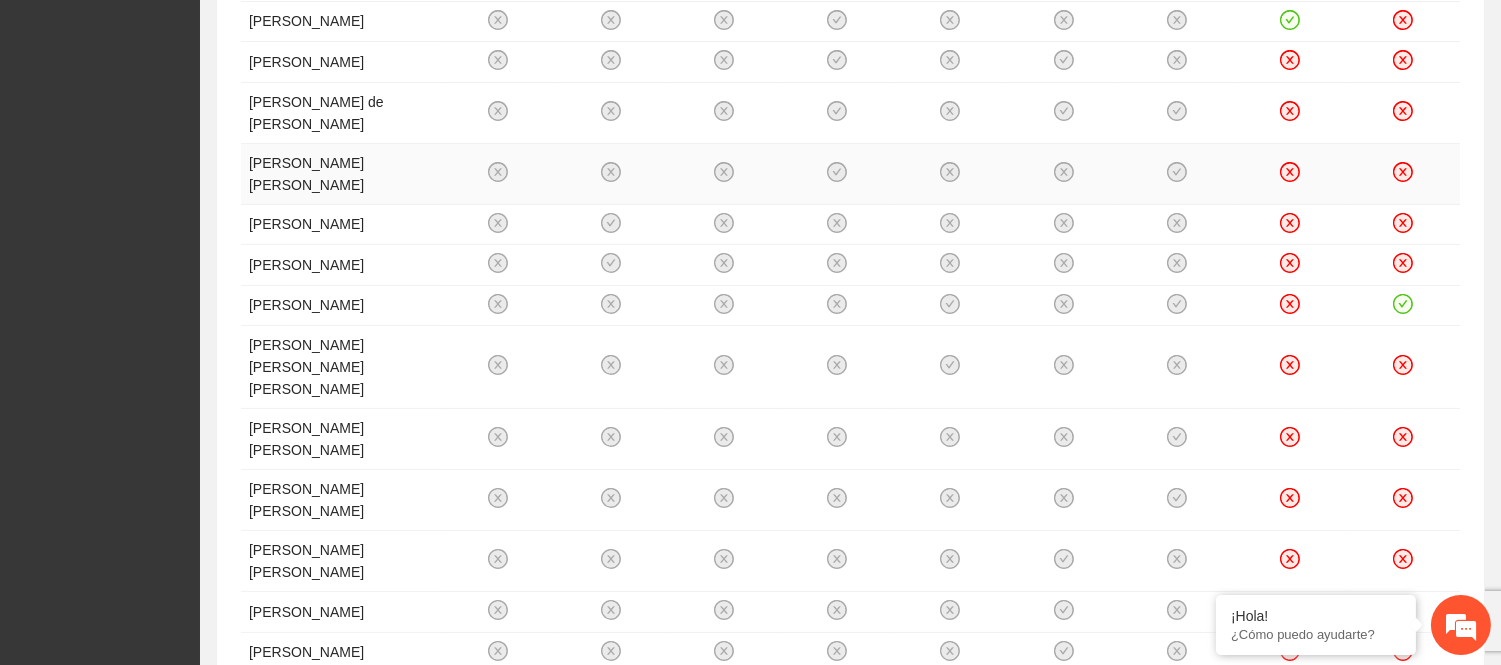 scroll, scrollTop: 776, scrollLeft: 0, axis: vertical 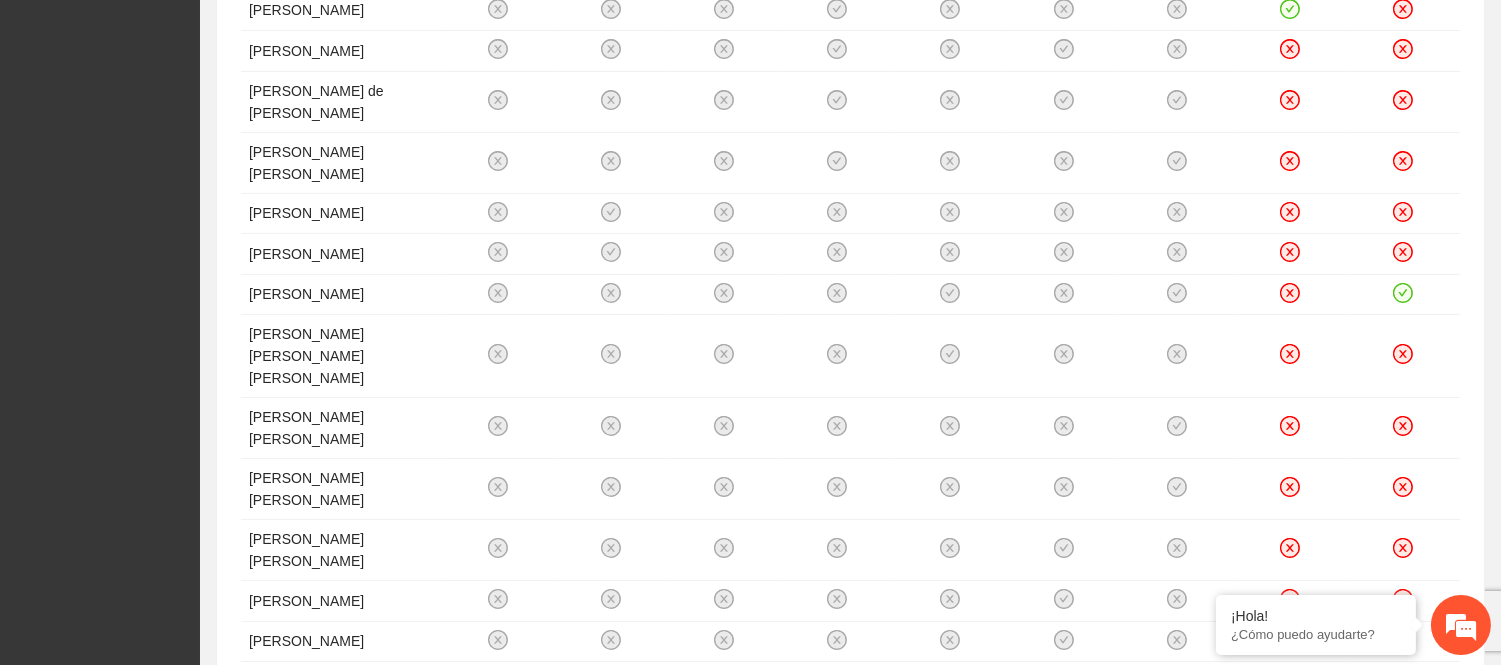 click on "3" at bounding box center (1327, 690) 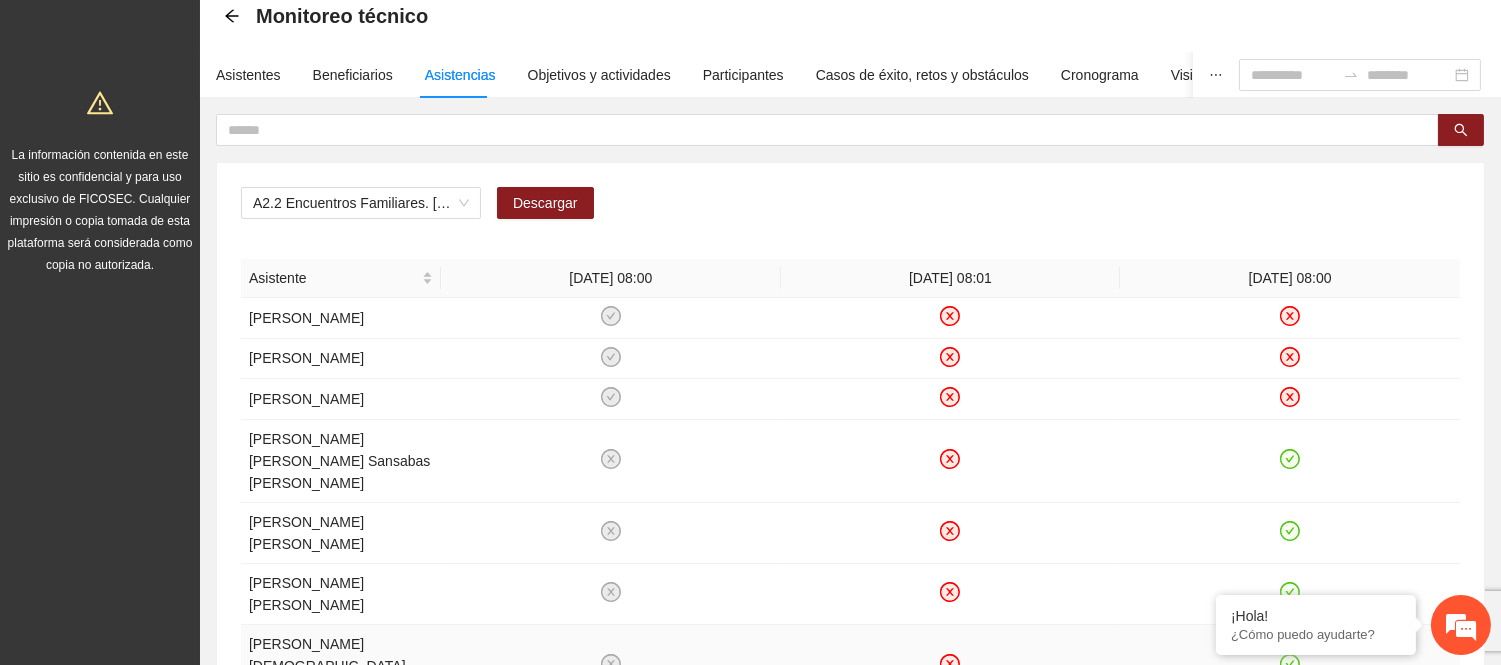 scroll, scrollTop: 65, scrollLeft: 0, axis: vertical 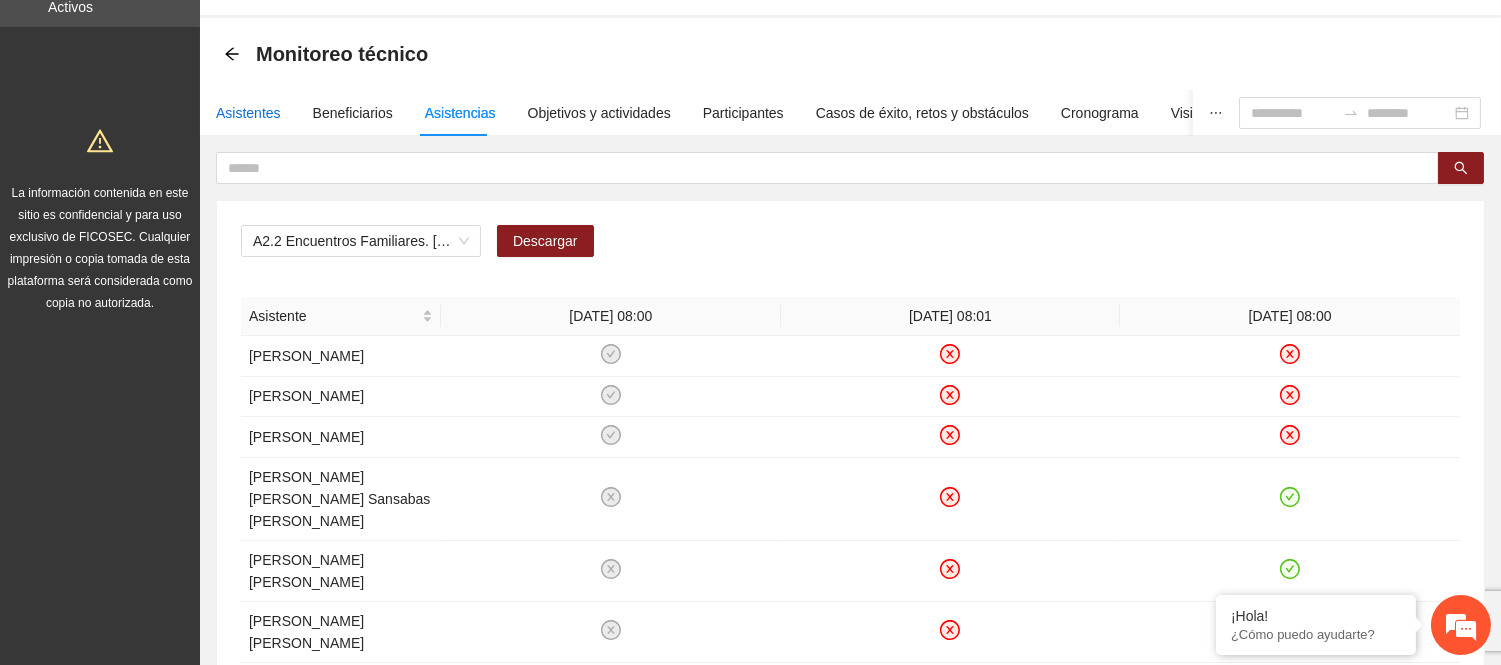 click on "Asistentes" at bounding box center (248, 113) 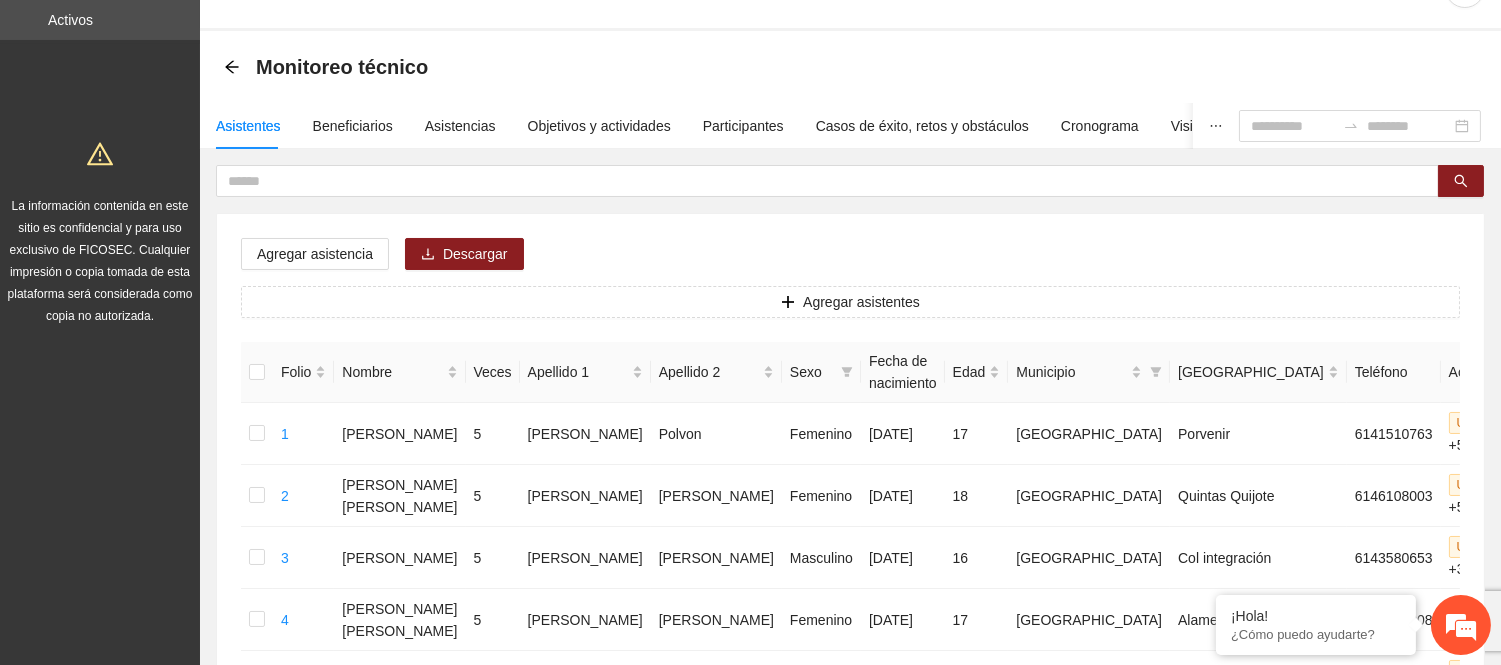 scroll, scrollTop: 0, scrollLeft: 0, axis: both 